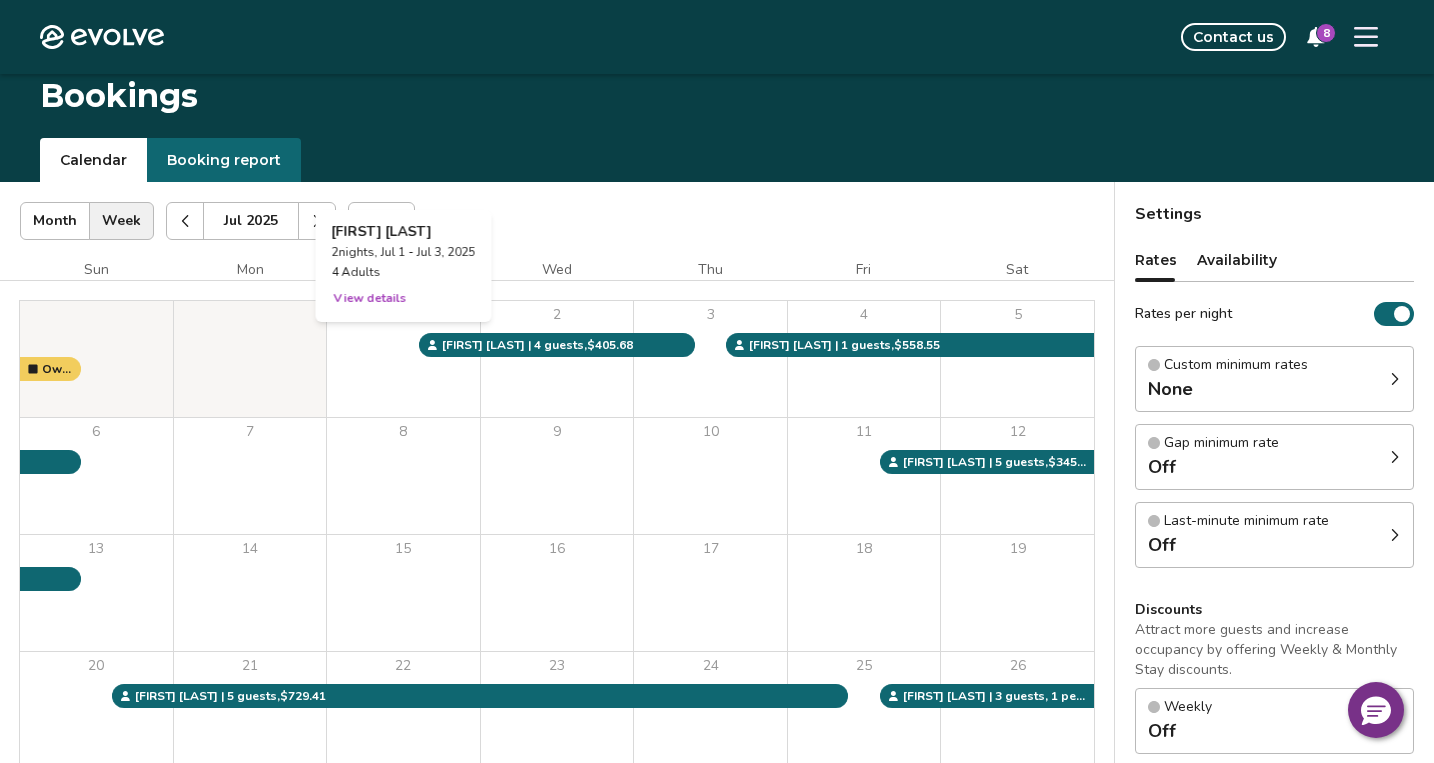 scroll, scrollTop: 175, scrollLeft: 0, axis: vertical 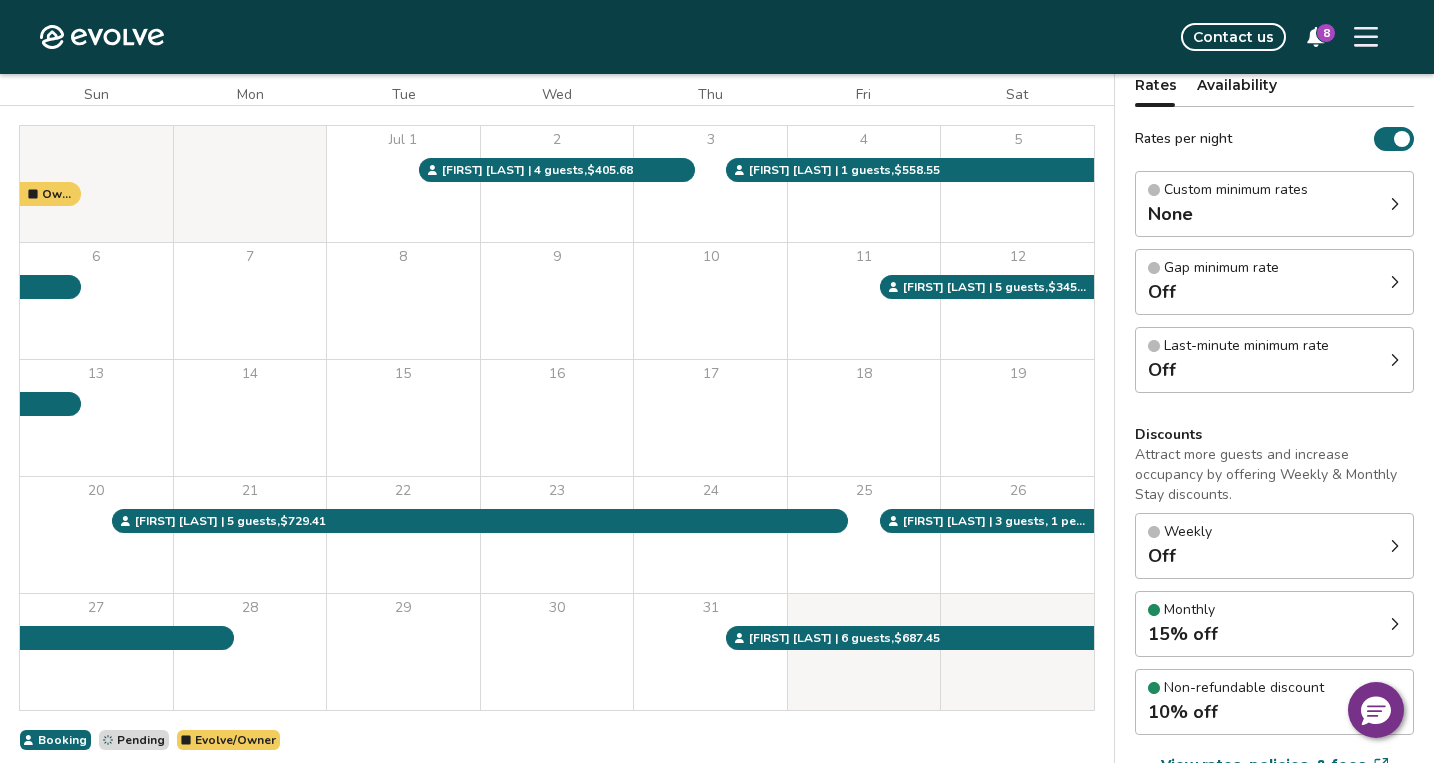 click 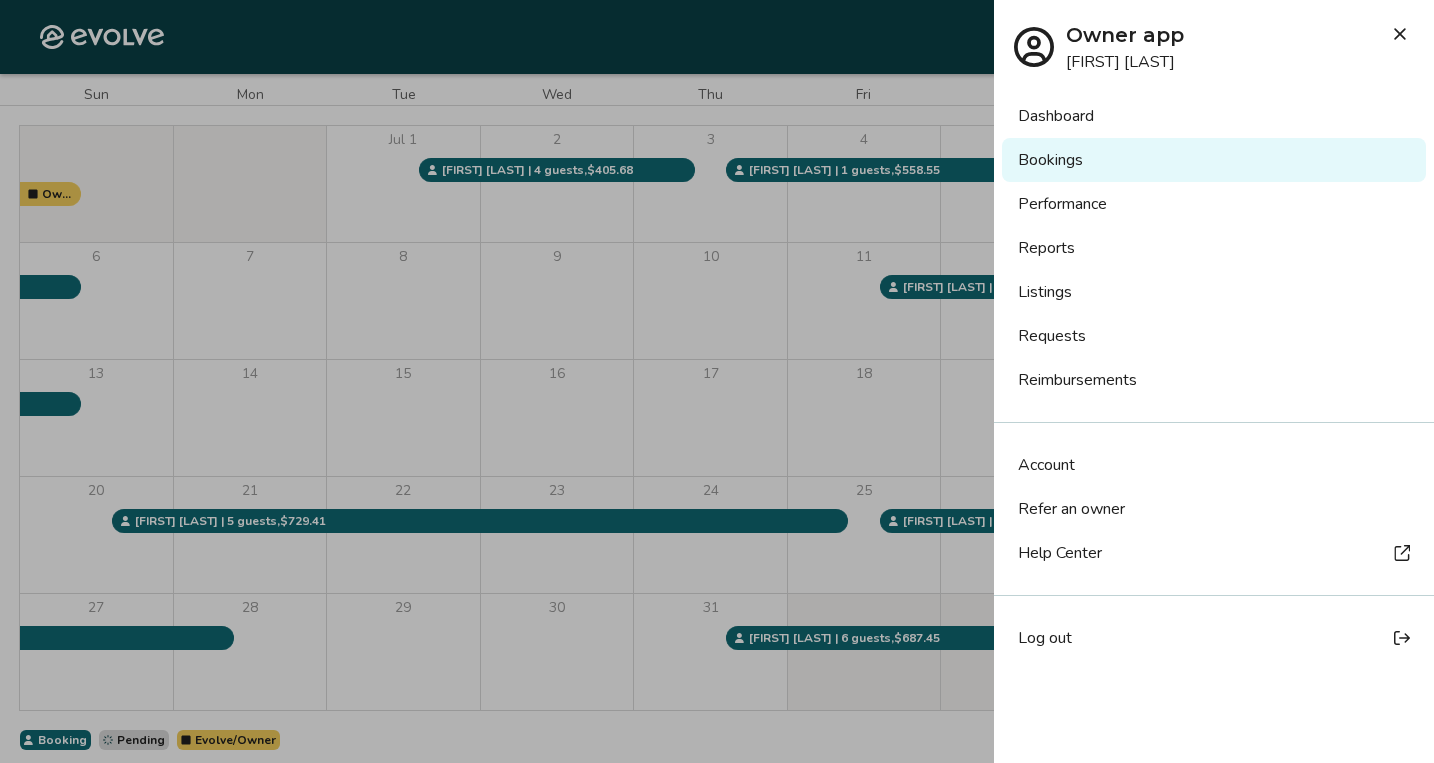 click on "Reports" at bounding box center [1214, 248] 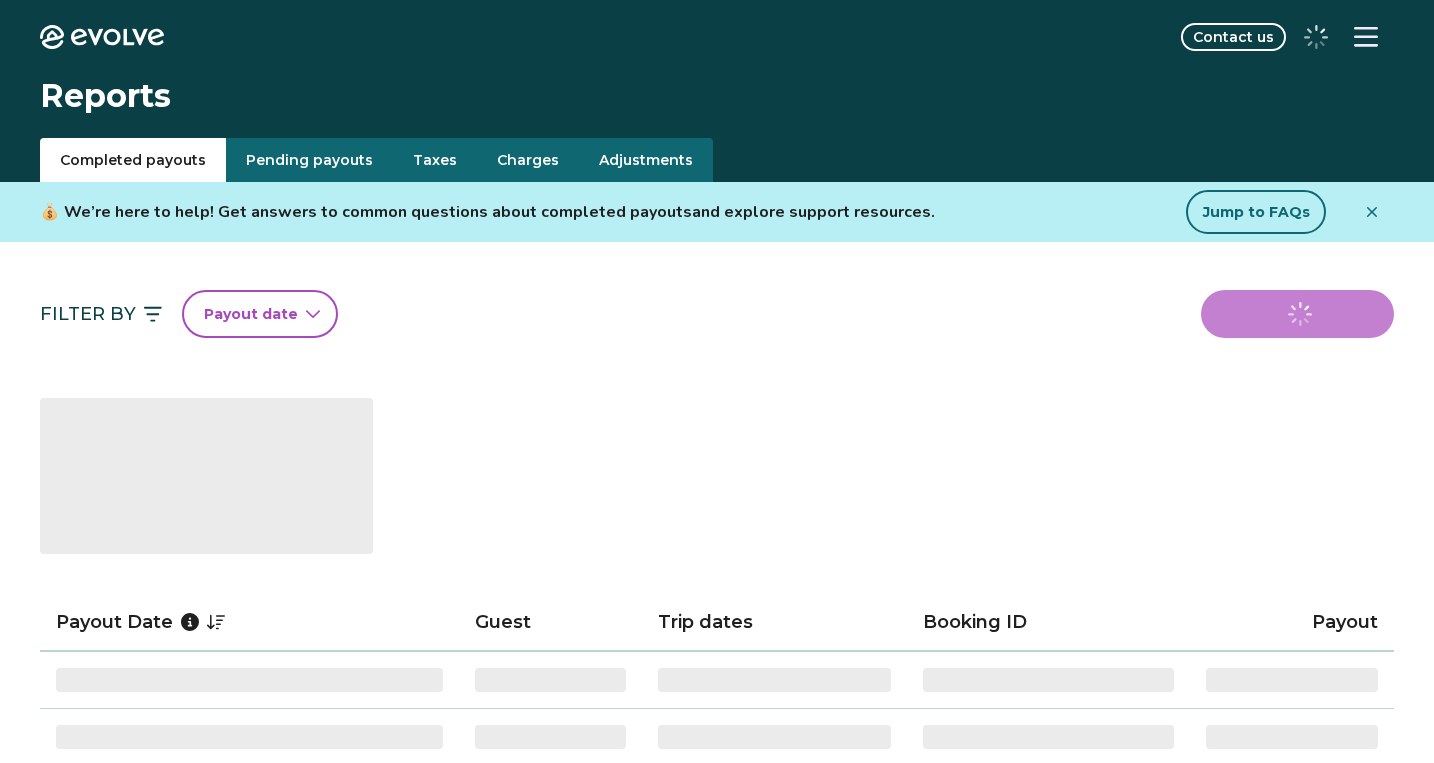 scroll, scrollTop: 0, scrollLeft: 0, axis: both 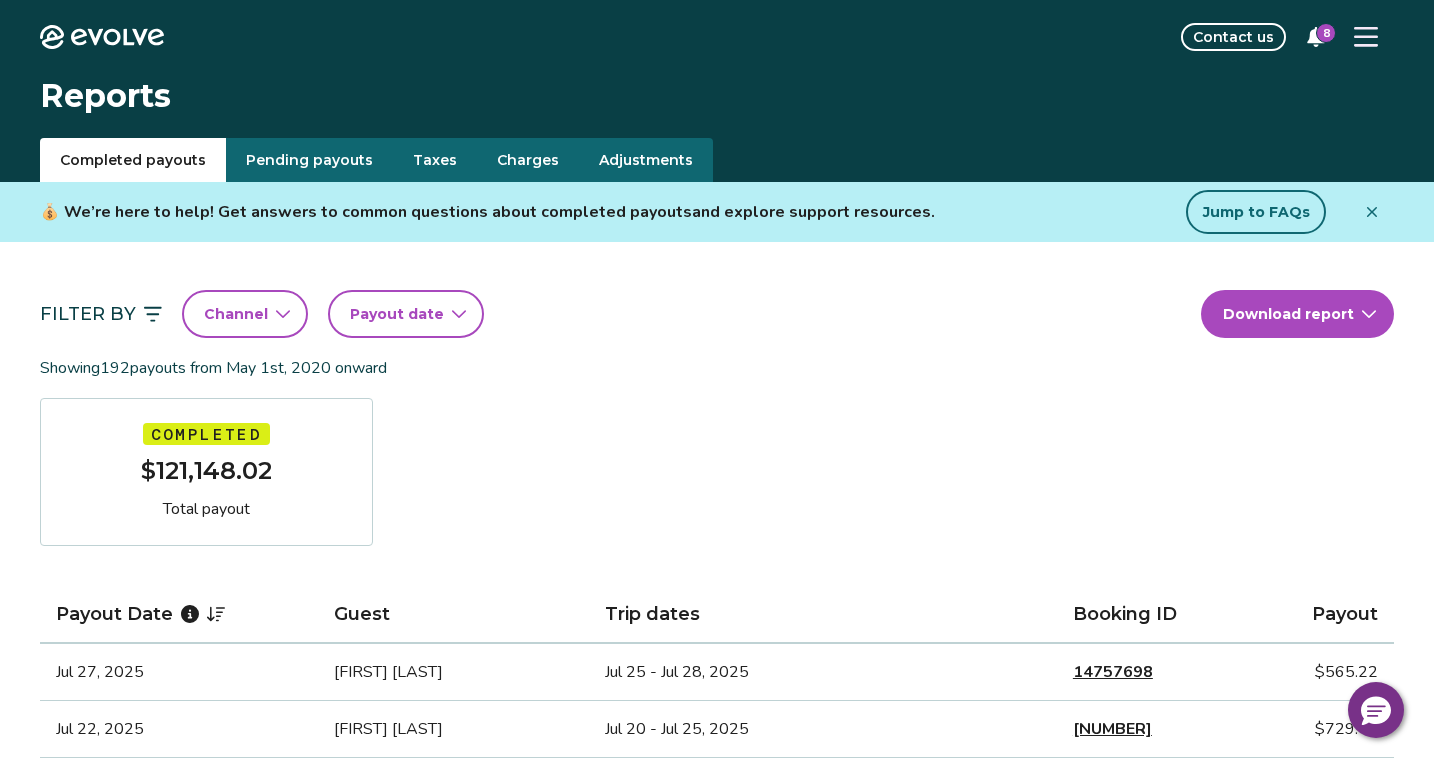 click 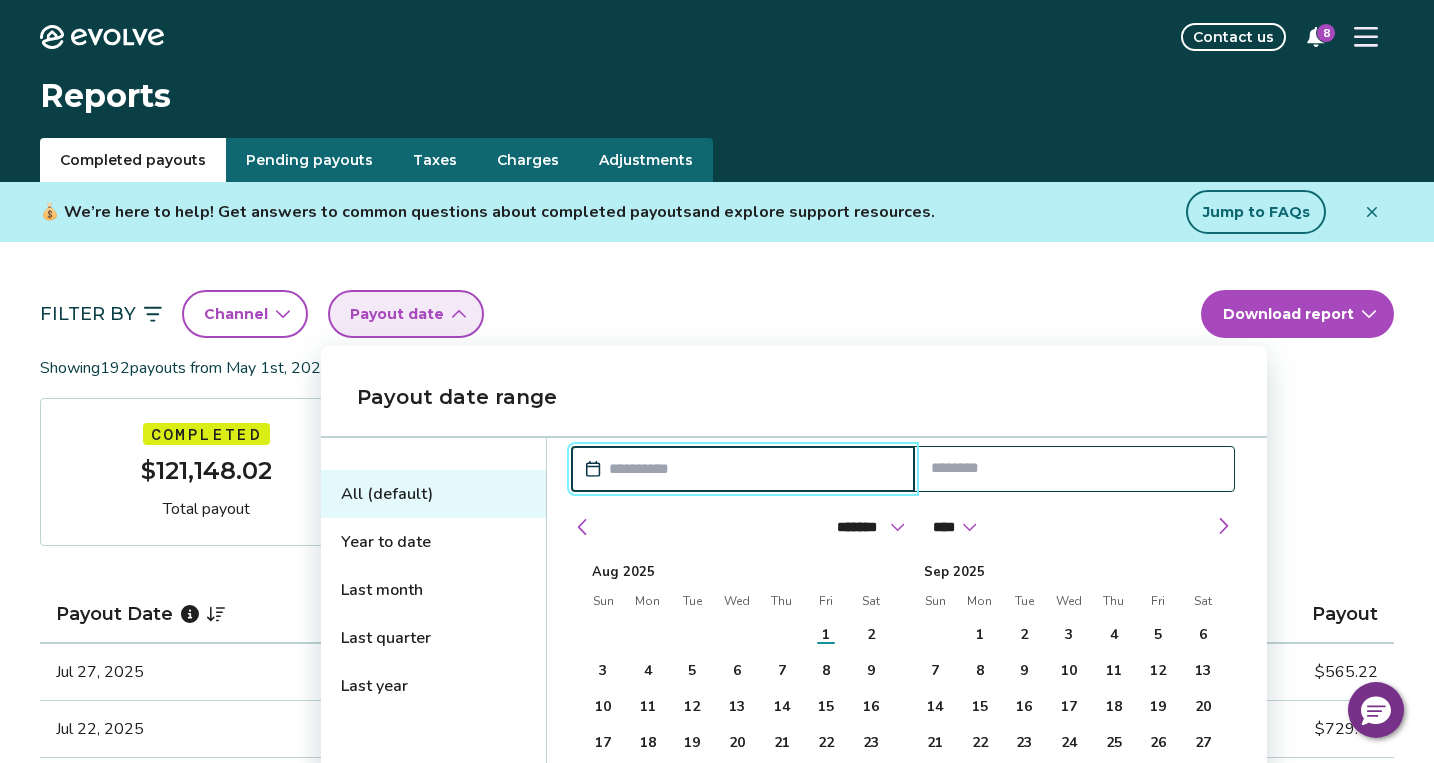 click on "Last month" at bounding box center [433, 590] 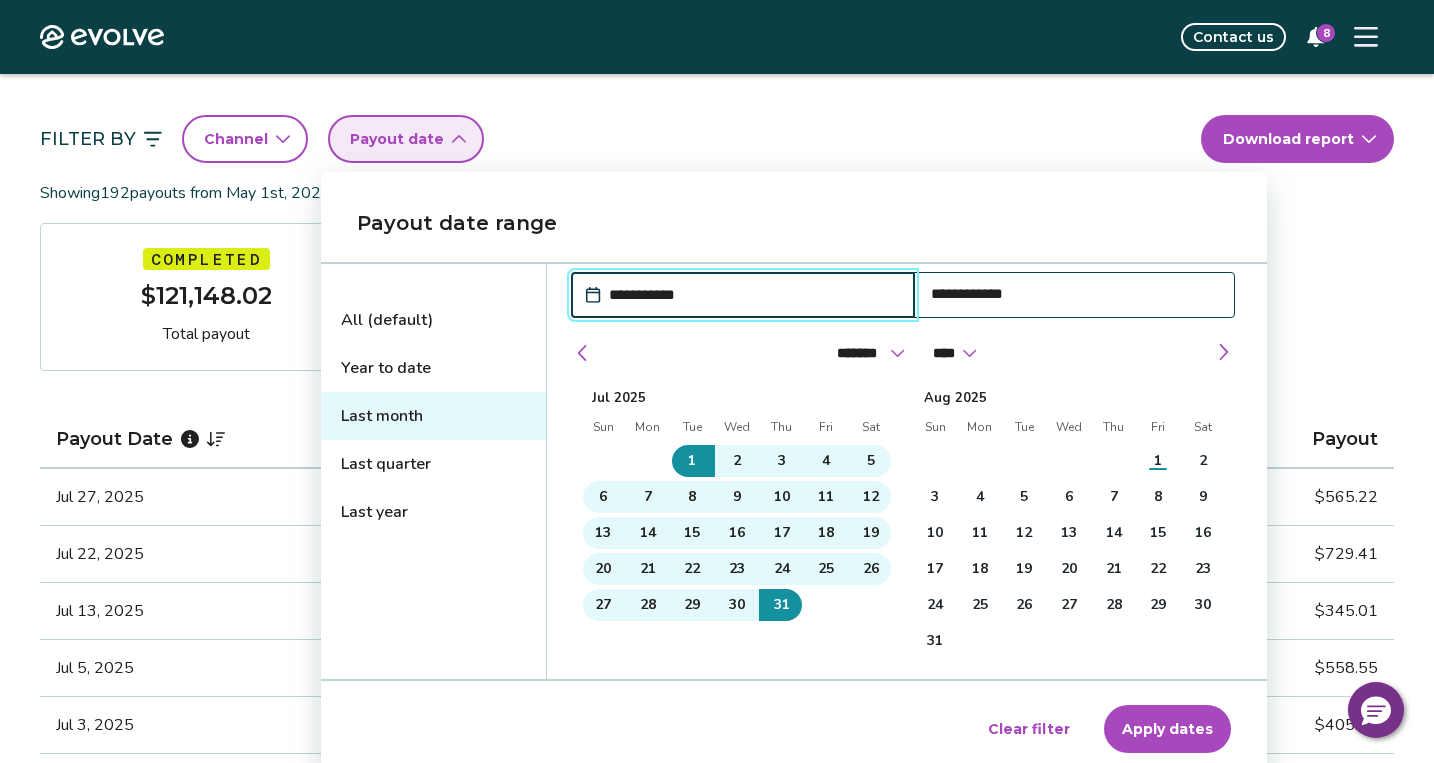 scroll, scrollTop: 176, scrollLeft: 0, axis: vertical 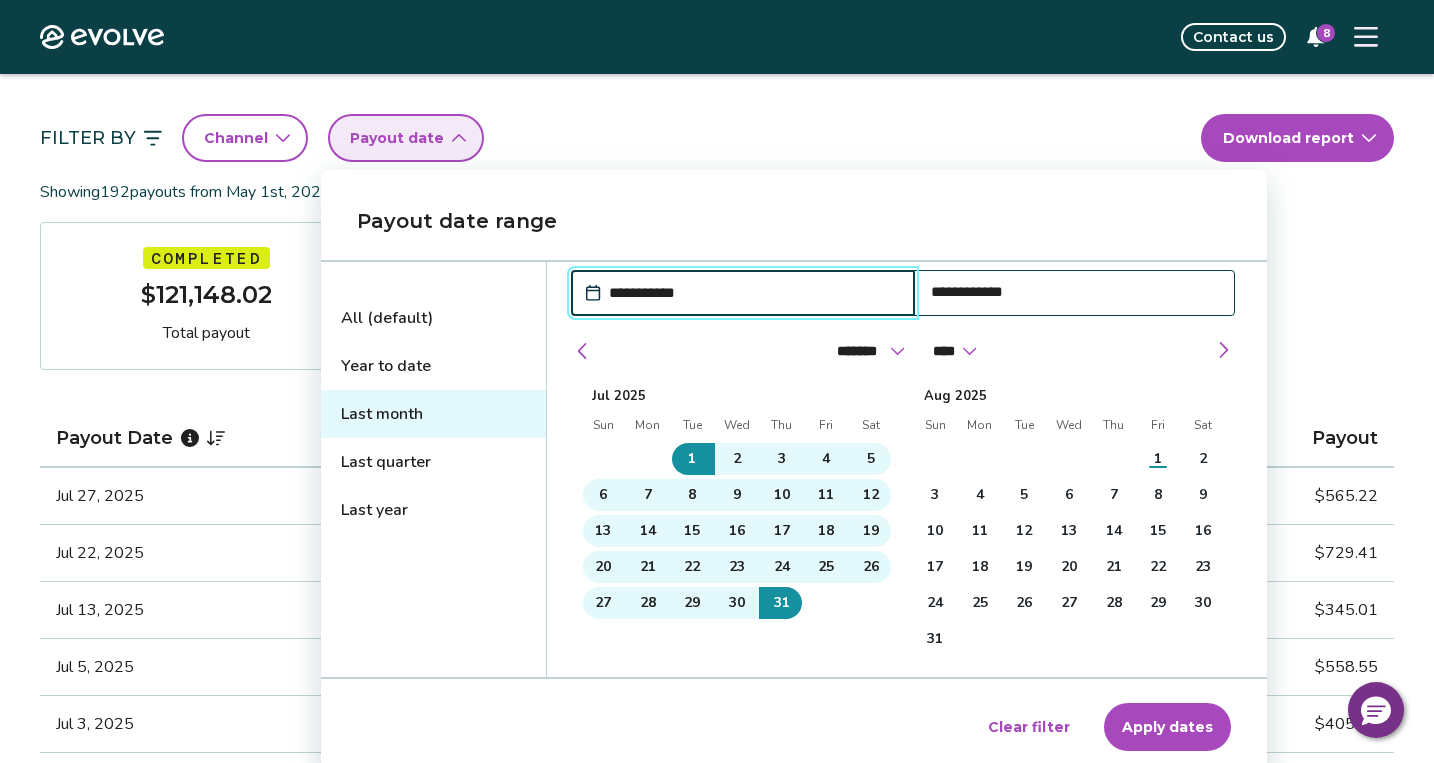 click on "Apply dates" at bounding box center [1167, 727] 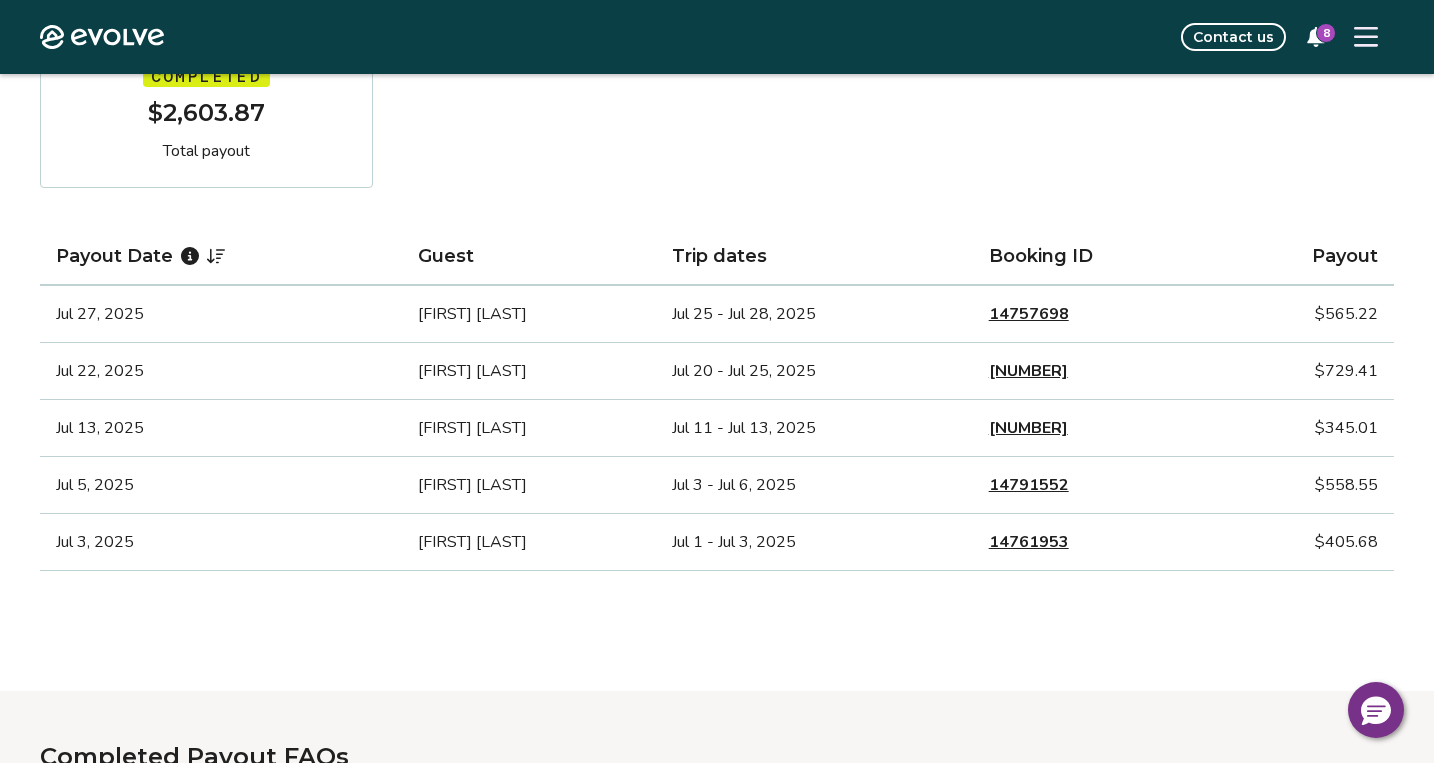 scroll, scrollTop: 356, scrollLeft: 0, axis: vertical 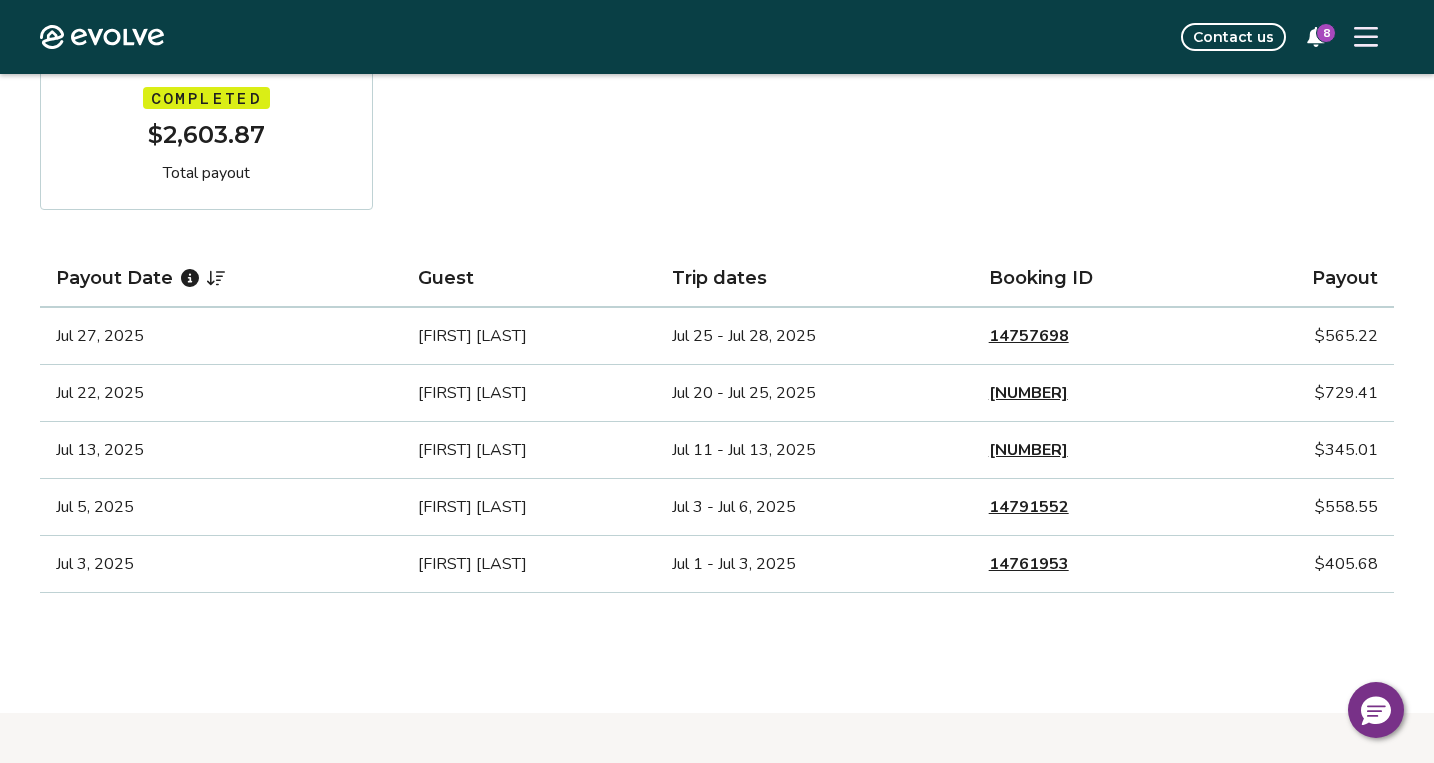 click on "14757698" at bounding box center (1029, 336) 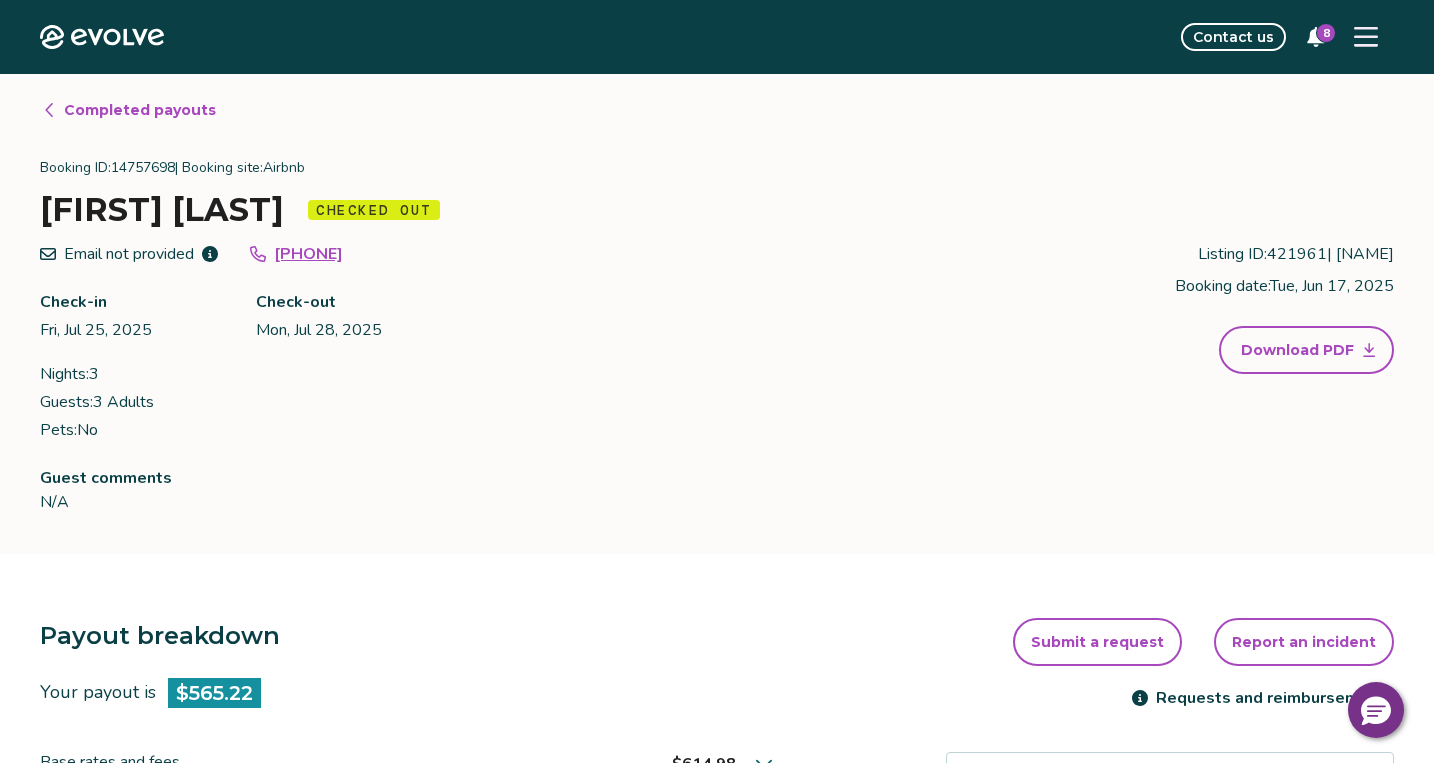 click on "Booking ID: [NUMBER] | Booking site: Airbnb" at bounding box center [717, 168] 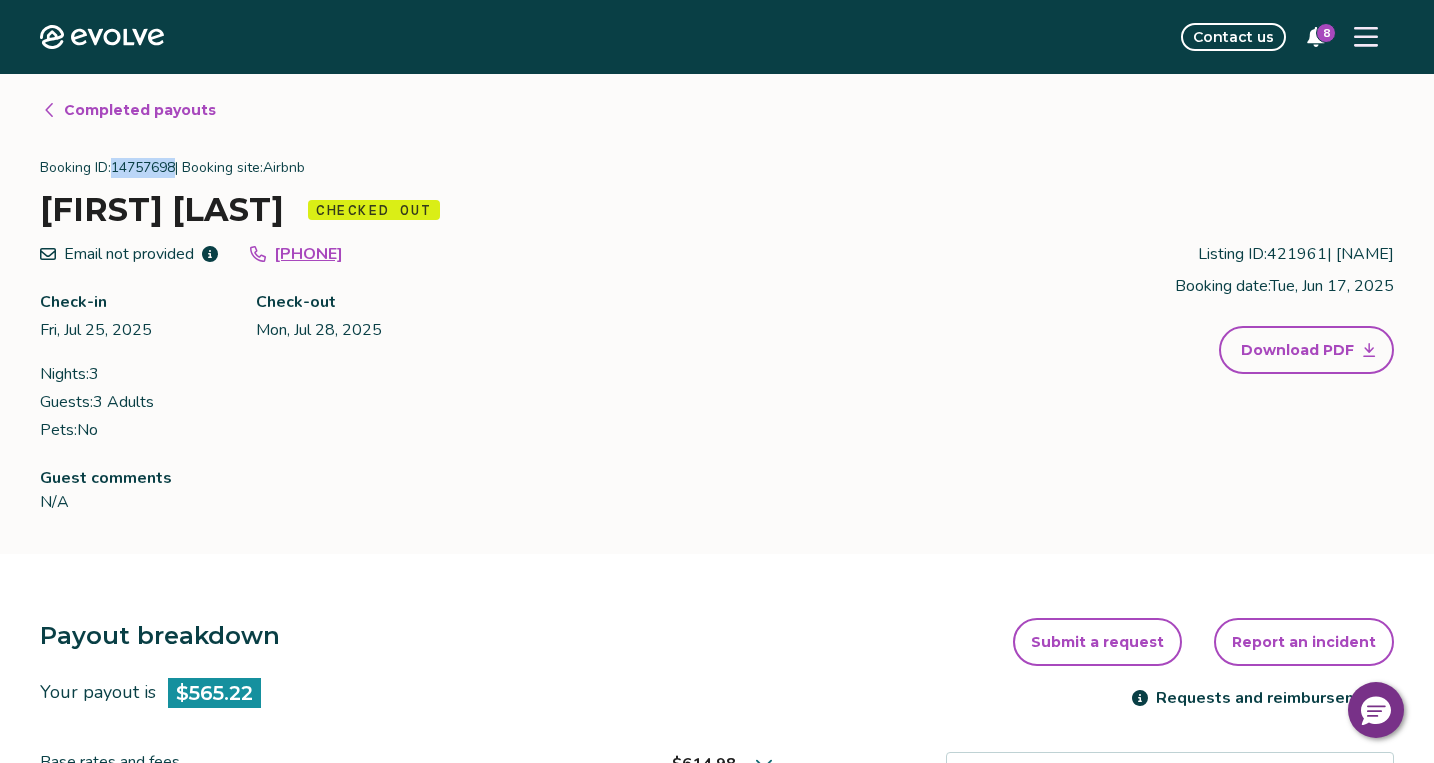 click on "Booking ID: [NUMBER] | Booking site: Airbnb" at bounding box center (717, 168) 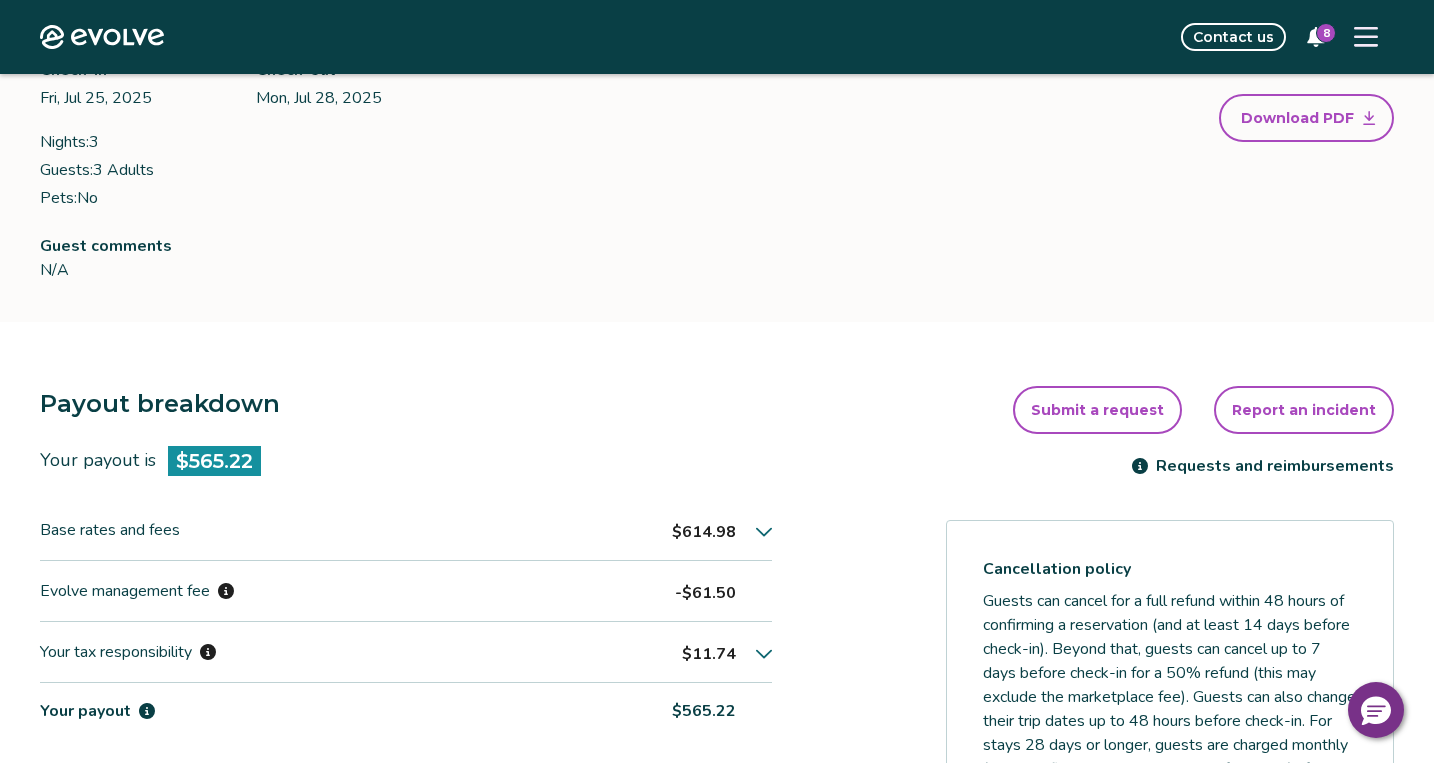 scroll, scrollTop: 283, scrollLeft: 0, axis: vertical 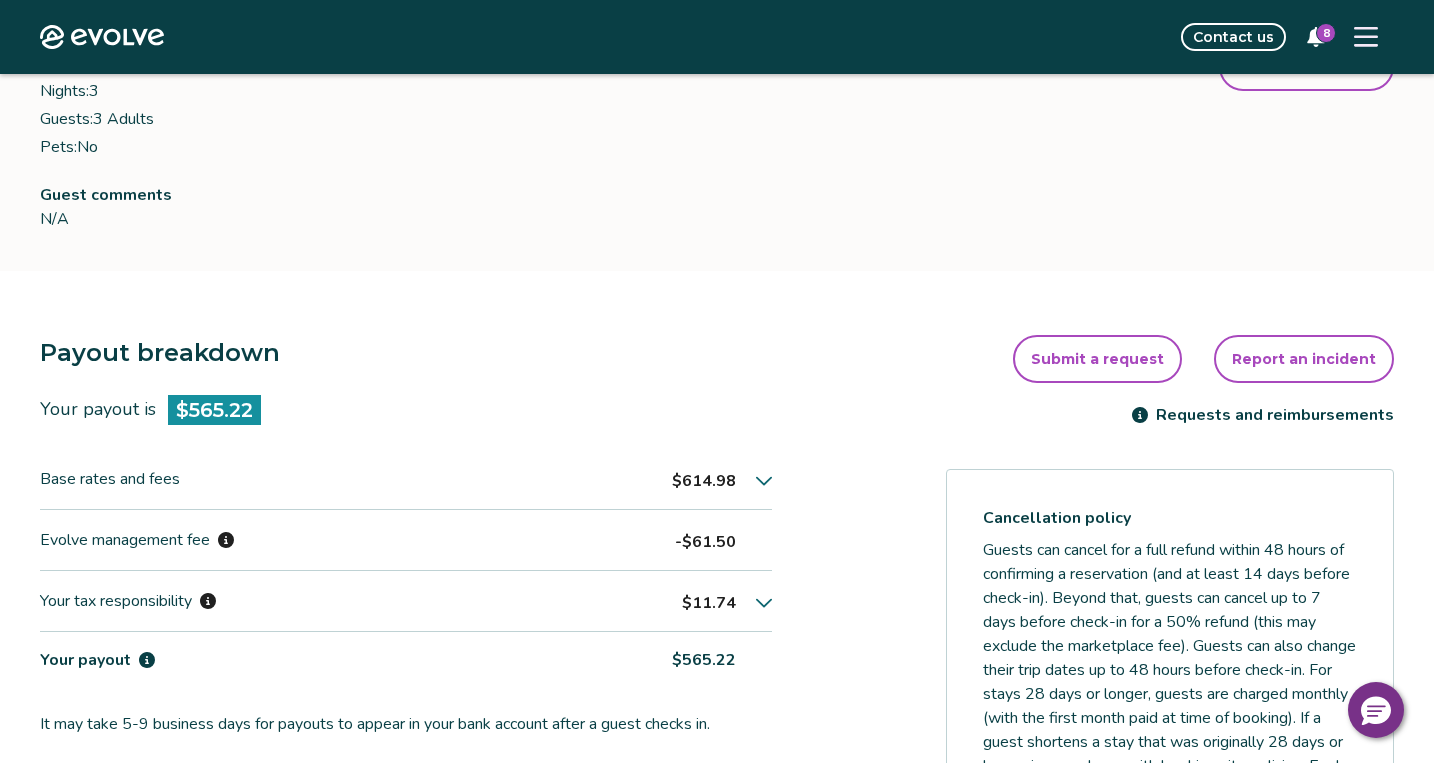 click 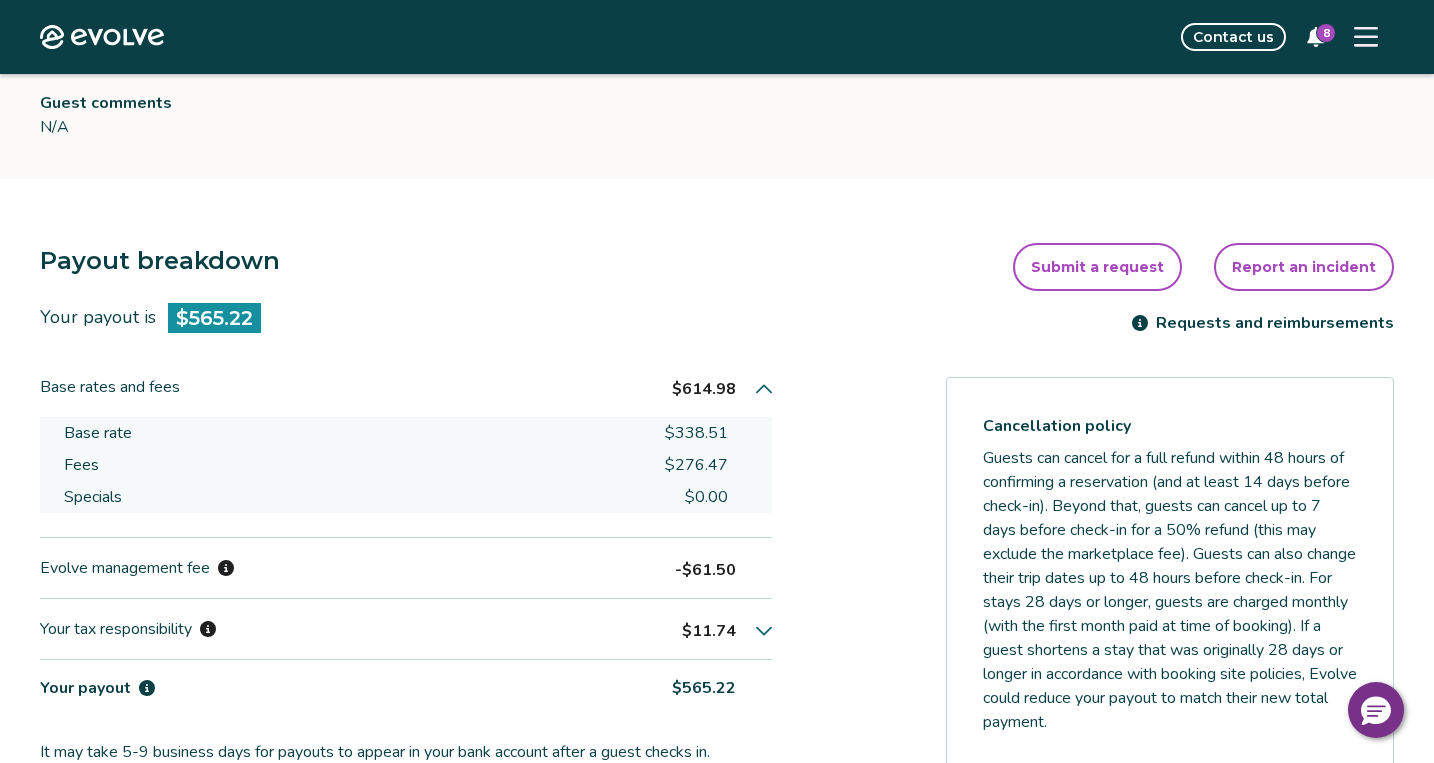 scroll, scrollTop: 392, scrollLeft: 0, axis: vertical 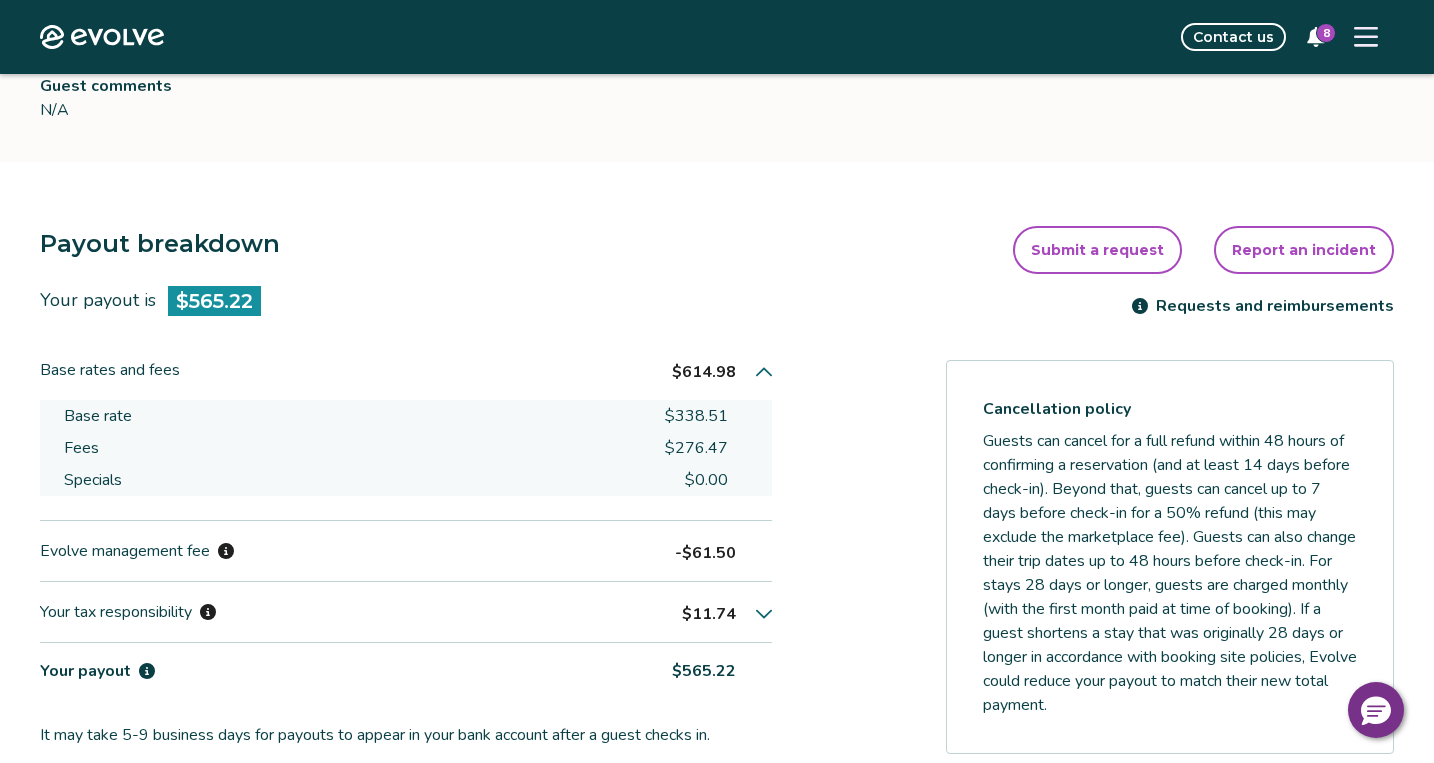 click on "$338.51" at bounding box center [696, 416] 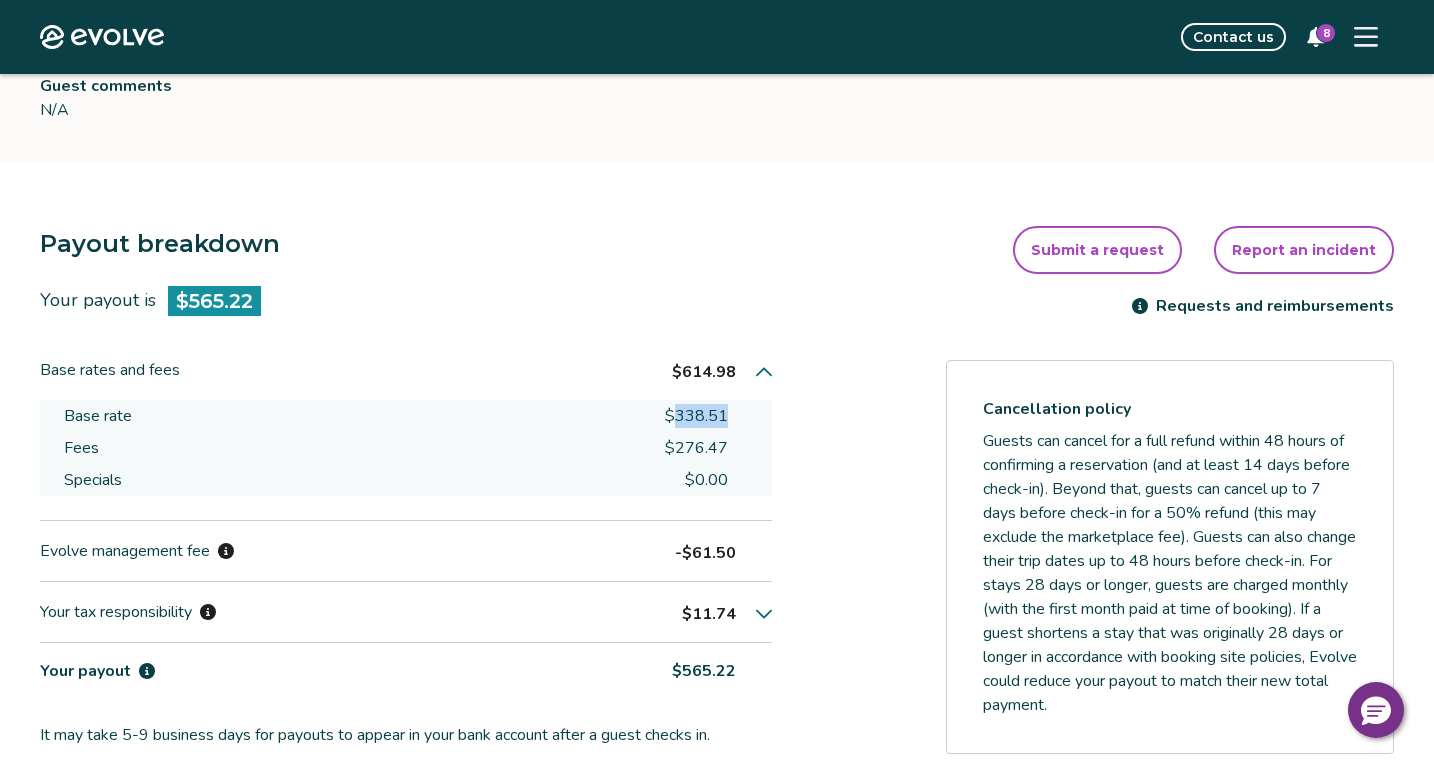 click on "$338.51" at bounding box center (696, 416) 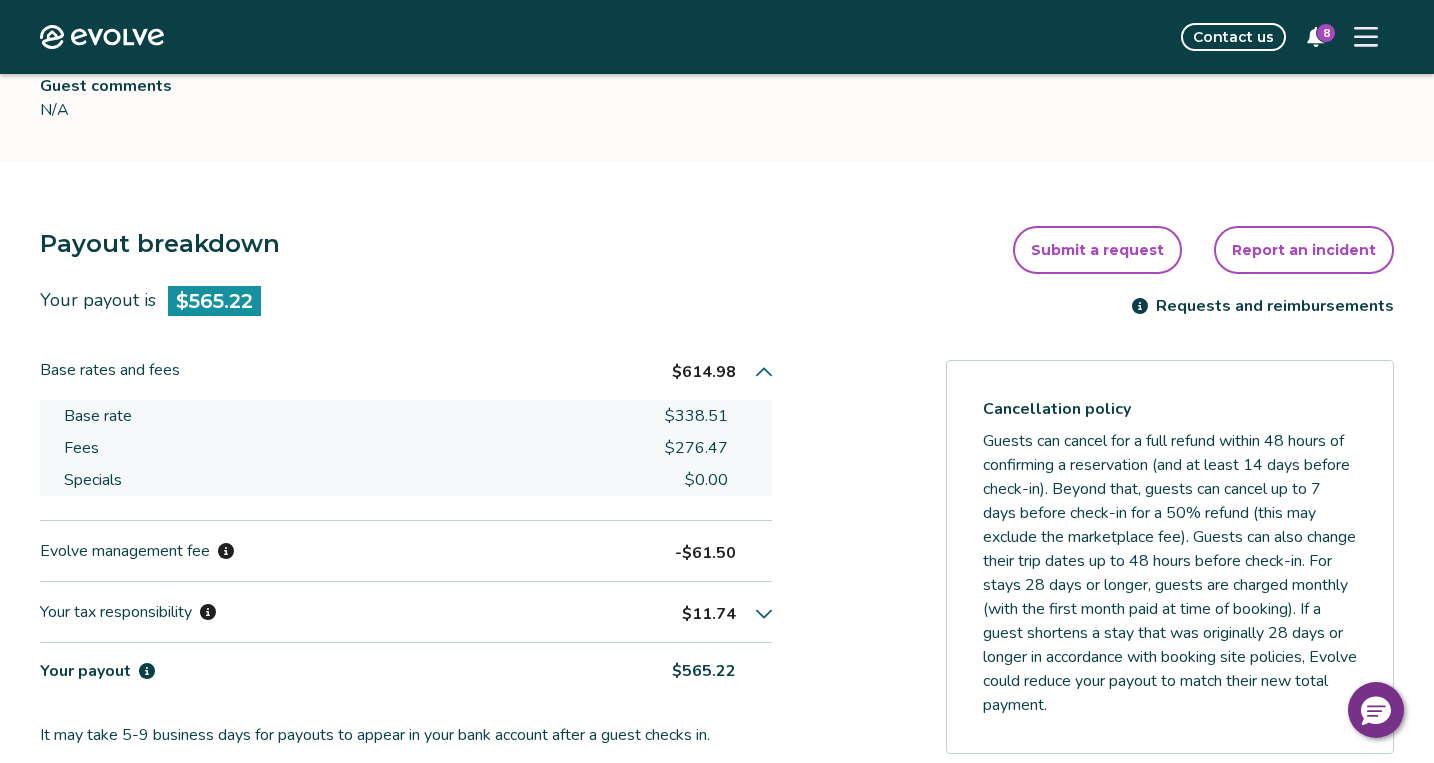 click on "$276.47" at bounding box center (696, 448) 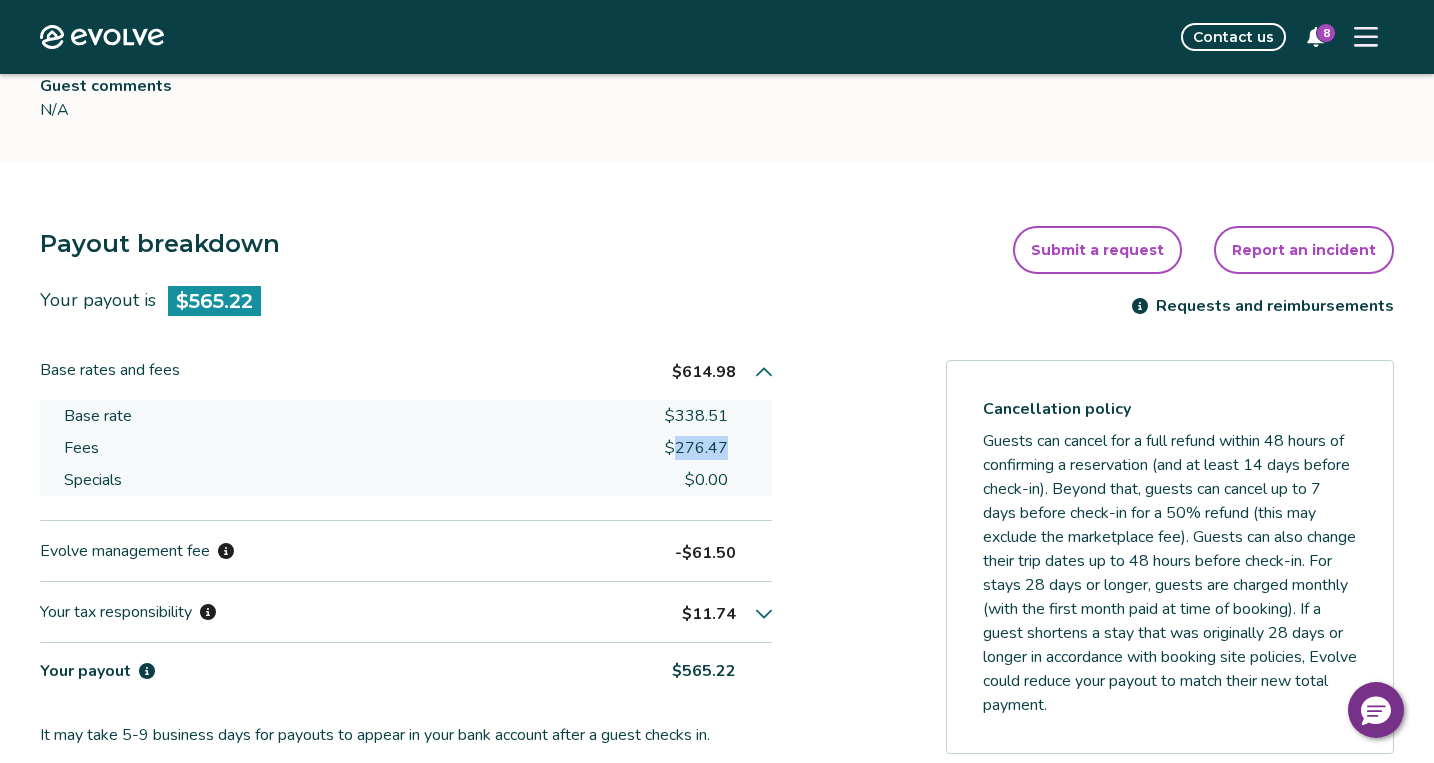 click on "$276.47" at bounding box center [696, 448] 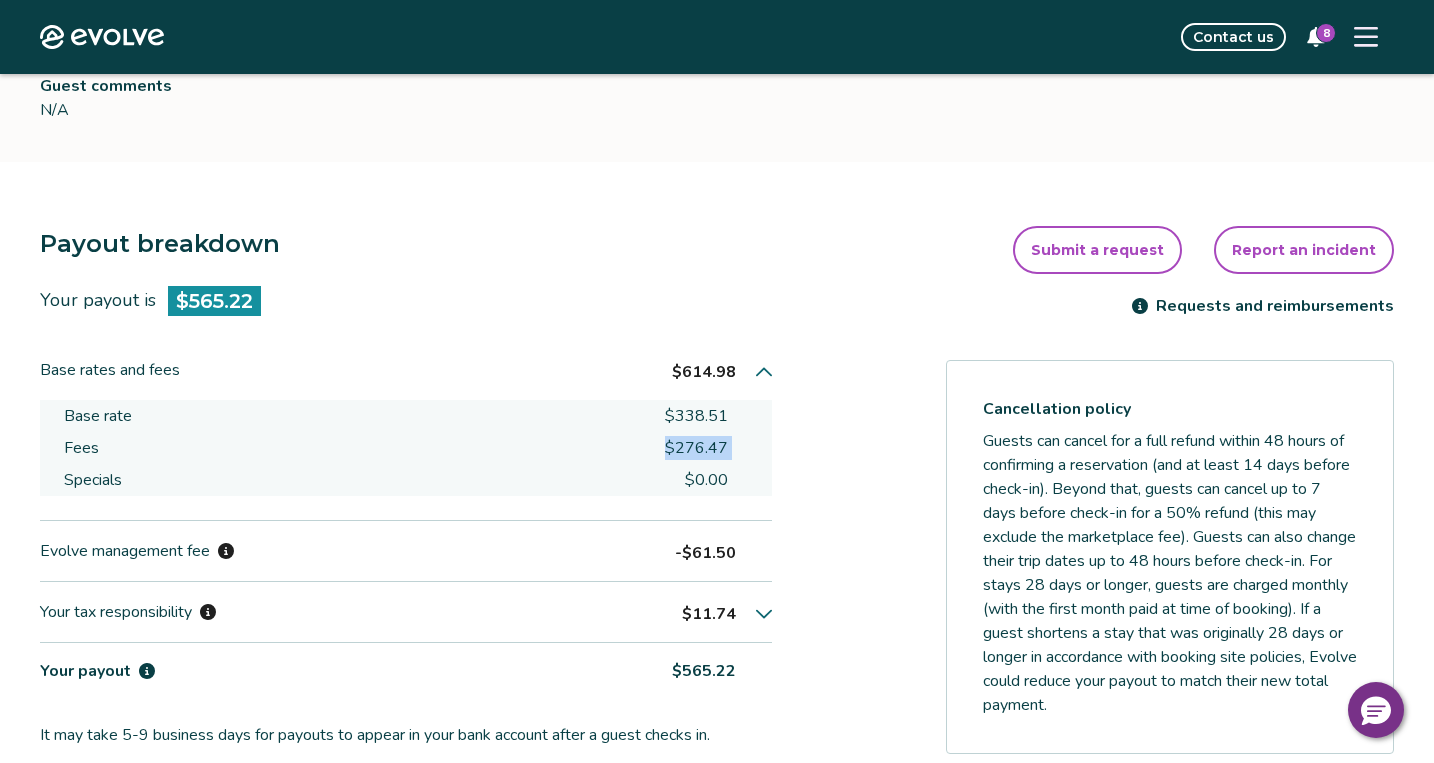 click on "$276.47" at bounding box center (696, 448) 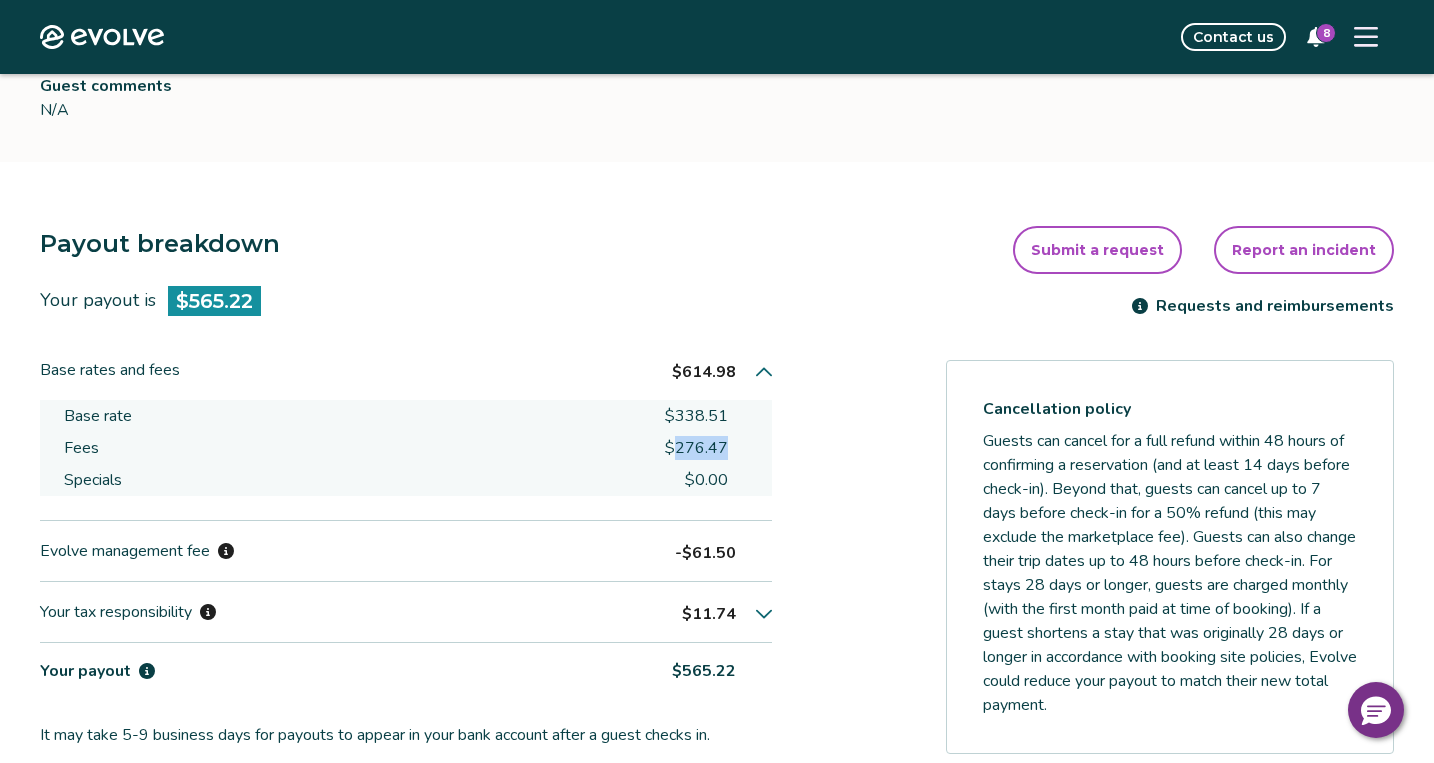 click on "$276.47" at bounding box center (696, 448) 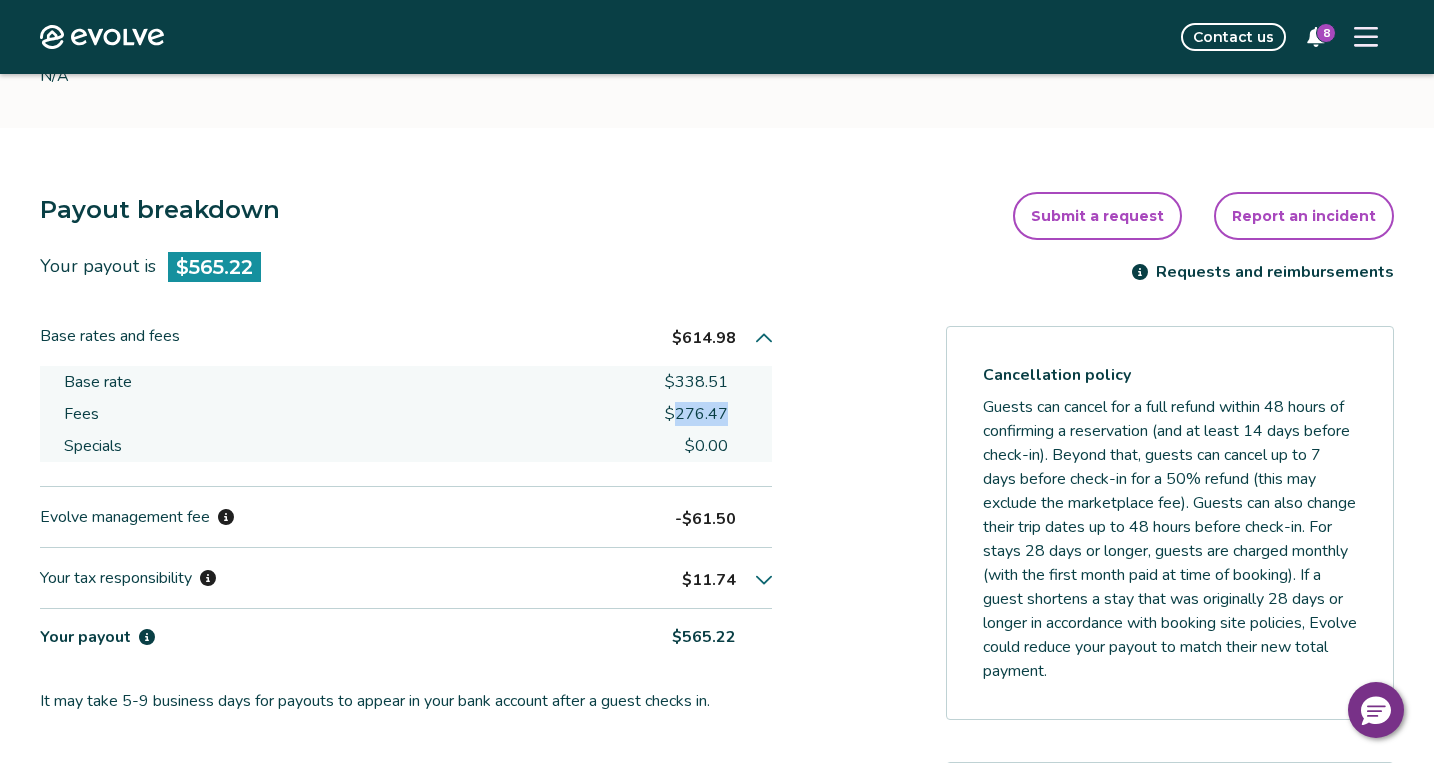 click 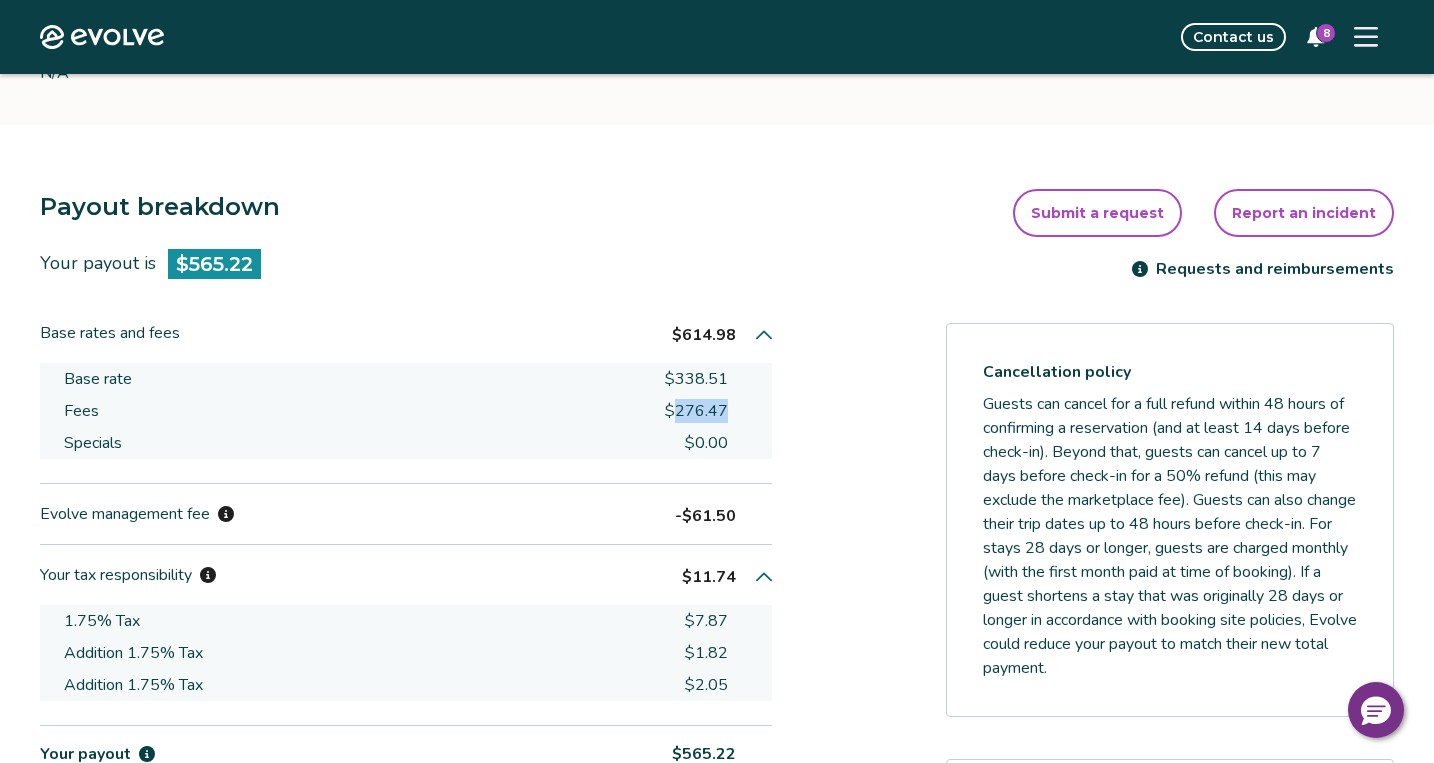 scroll, scrollTop: 435, scrollLeft: 0, axis: vertical 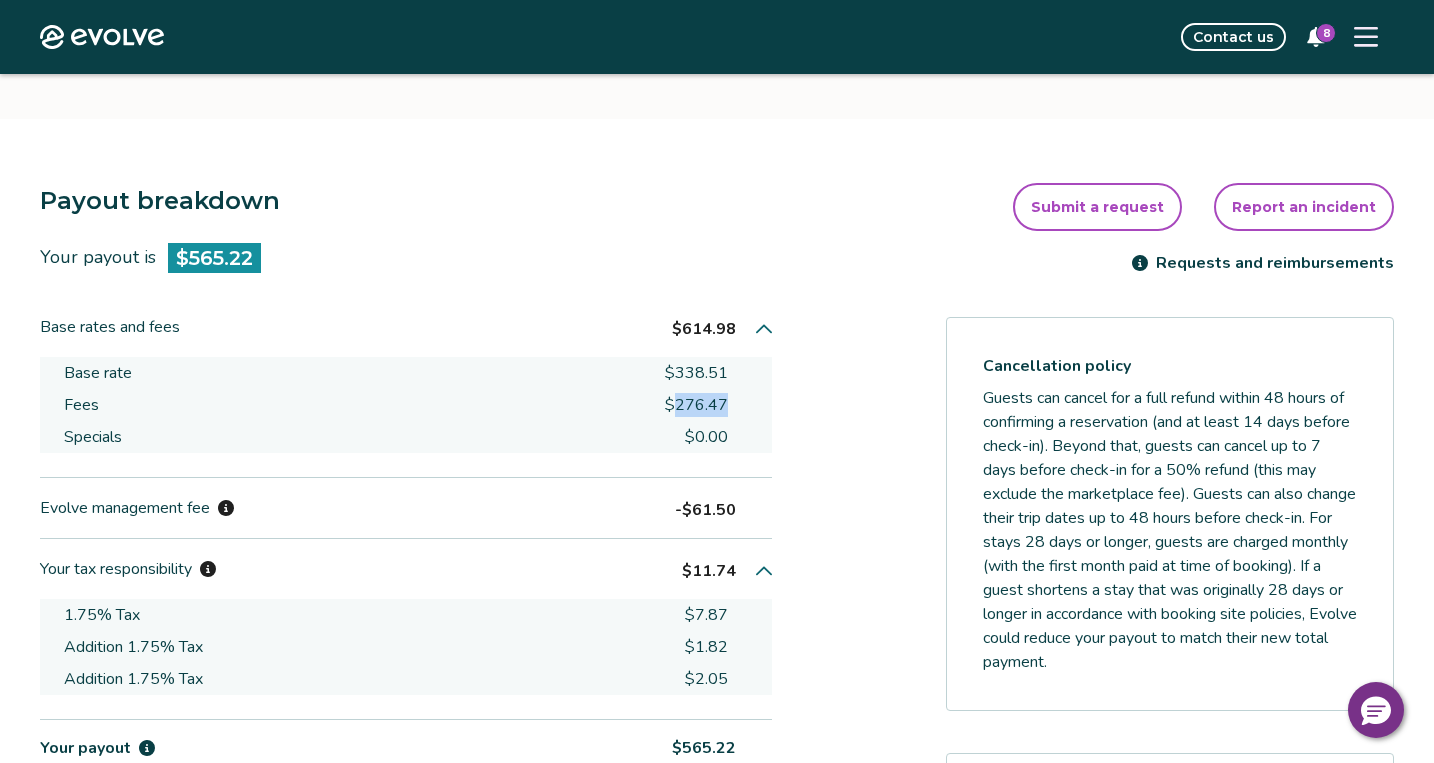 click 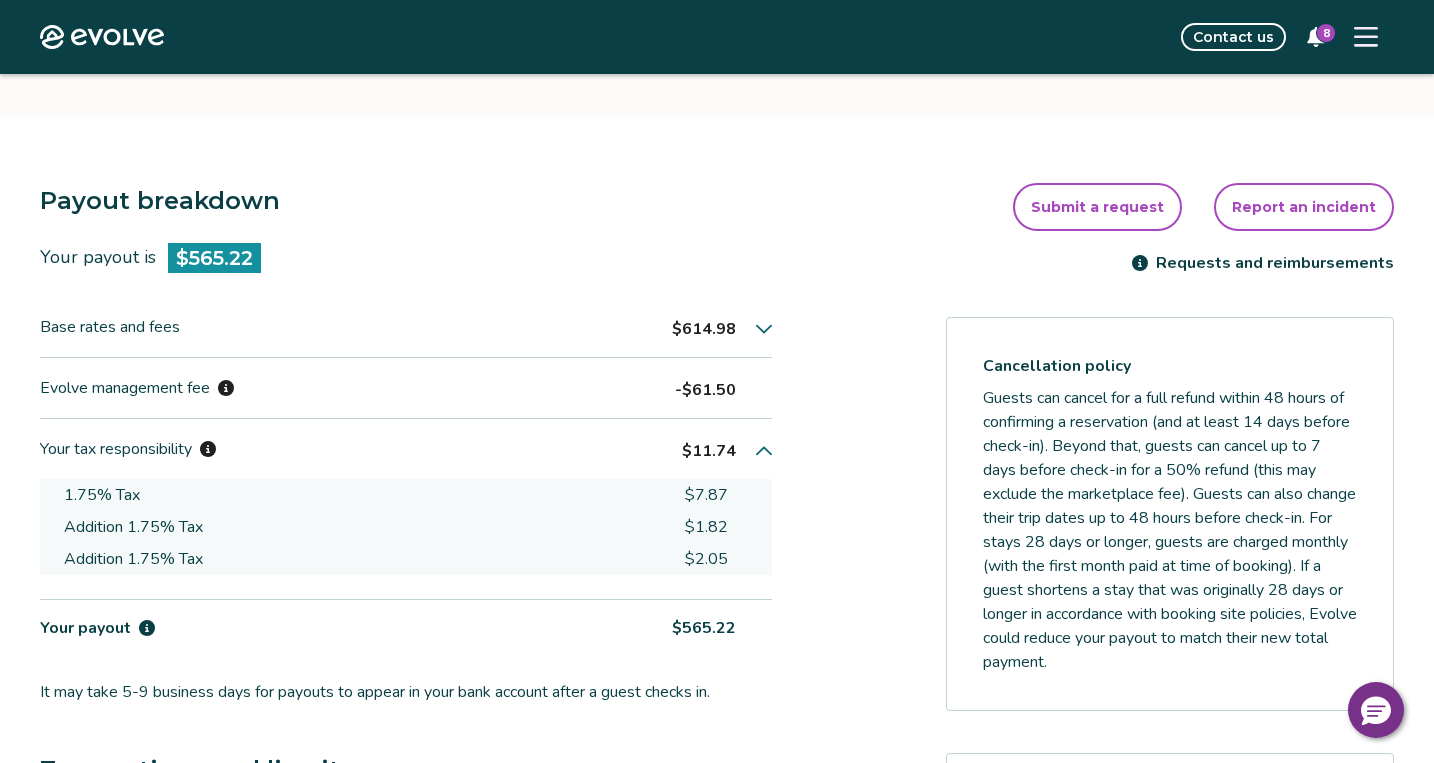 drag, startPoint x: 737, startPoint y: 325, endPoint x: 685, endPoint y: 329, distance: 52.153618 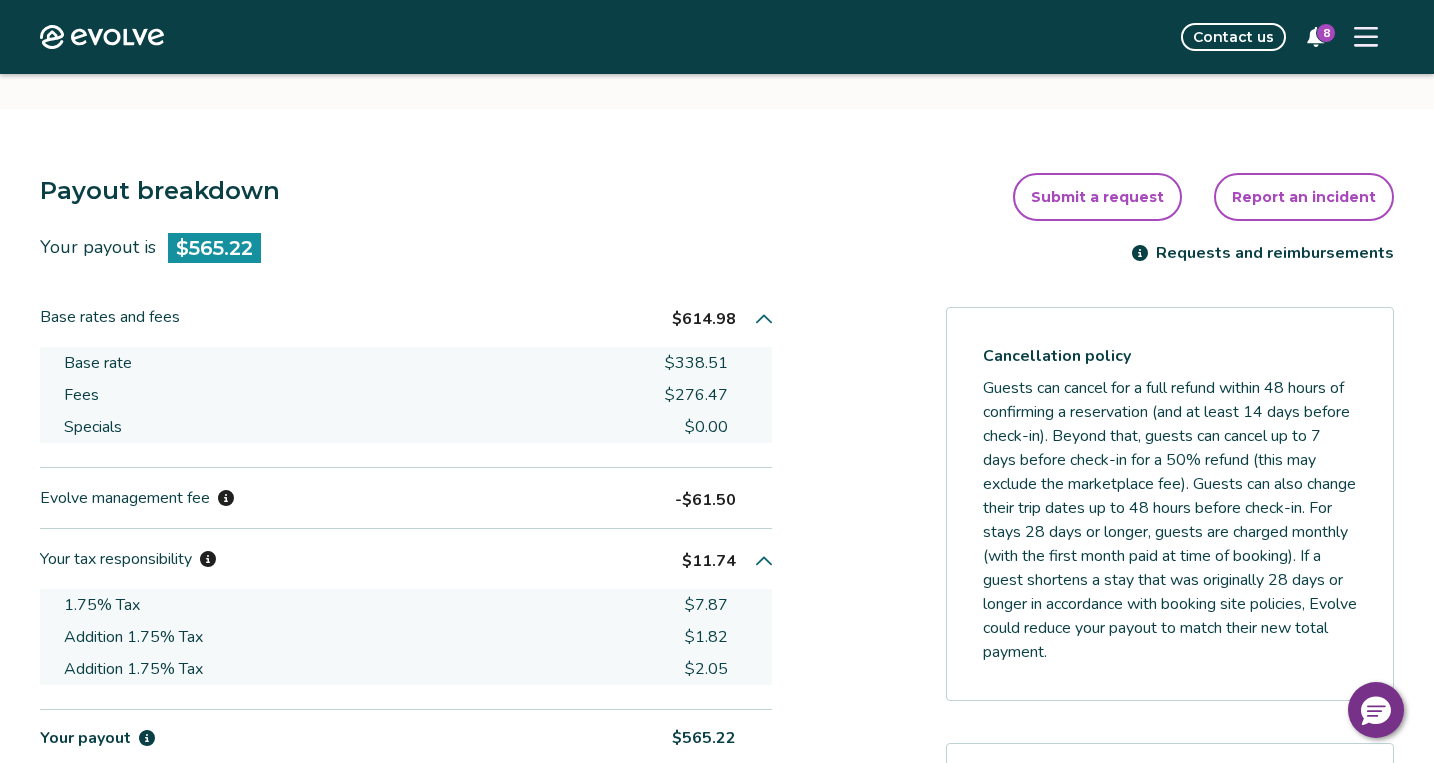 scroll, scrollTop: 446, scrollLeft: 0, axis: vertical 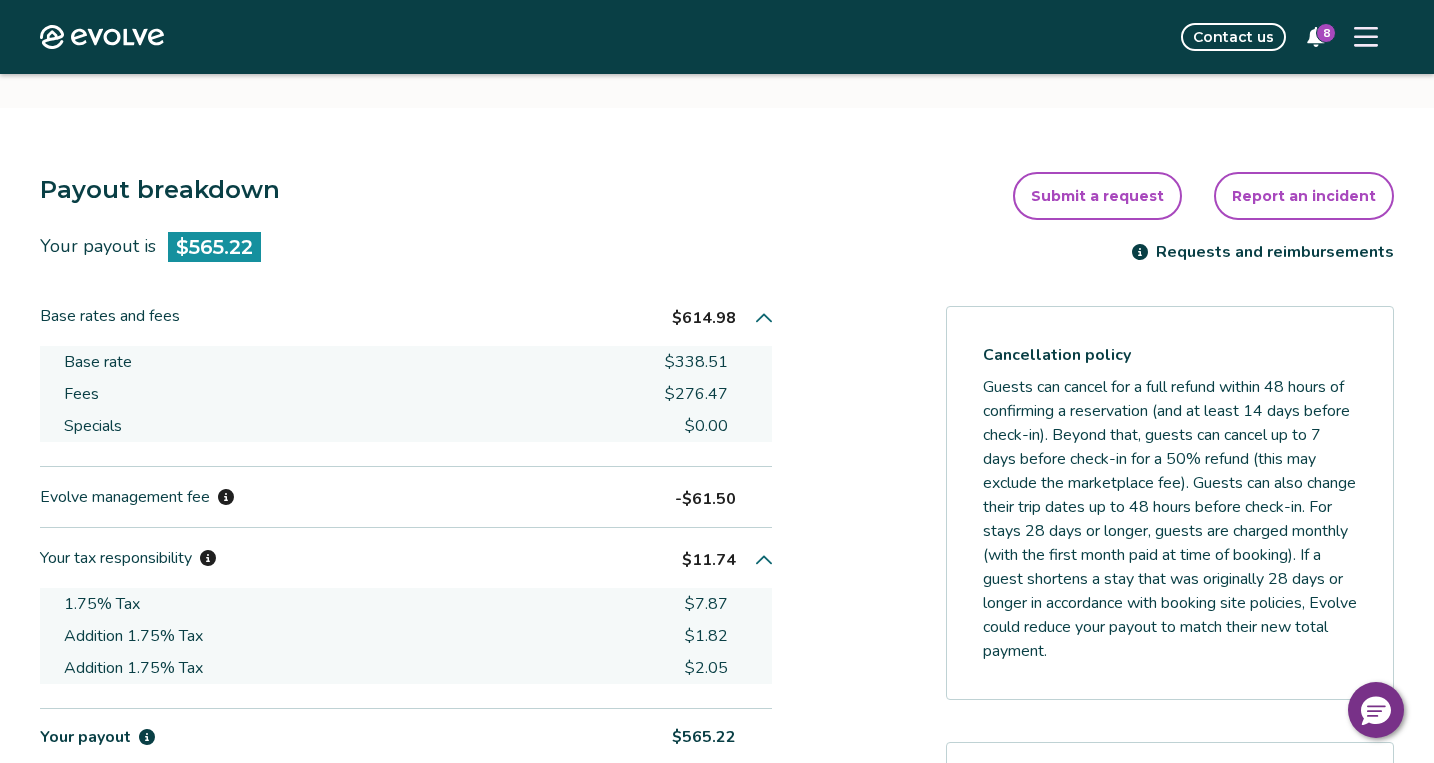 click on "-$61.50" at bounding box center [705, 499] 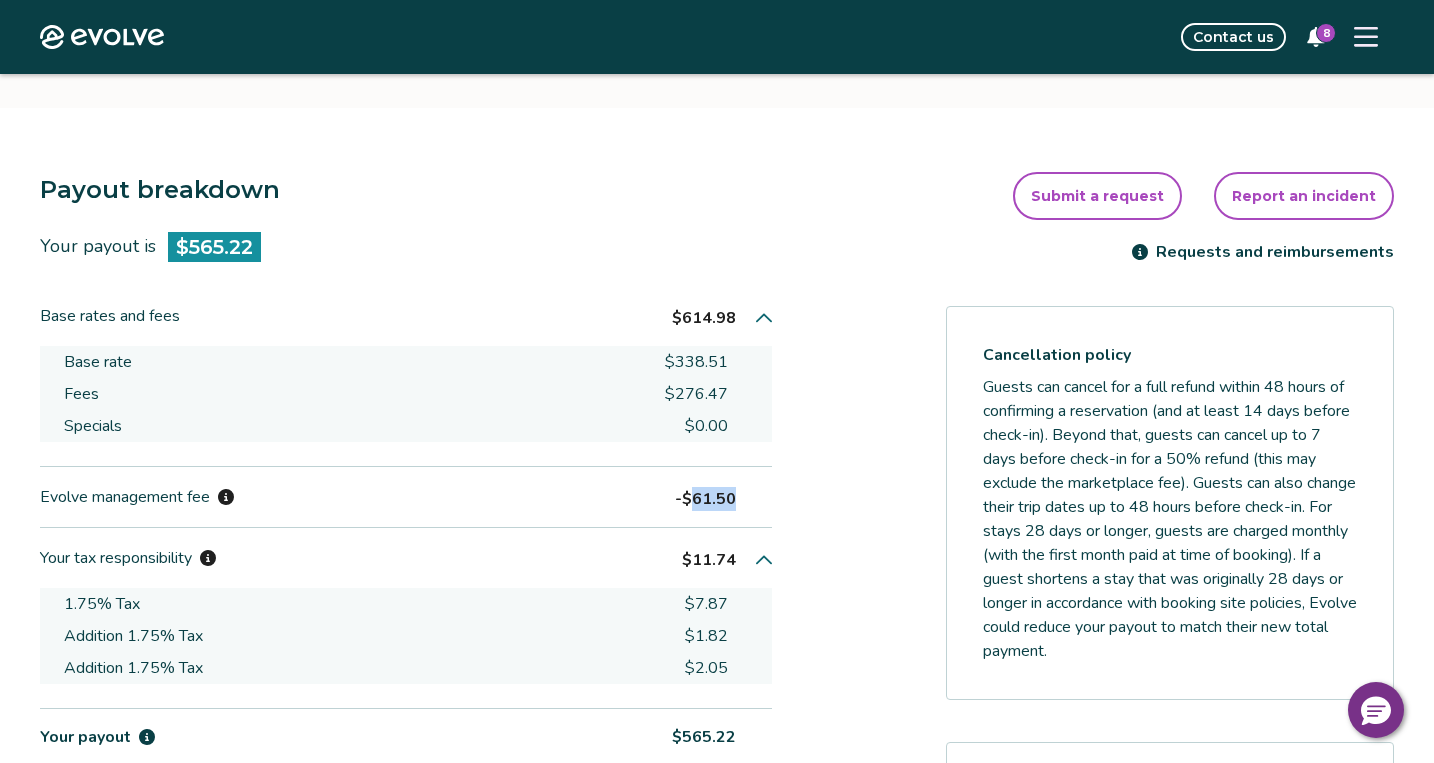 click on "-$61.50" at bounding box center (705, 499) 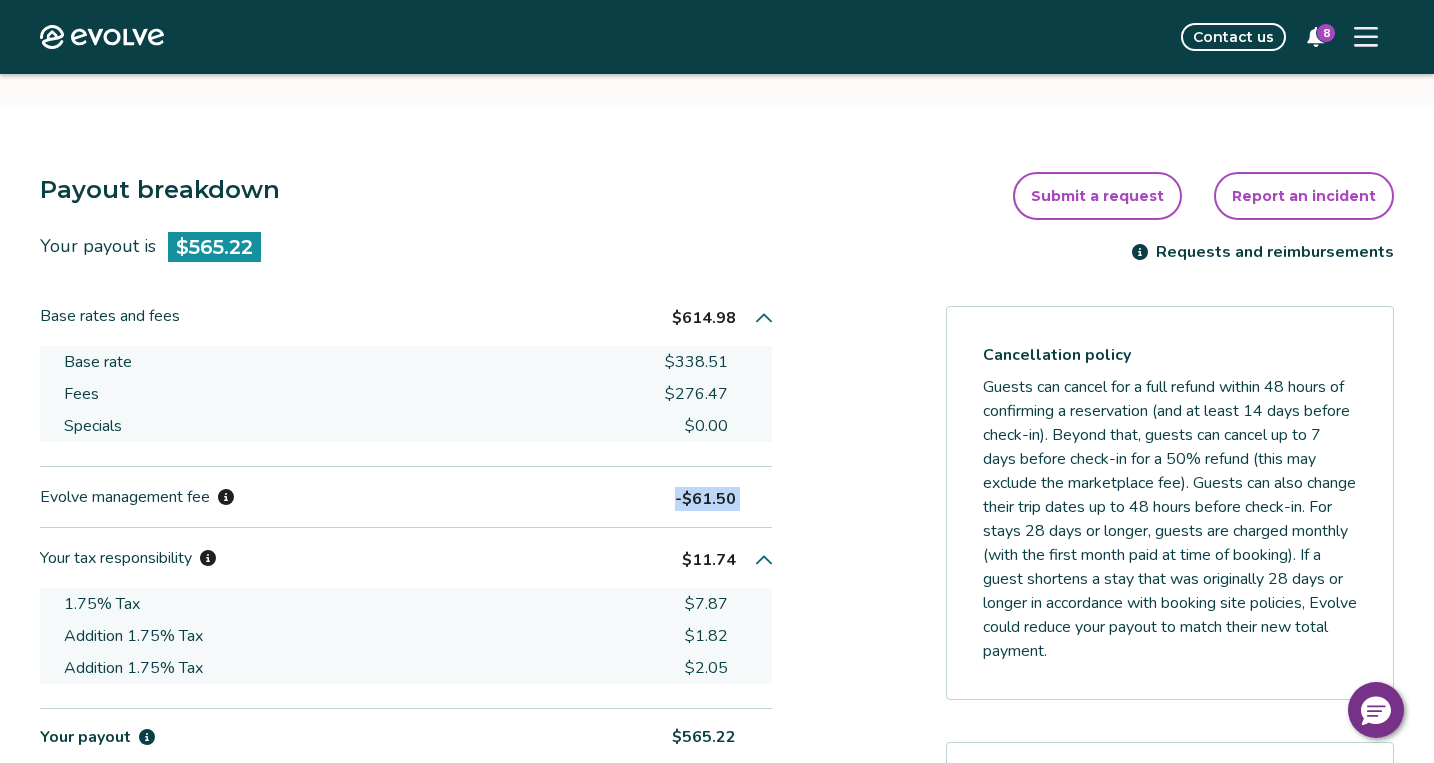 click on "-$61.50" at bounding box center (705, 499) 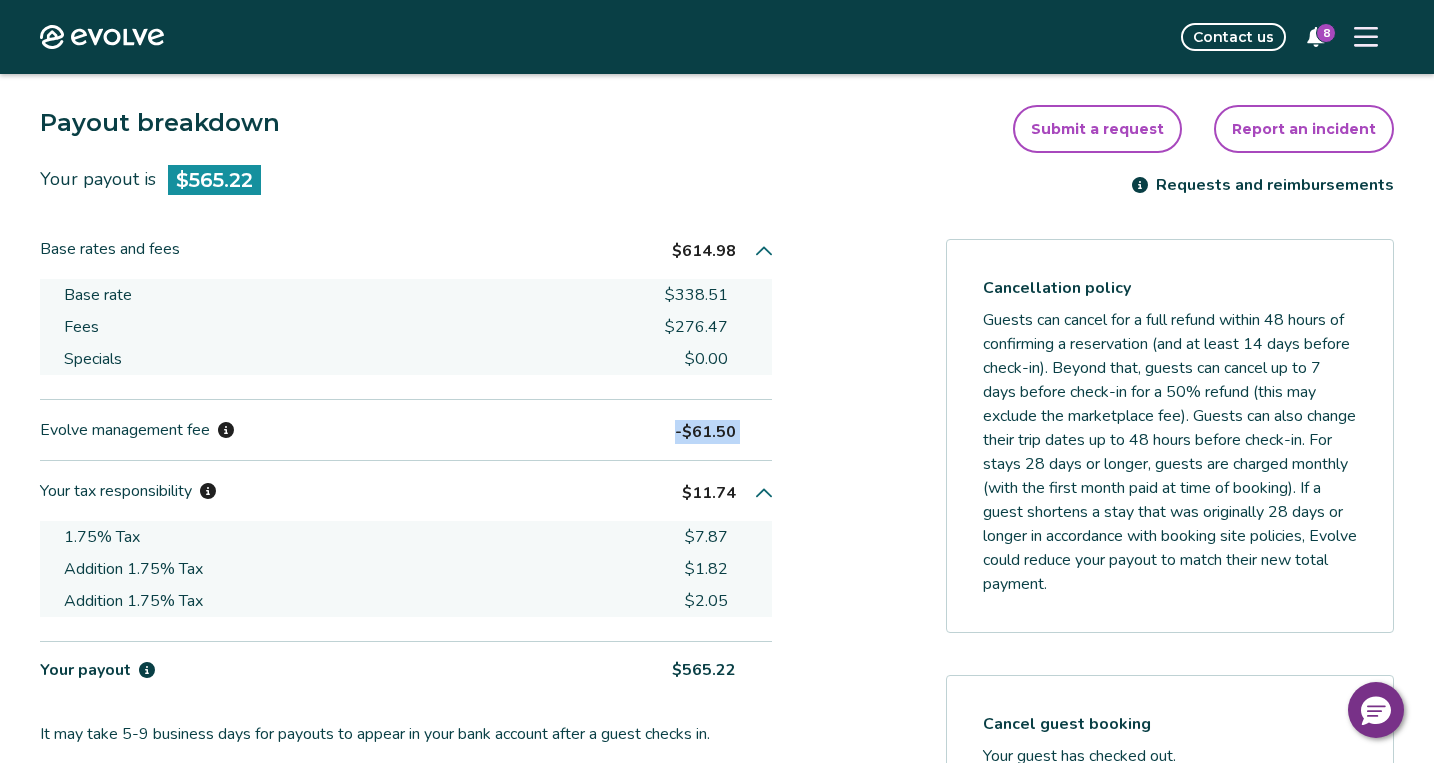 scroll, scrollTop: 524, scrollLeft: 0, axis: vertical 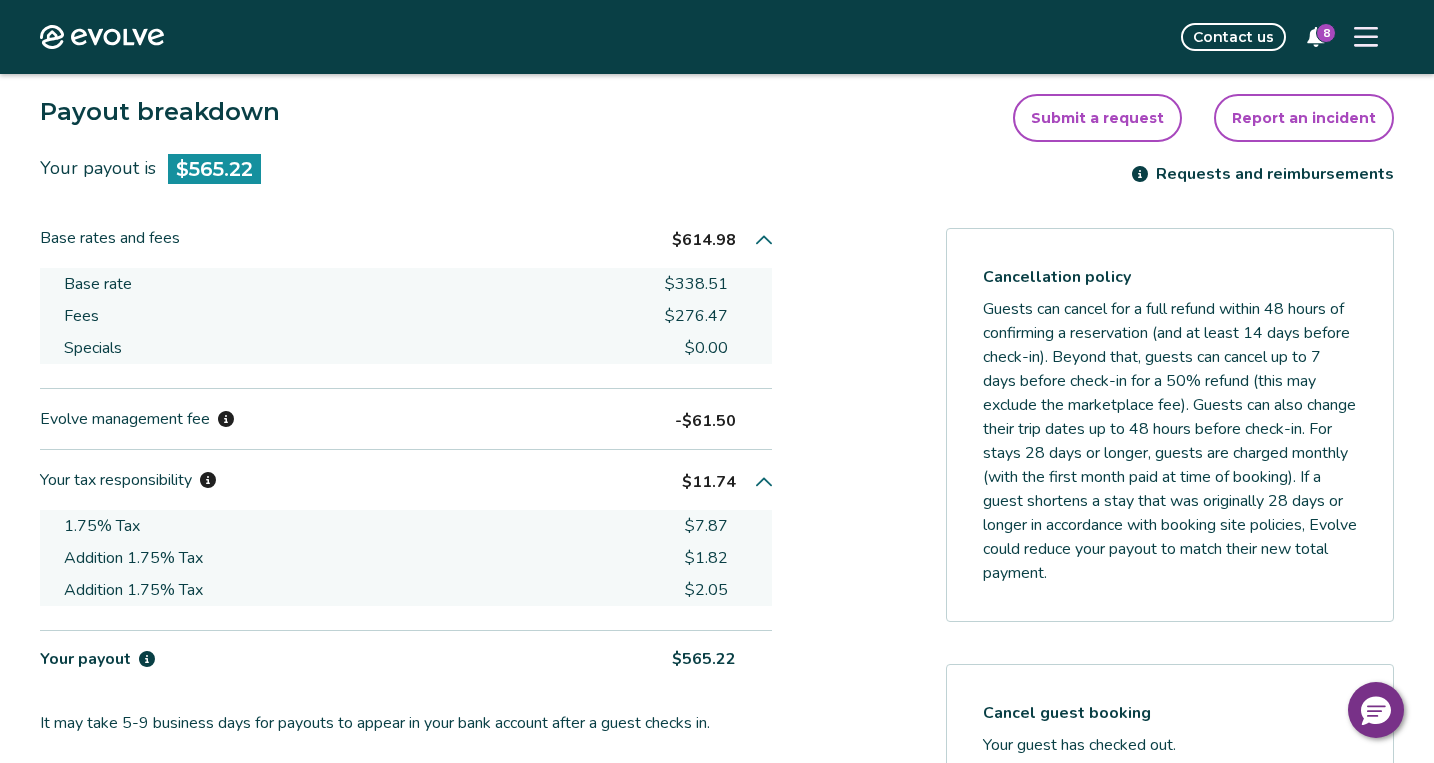 click on "$565.22" at bounding box center [704, 659] 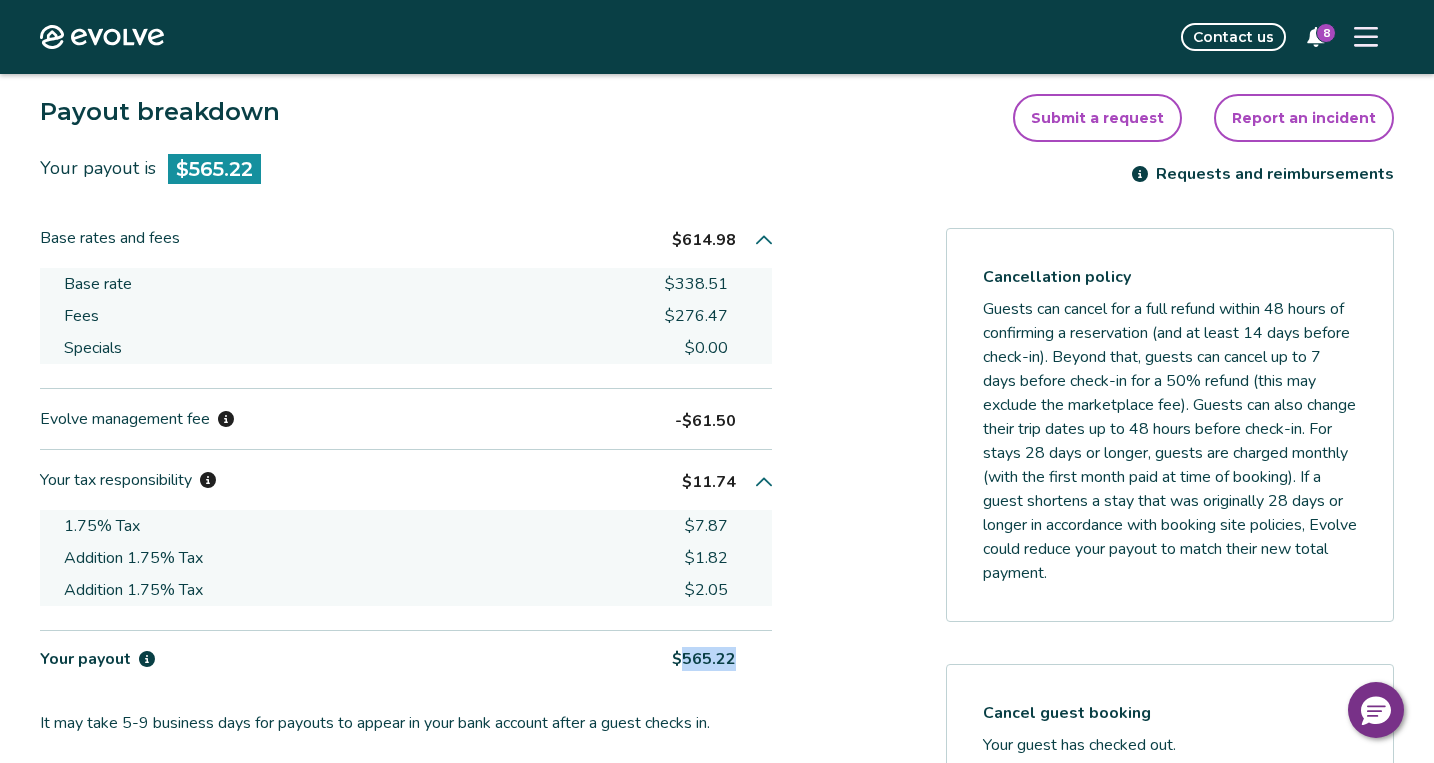 click on "$565.22" at bounding box center (704, 659) 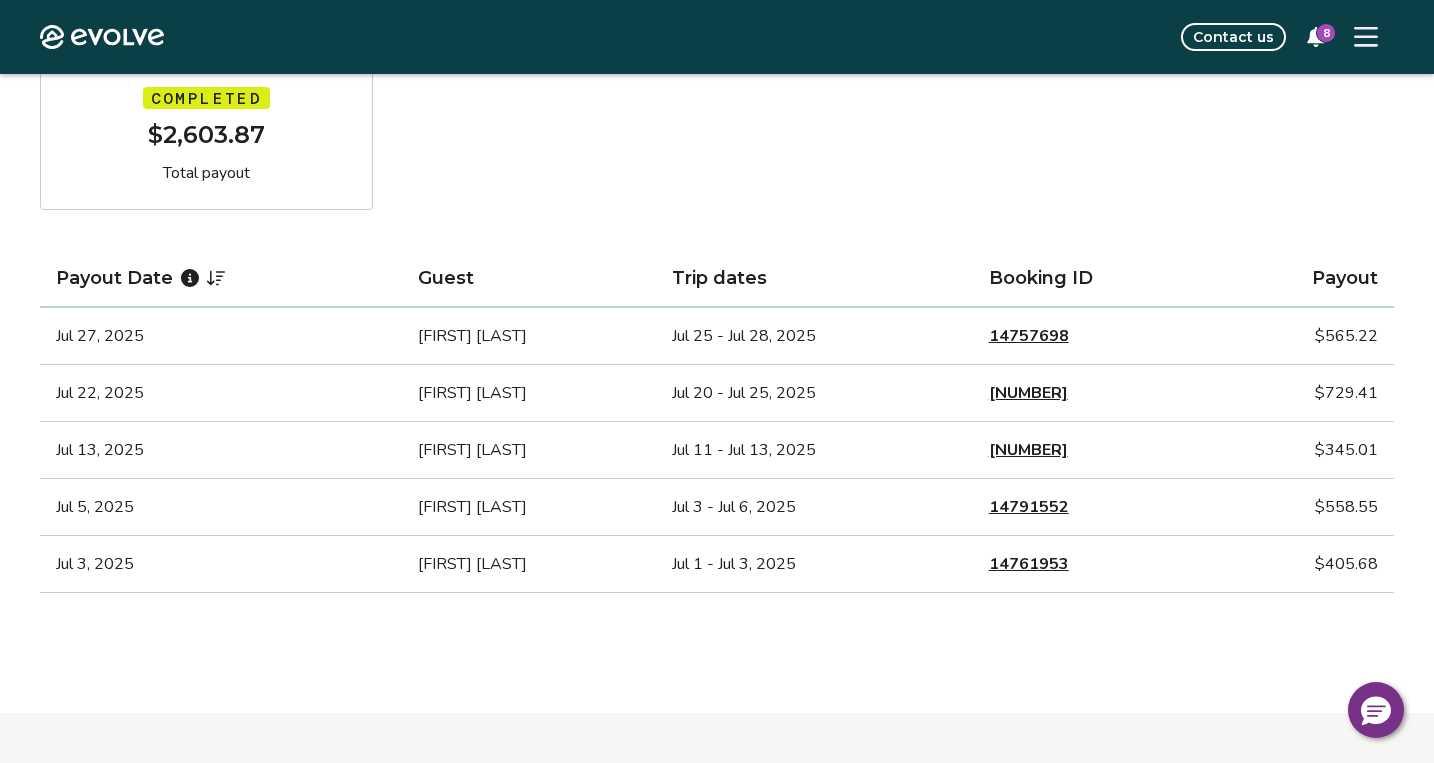 click on "[NUMBER]" at bounding box center (1028, 393) 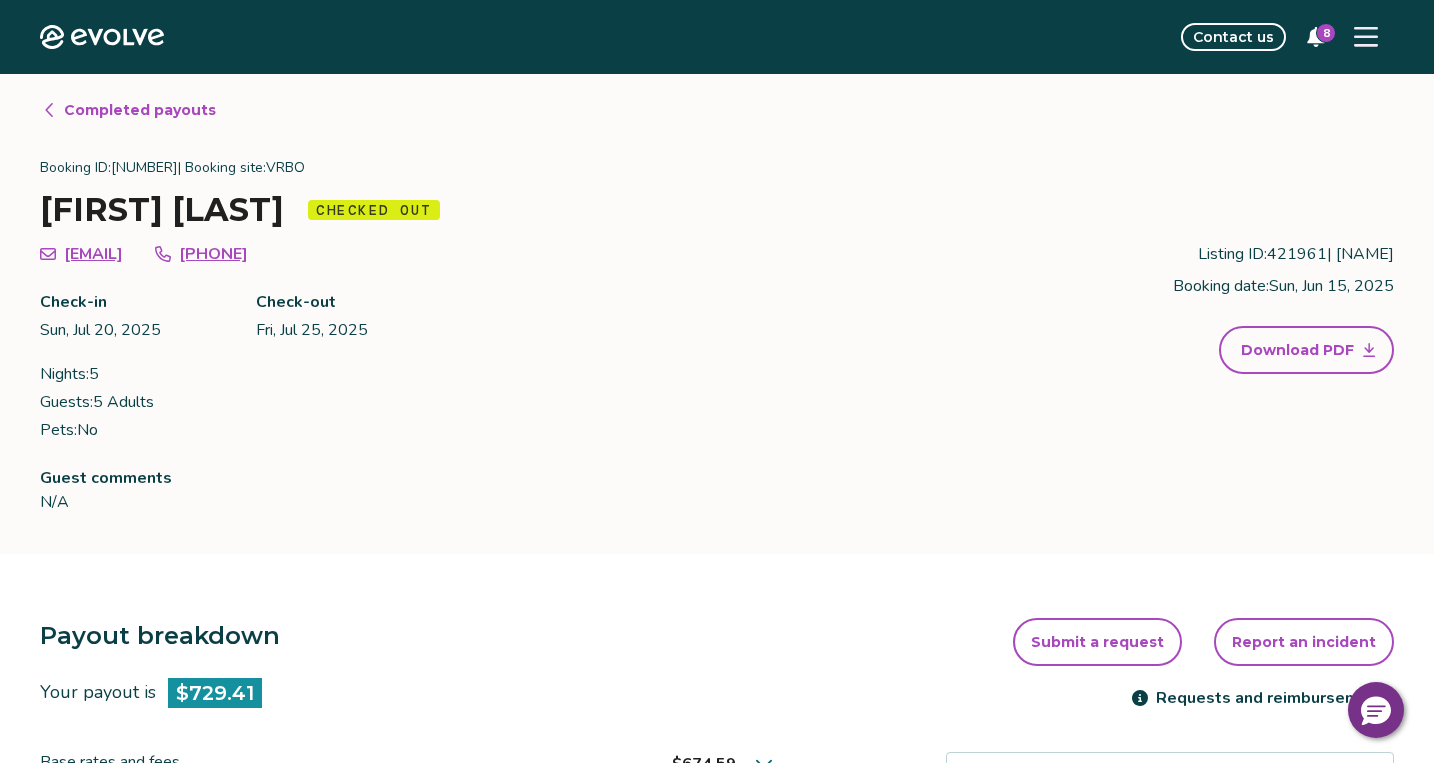 click on "Booking ID: [NUMBER] | Booking site: VRBO" at bounding box center (717, 168) 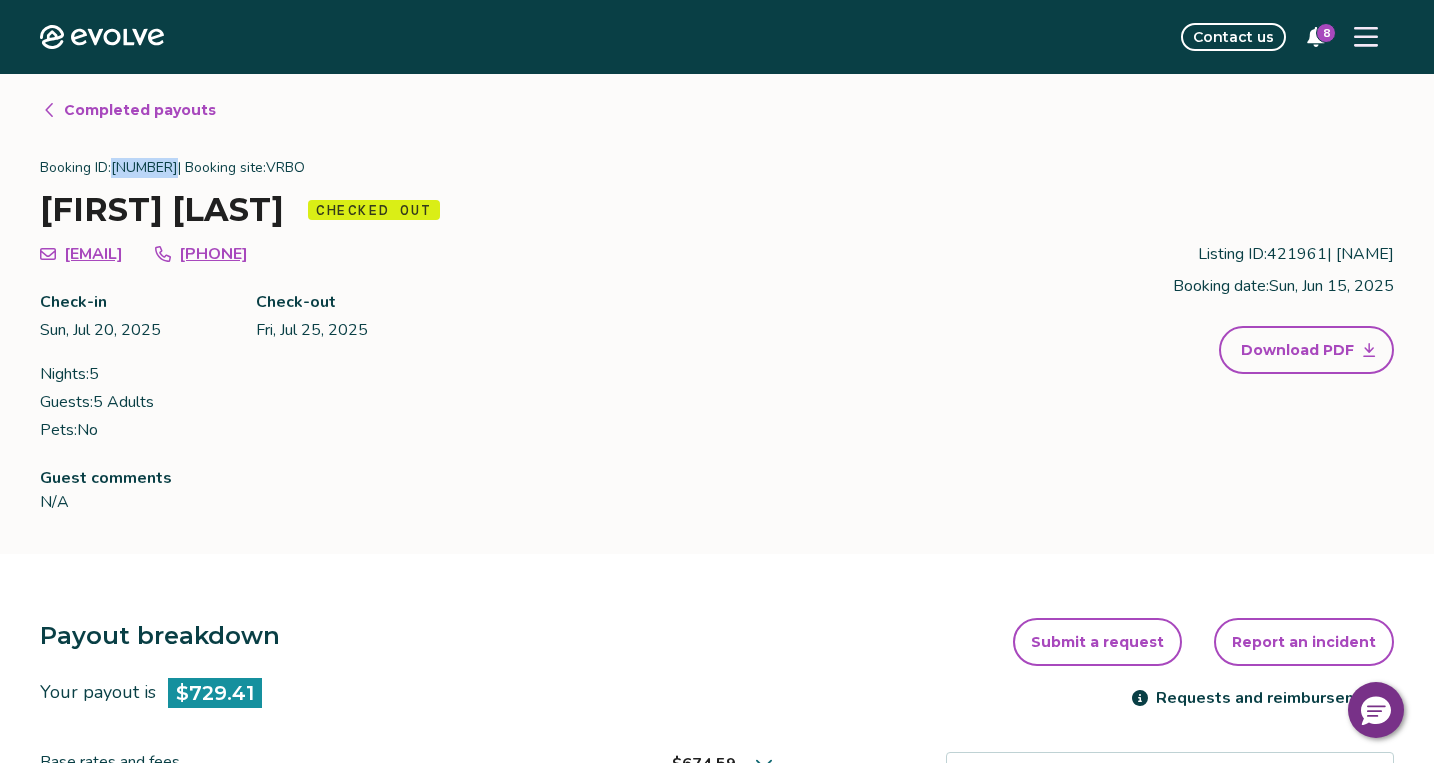 click on "Booking ID: [NUMBER] | Booking site: VRBO" at bounding box center (717, 168) 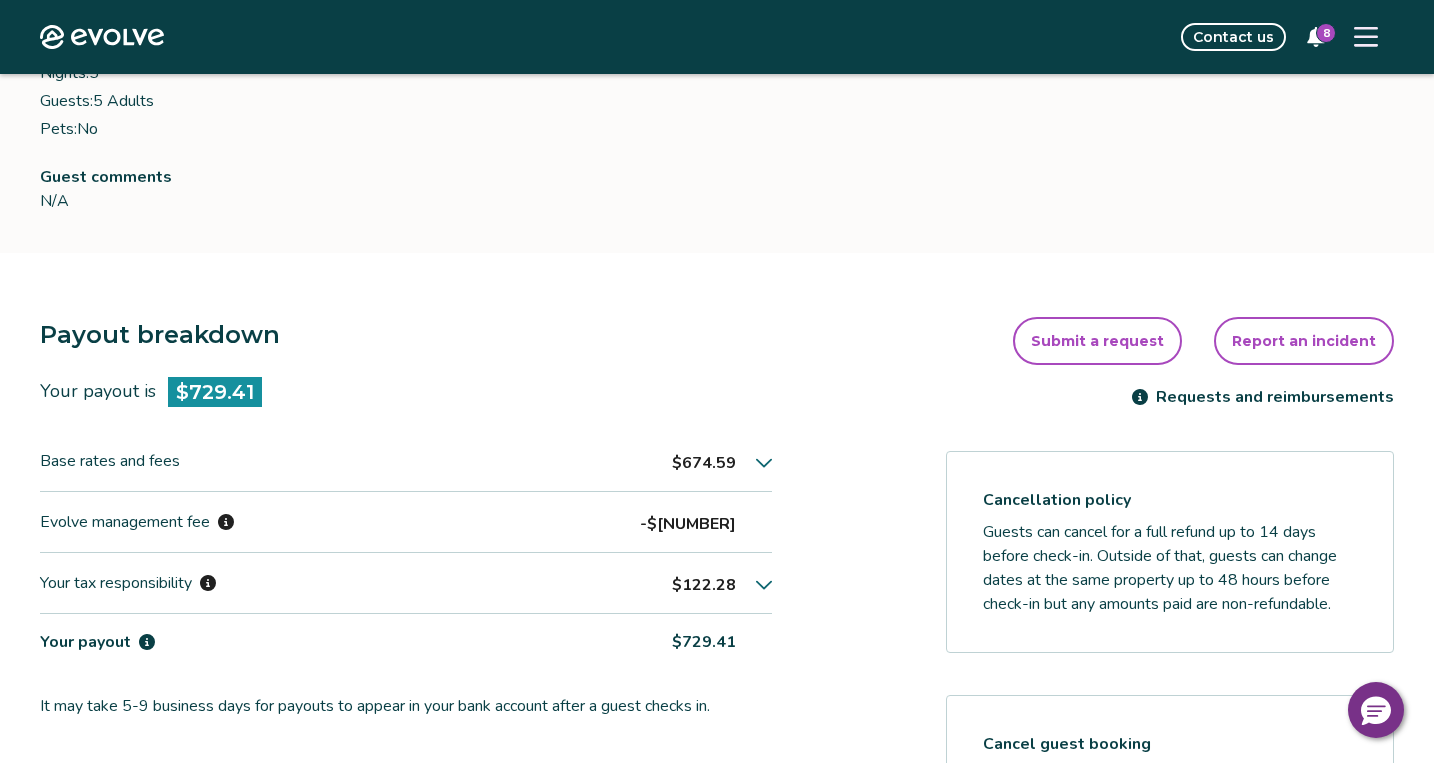 scroll, scrollTop: 303, scrollLeft: 0, axis: vertical 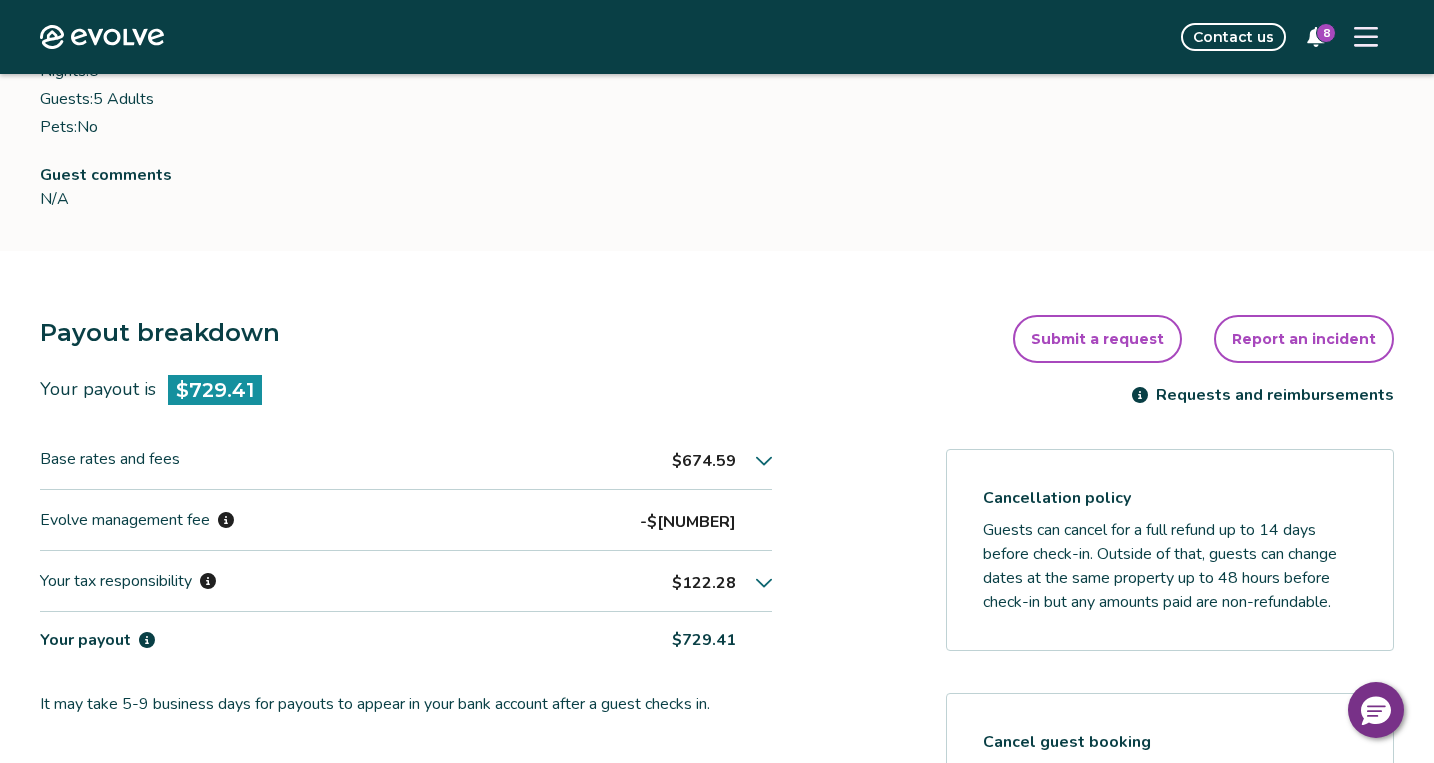 click on "$674.59" at bounding box center [722, 459] 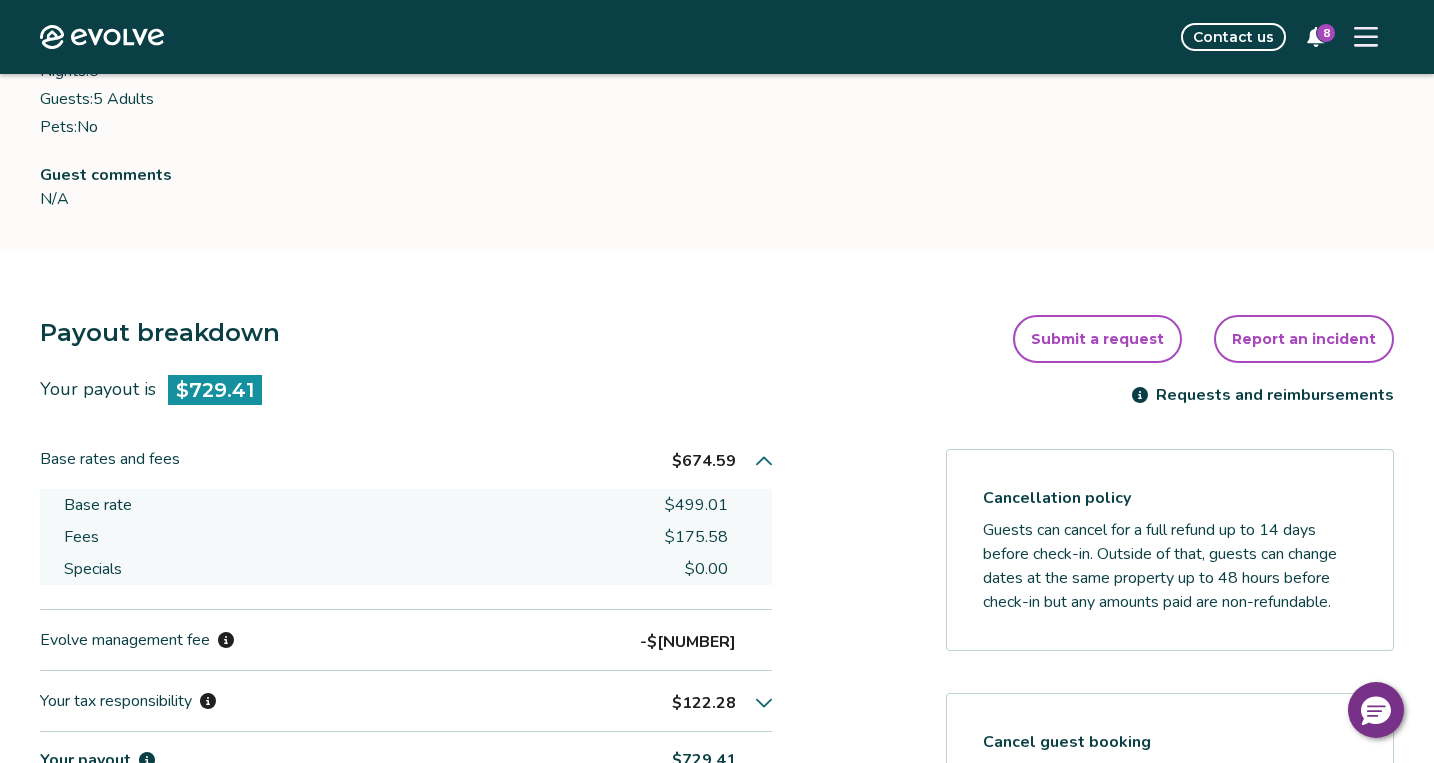 click on "$499.01" at bounding box center (696, 505) 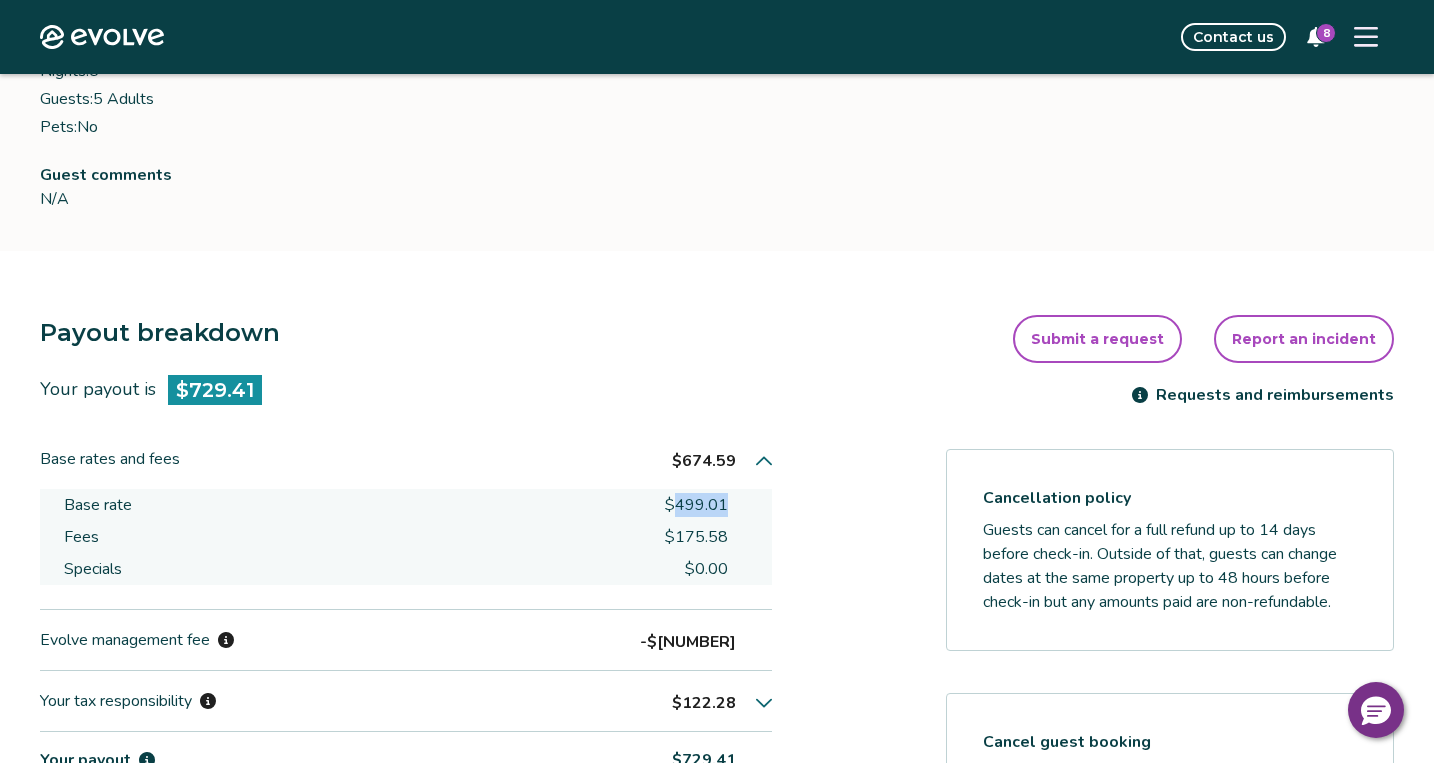 click on "$499.01" at bounding box center [696, 505] 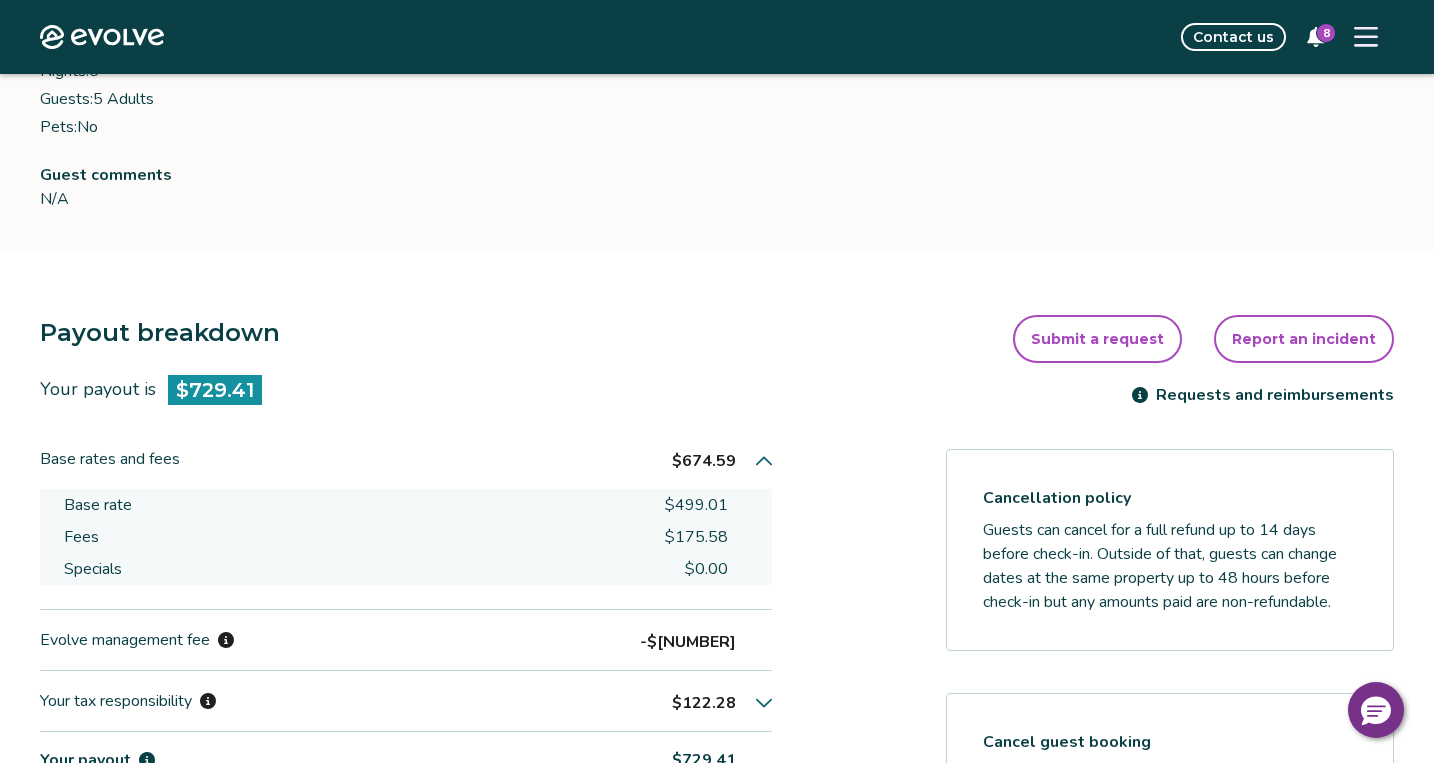 click on "$175.58" at bounding box center [696, 537] 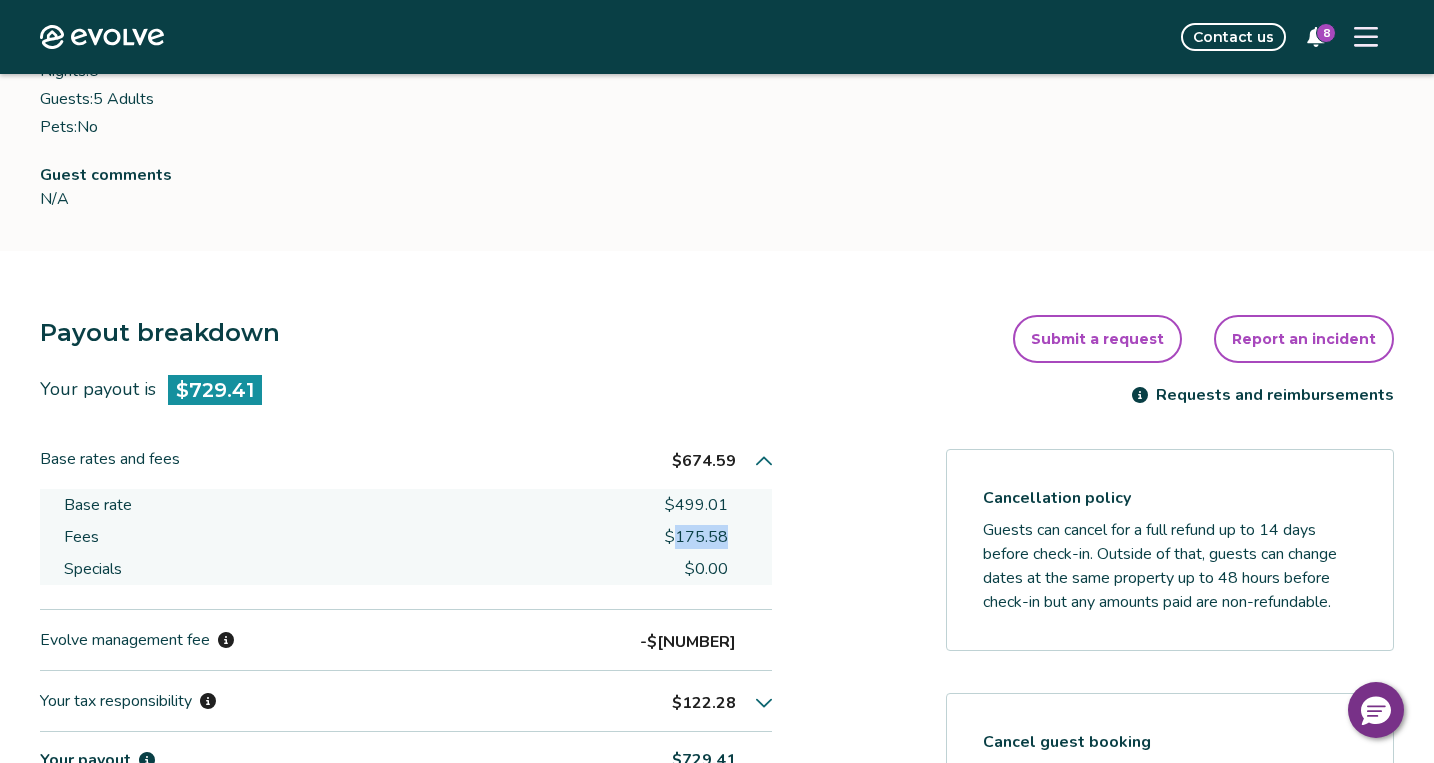 click on "$175.58" at bounding box center [696, 537] 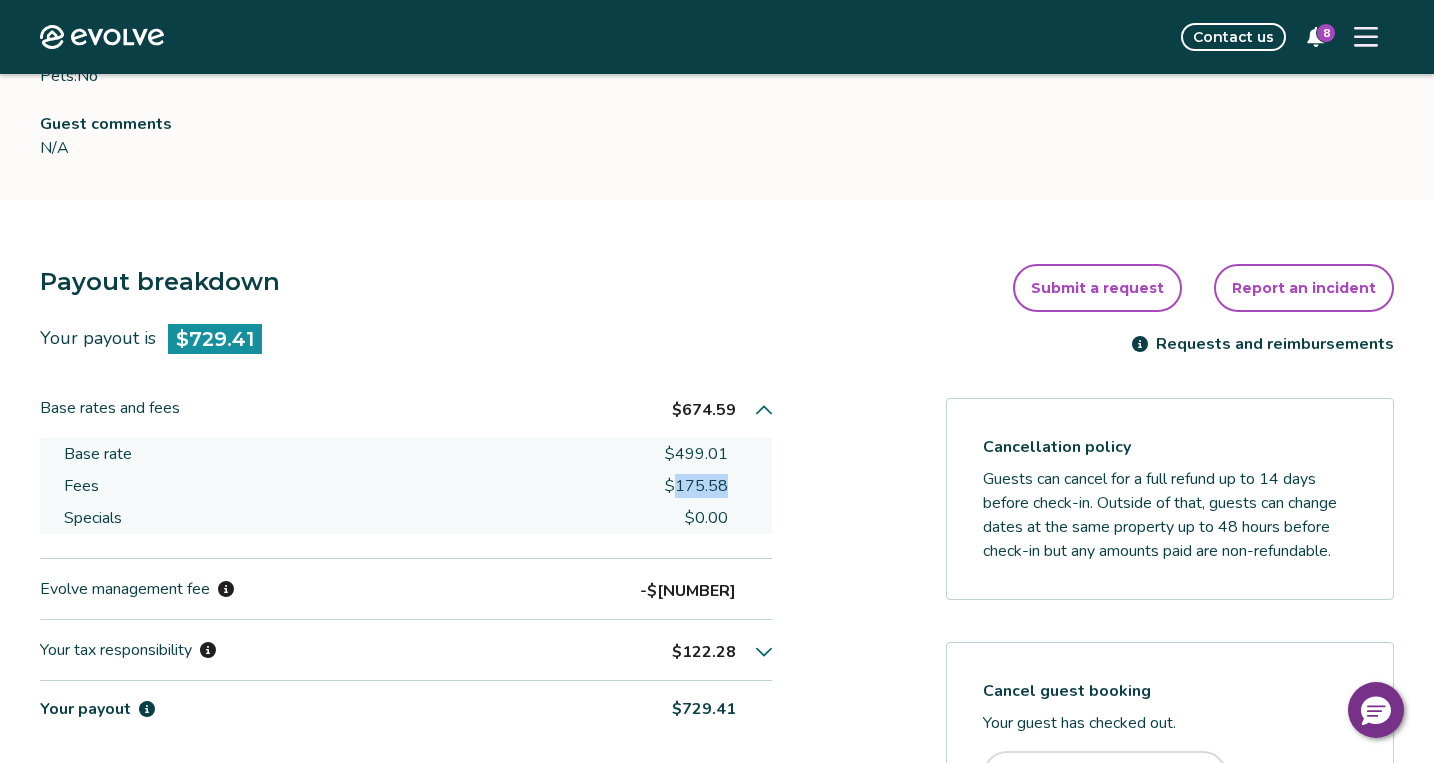 scroll, scrollTop: 379, scrollLeft: 0, axis: vertical 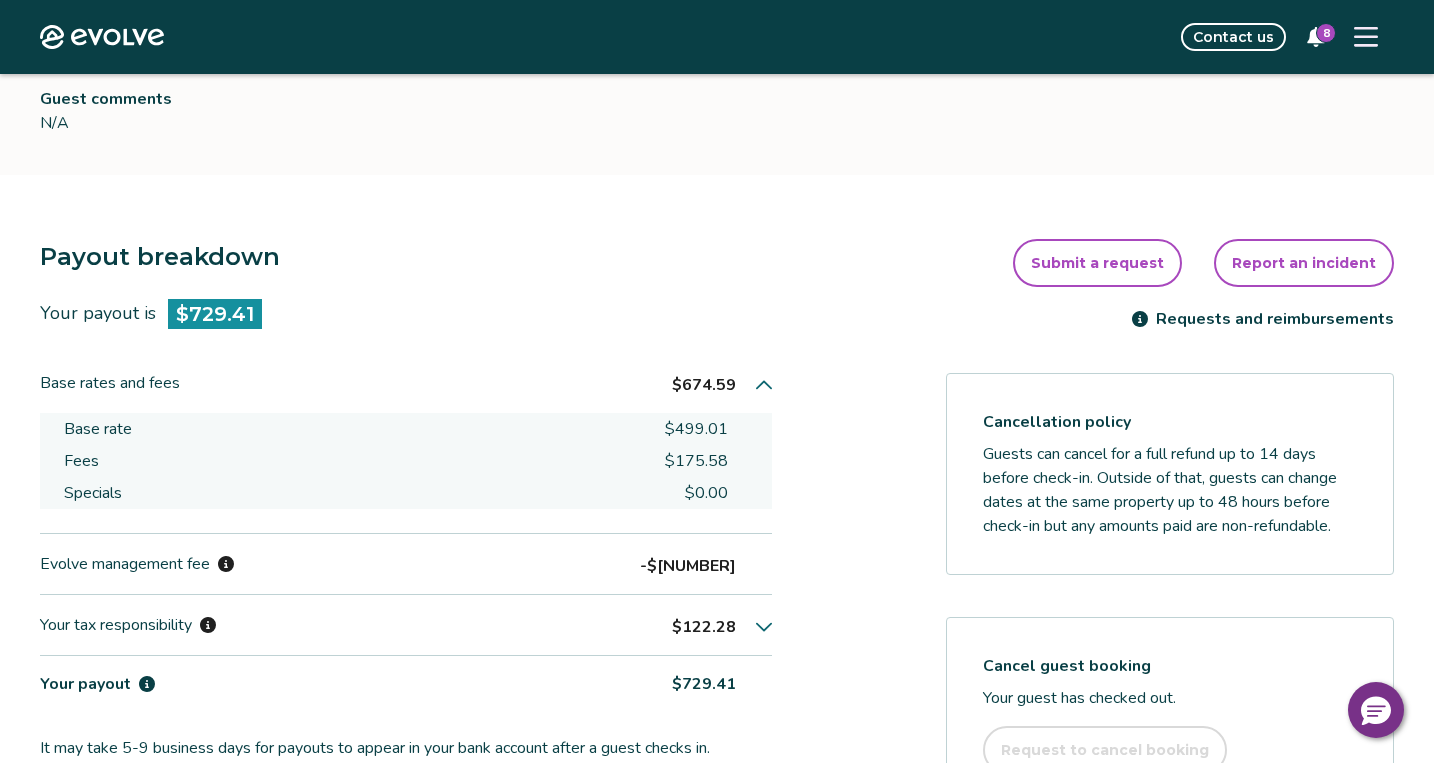 click on "-$[NUMBER]" at bounding box center (688, 566) 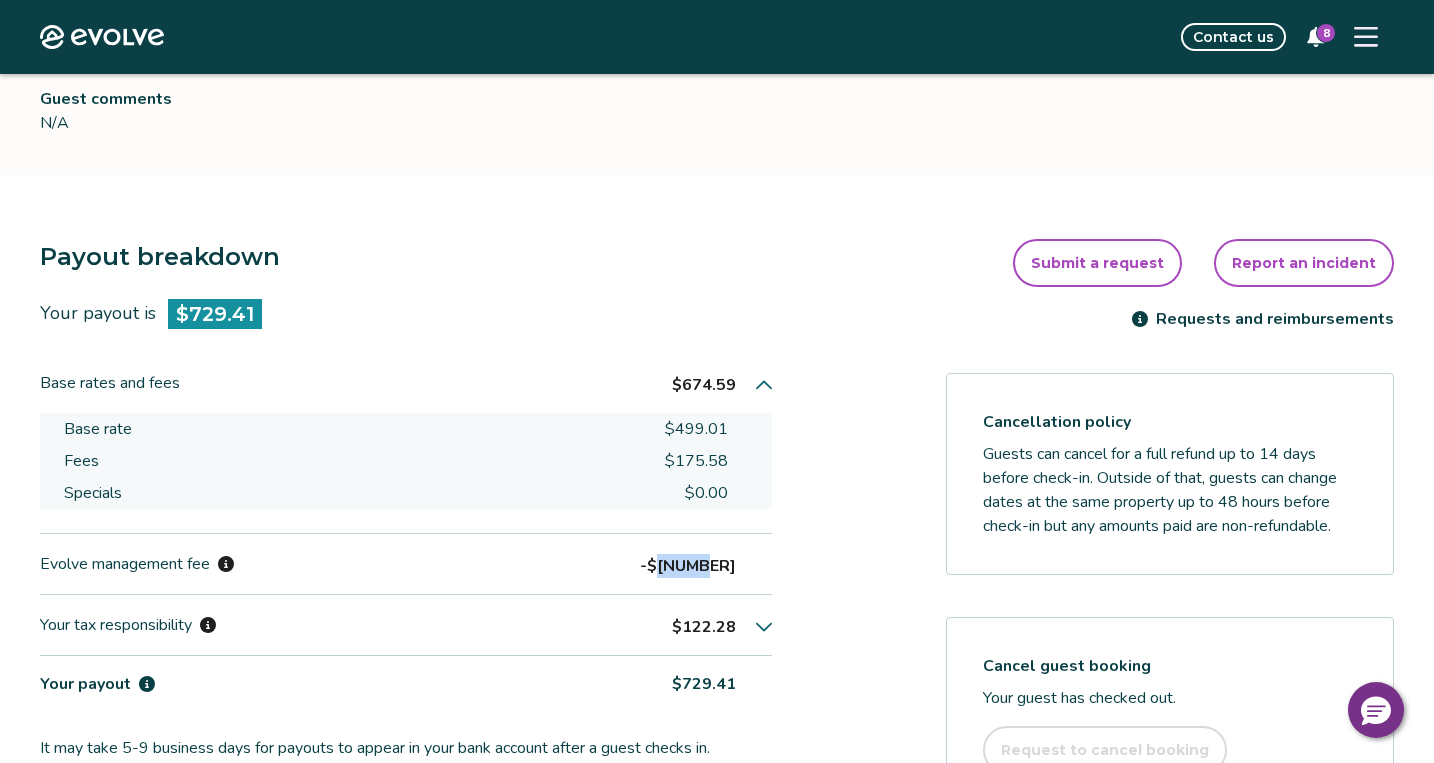 click on "-$[NUMBER]" at bounding box center [688, 566] 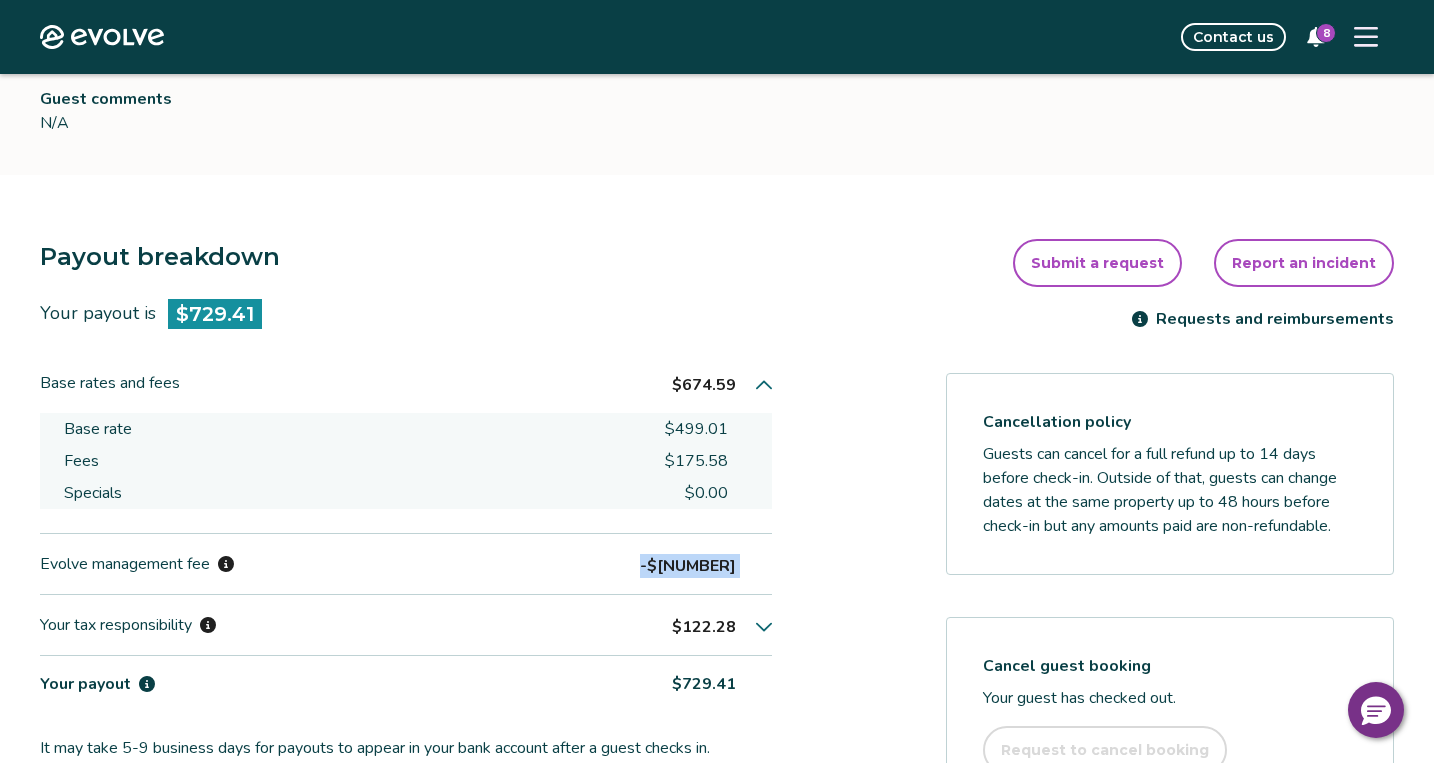click on "-$[NUMBER]" at bounding box center (688, 566) 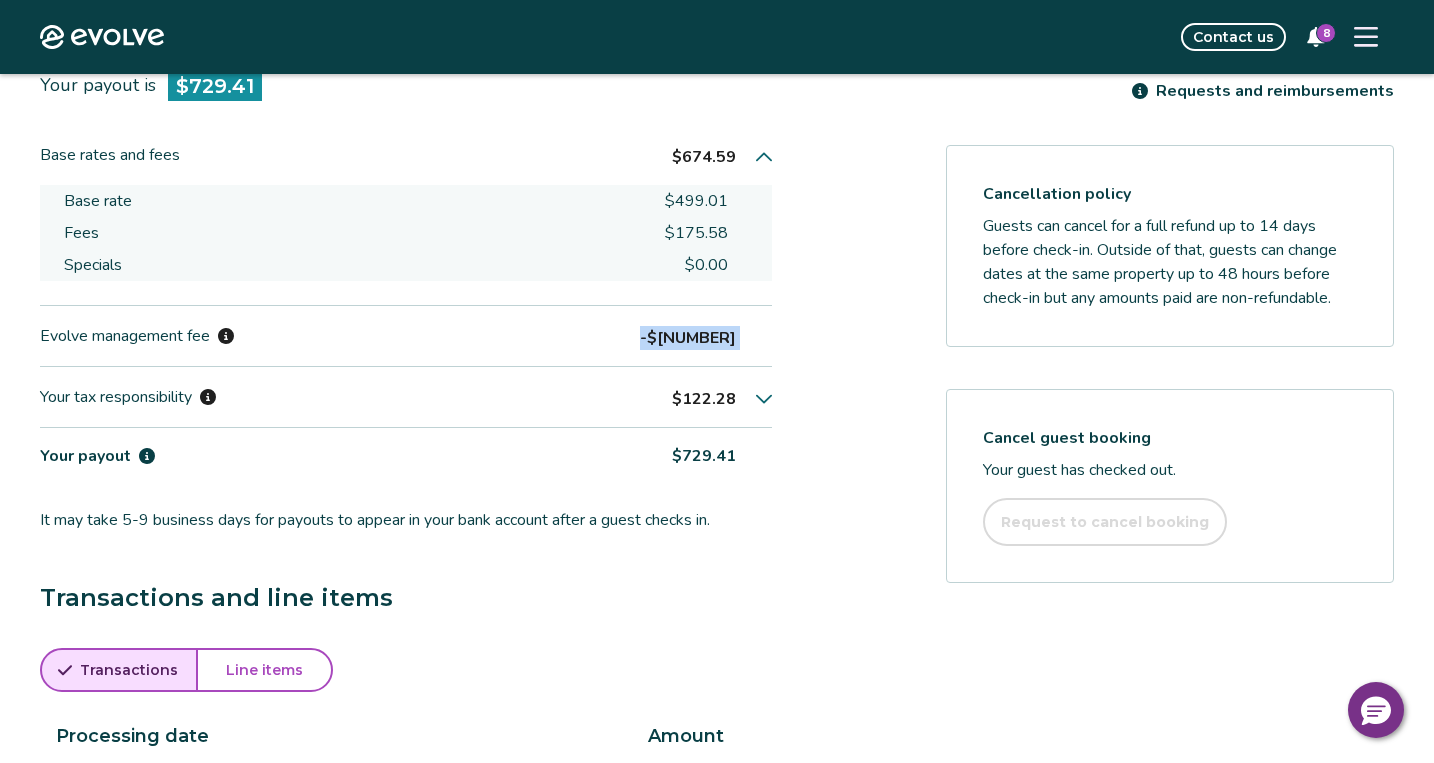 scroll, scrollTop: 704, scrollLeft: 0, axis: vertical 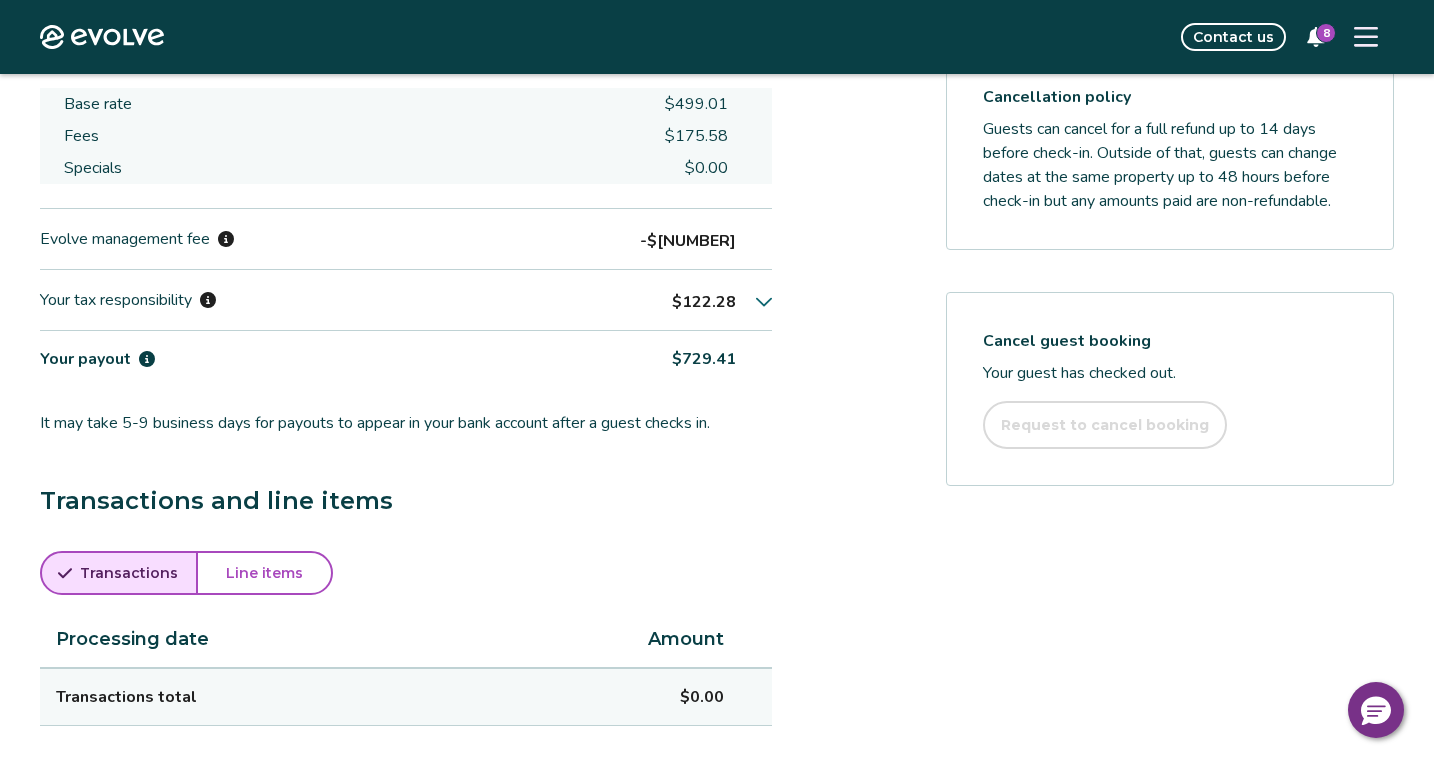 click on "$729.41" at bounding box center (704, 359) 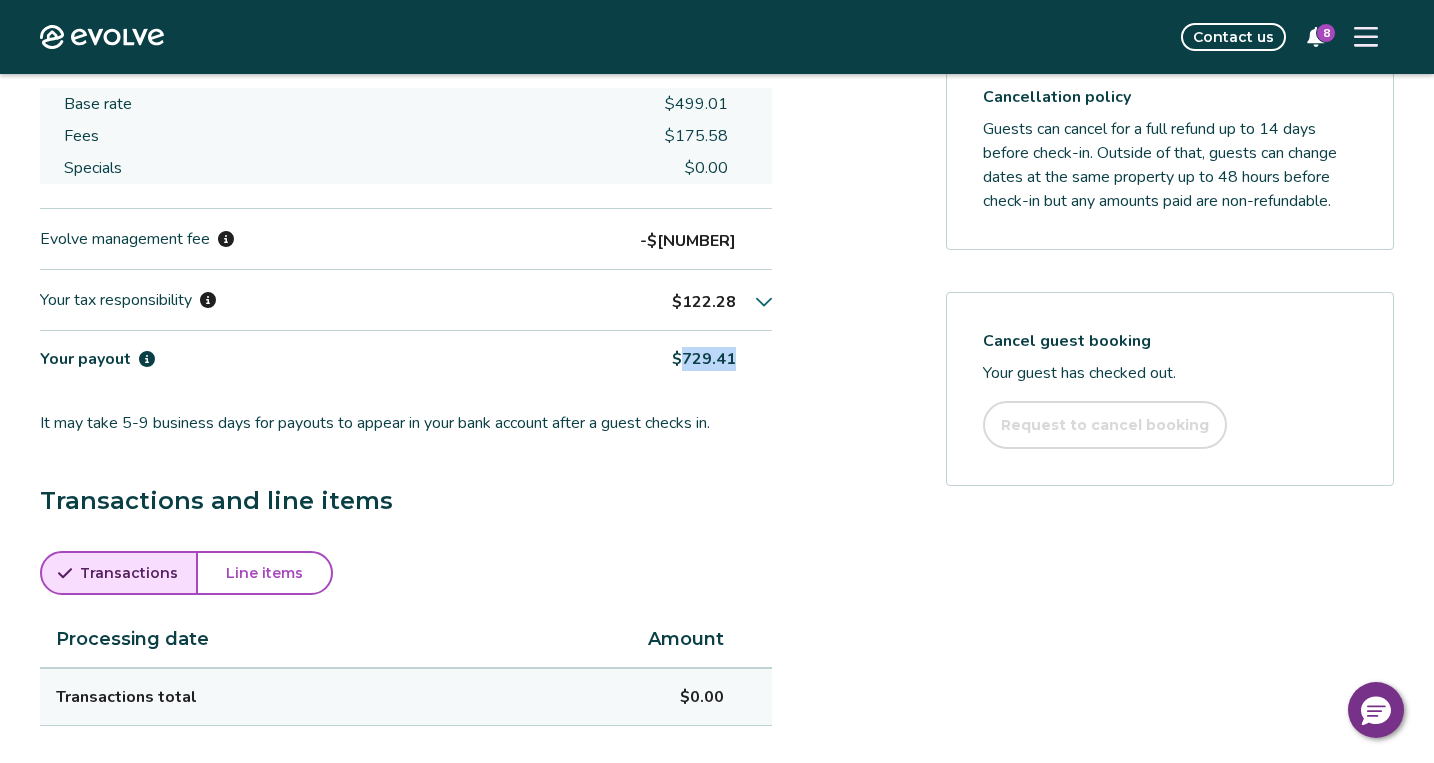 click on "$729.41" at bounding box center (704, 359) 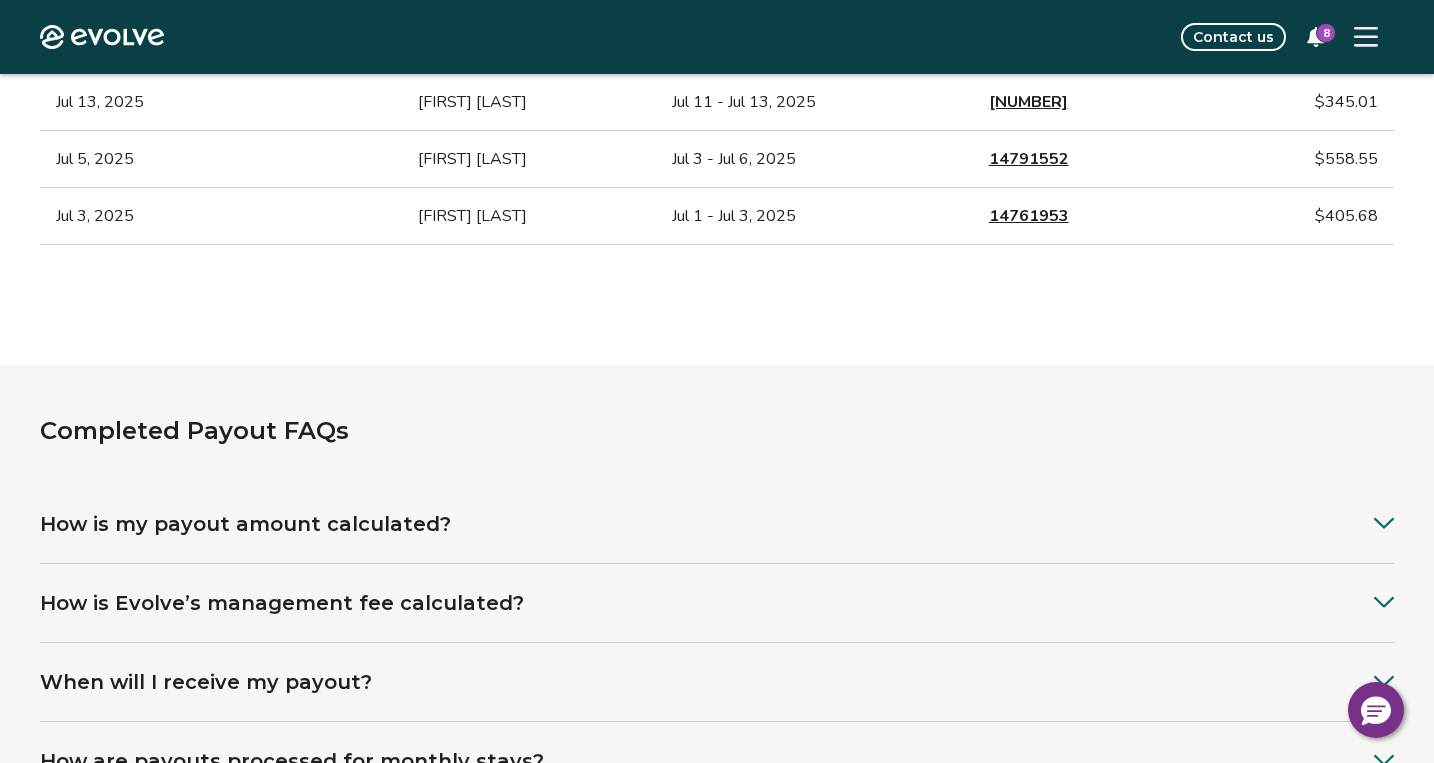 scroll, scrollTop: 356, scrollLeft: 0, axis: vertical 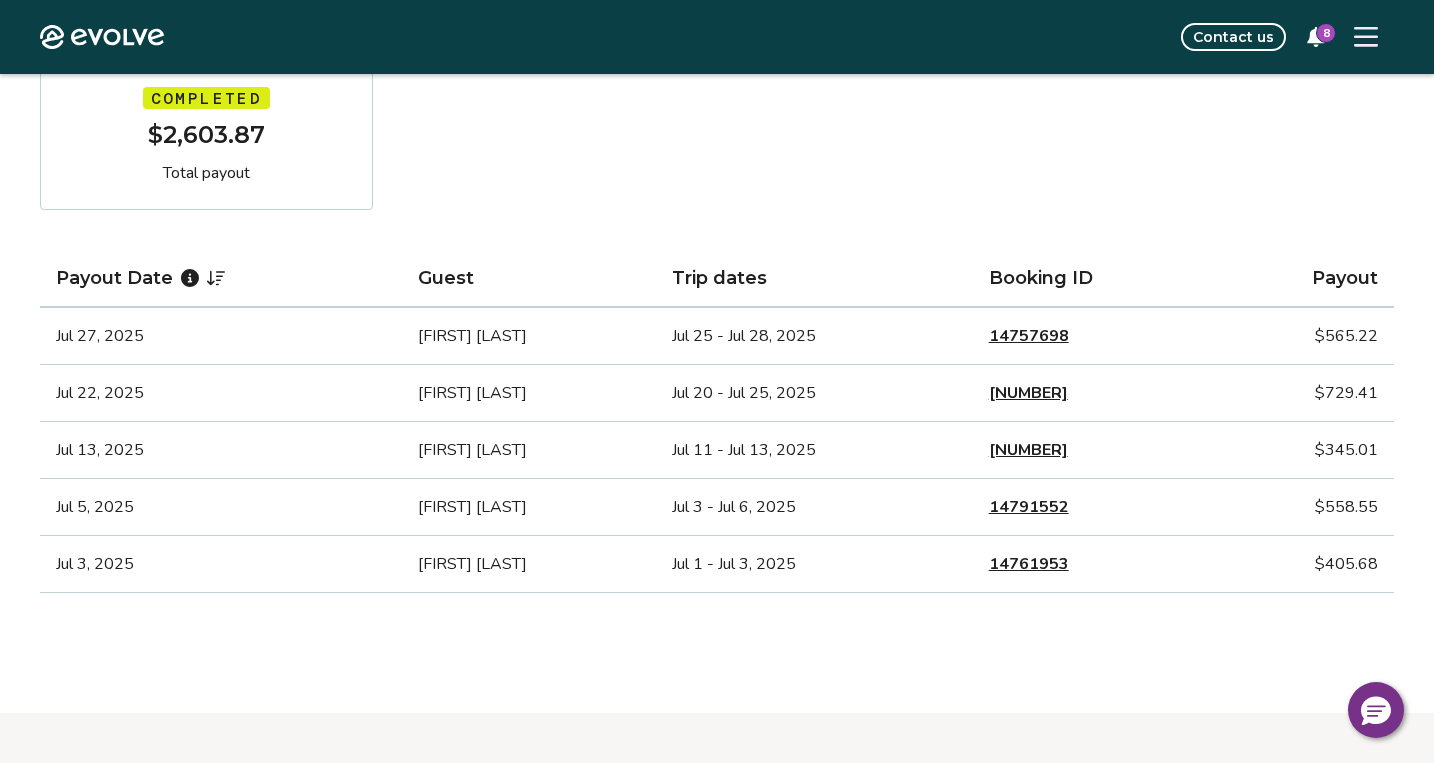 click on "[NUMBER]" at bounding box center (1028, 450) 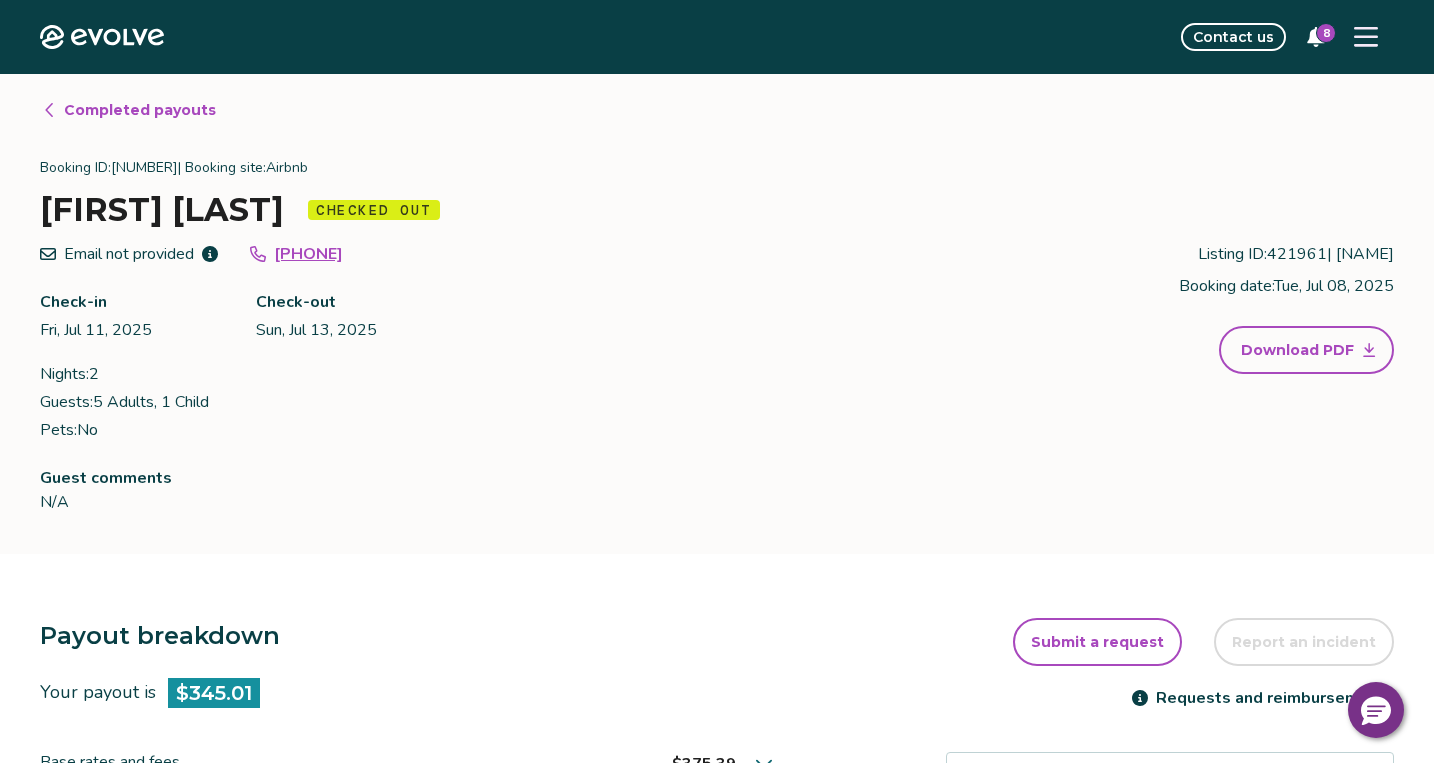 click on "Booking ID:  14847350  | Booking site:  Airbnb" at bounding box center [717, 168] 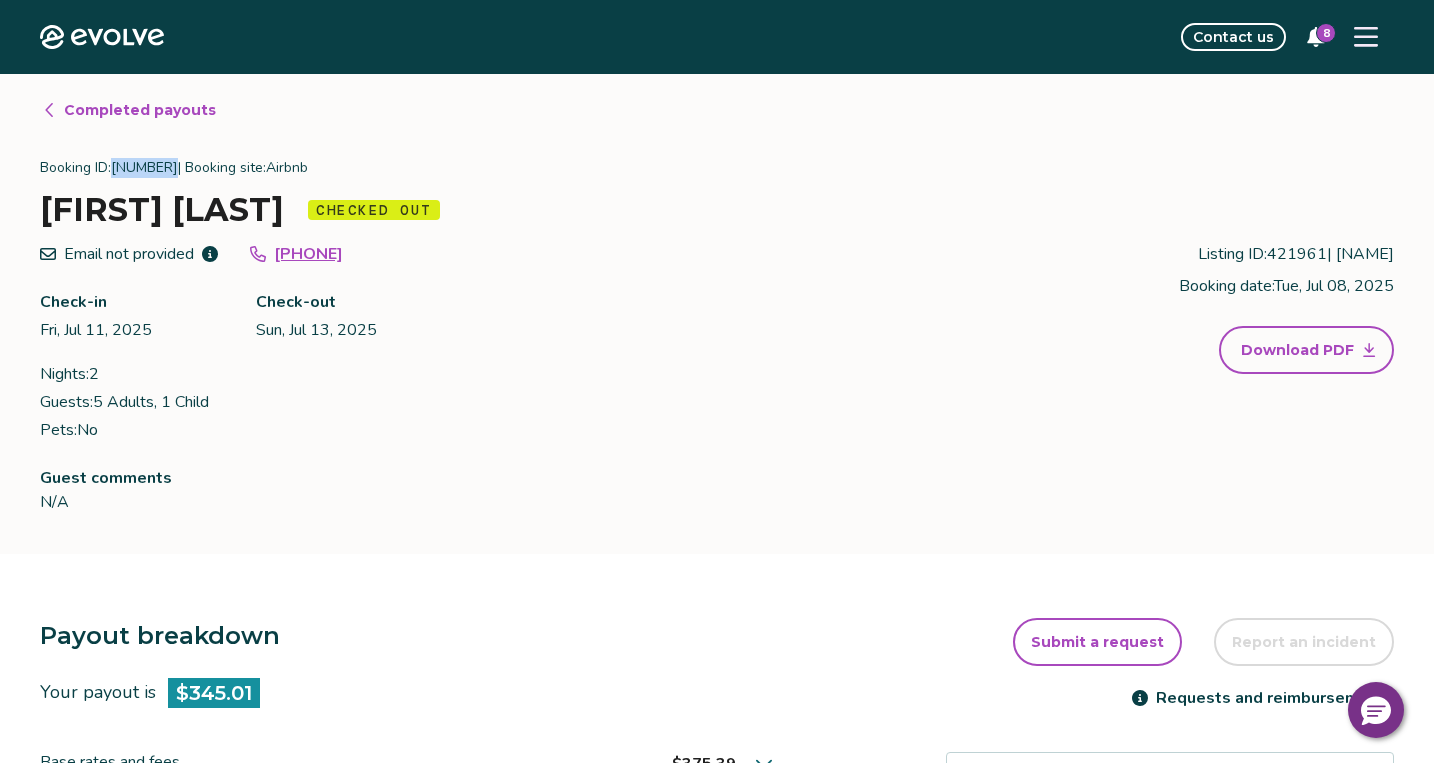 click on "Booking ID:  14847350  | Booking site:  Airbnb" at bounding box center [717, 168] 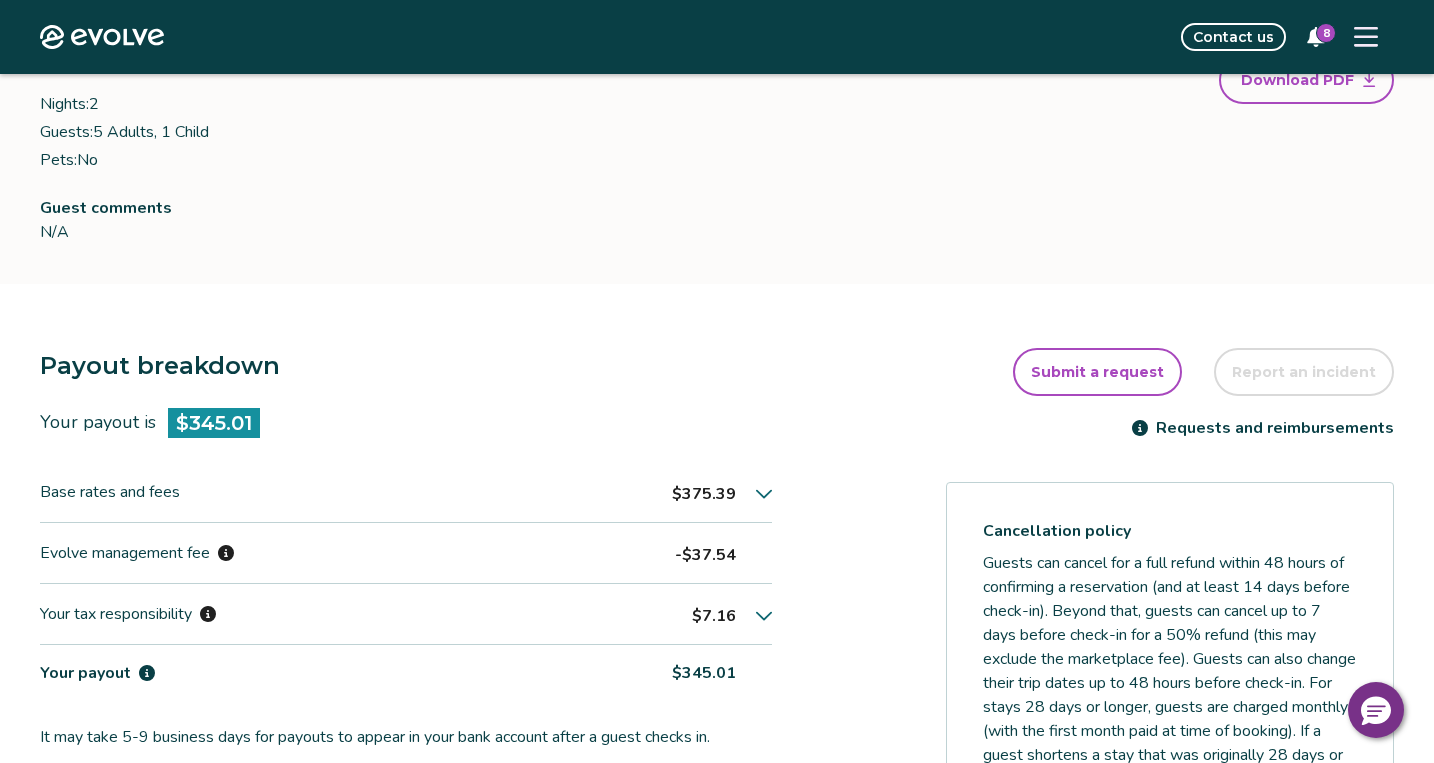 scroll, scrollTop: 293, scrollLeft: 0, axis: vertical 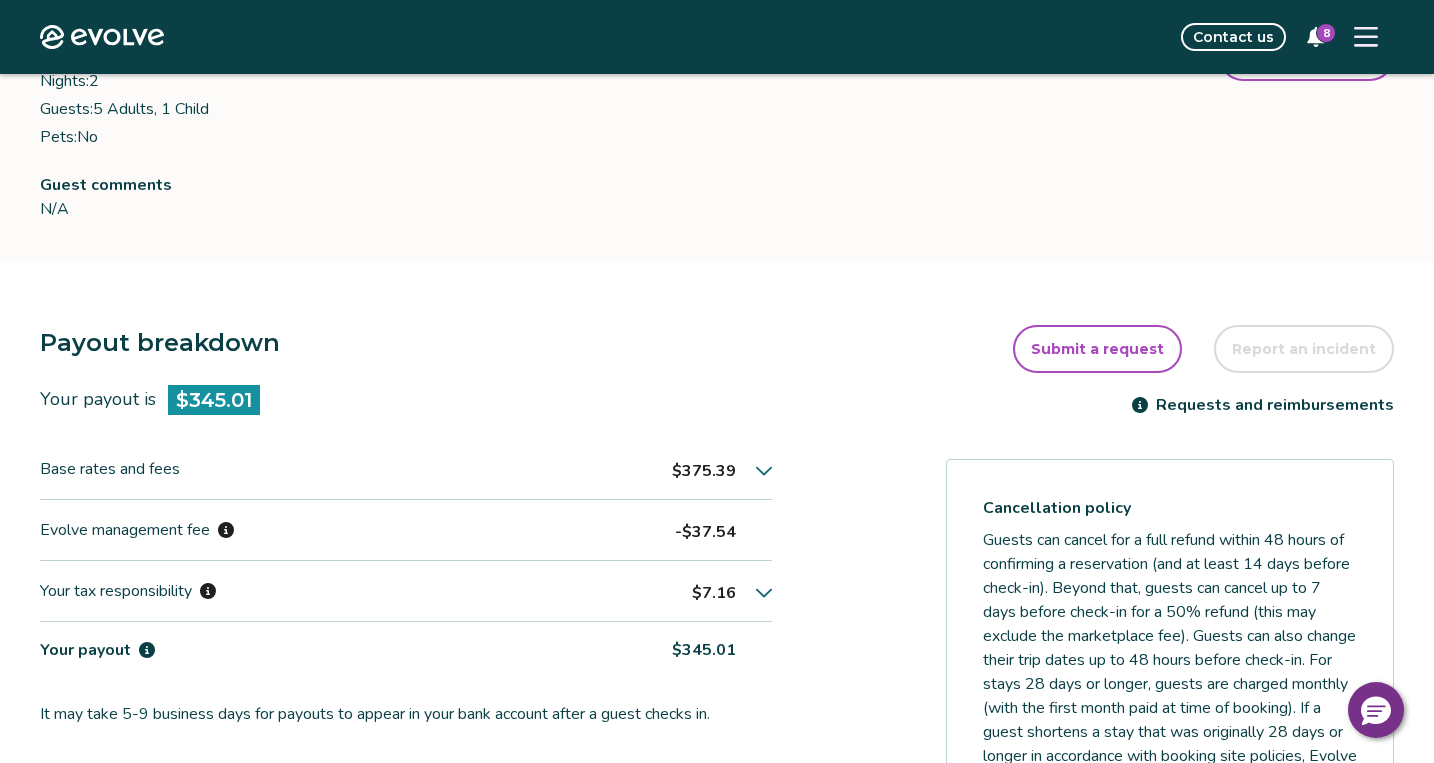 click 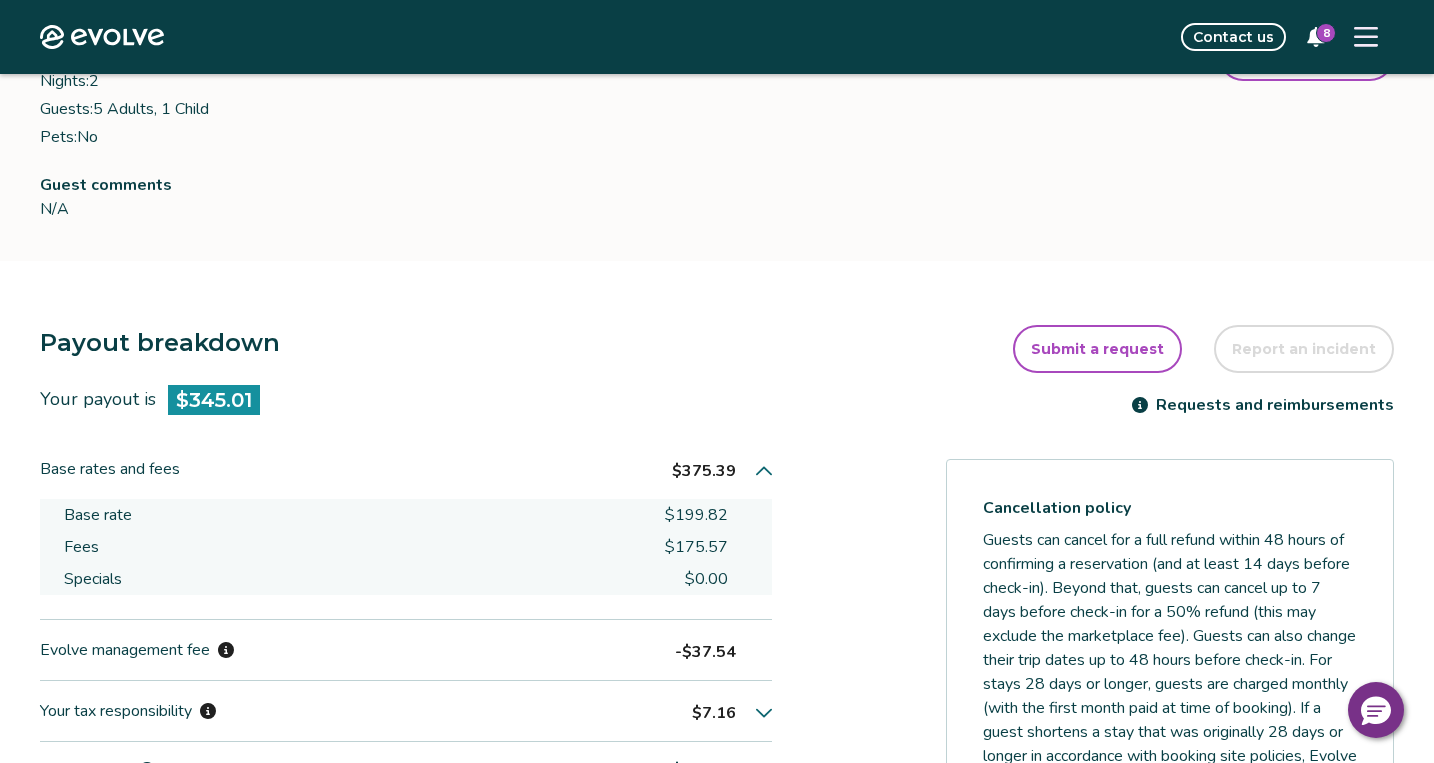 click on "$199.82" at bounding box center (696, 515) 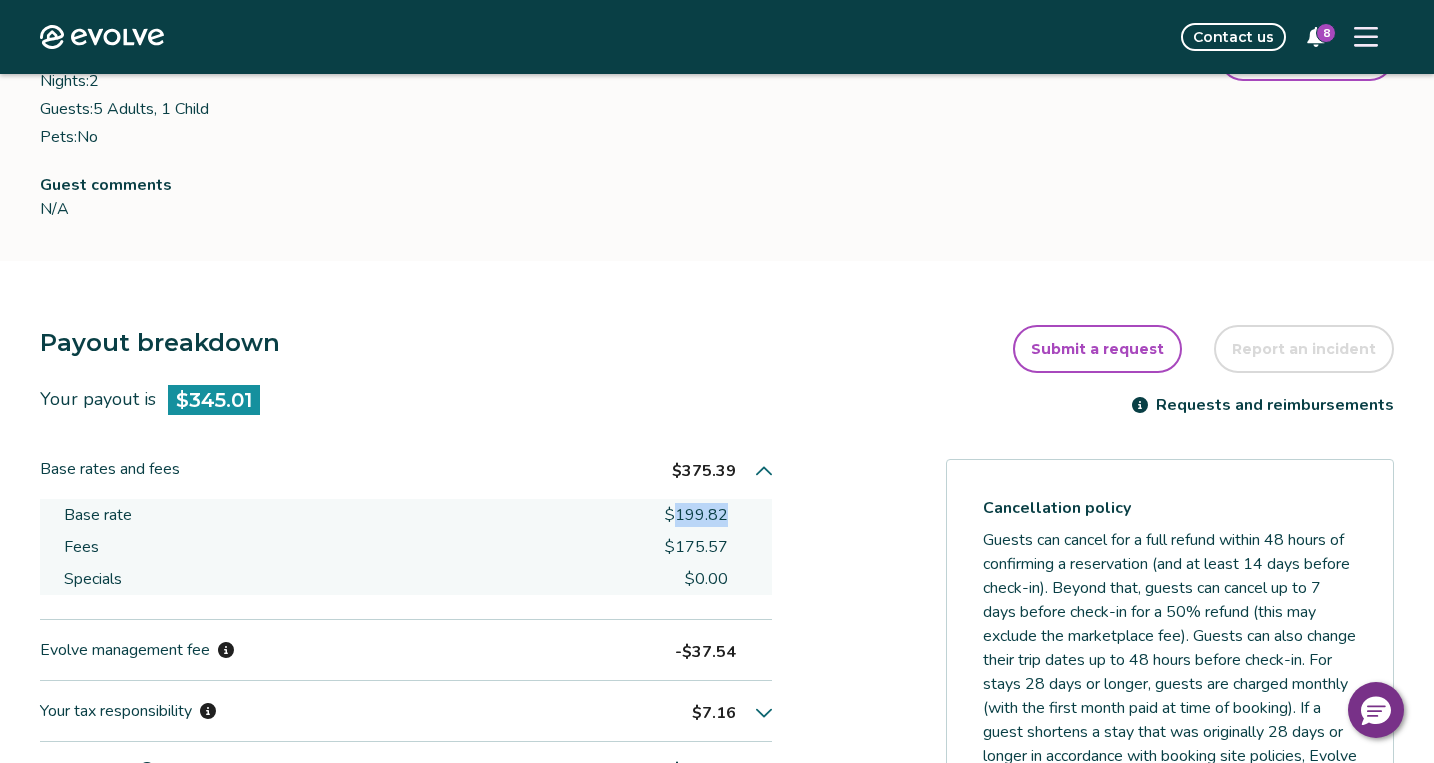 click on "$199.82" at bounding box center (696, 515) 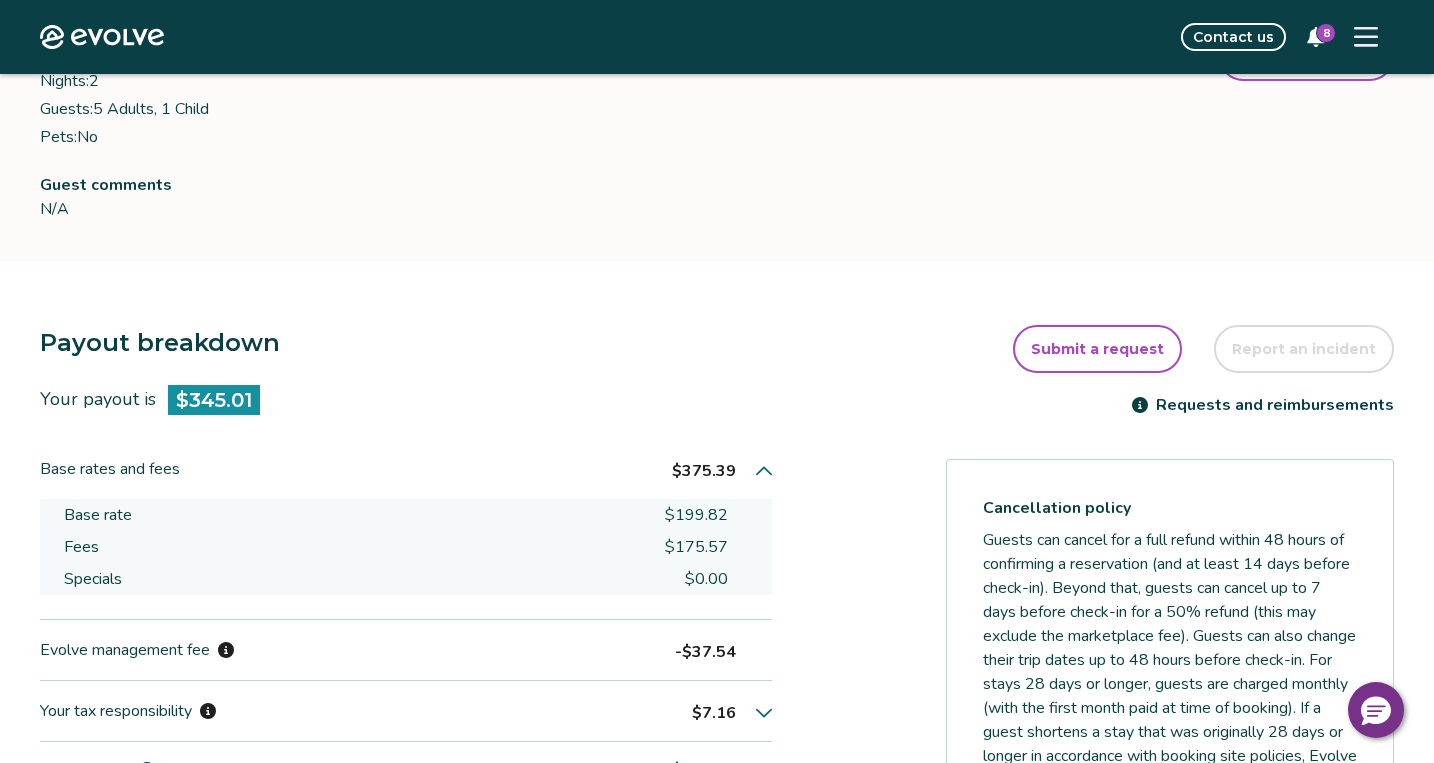 click on "$175.57" at bounding box center [696, 547] 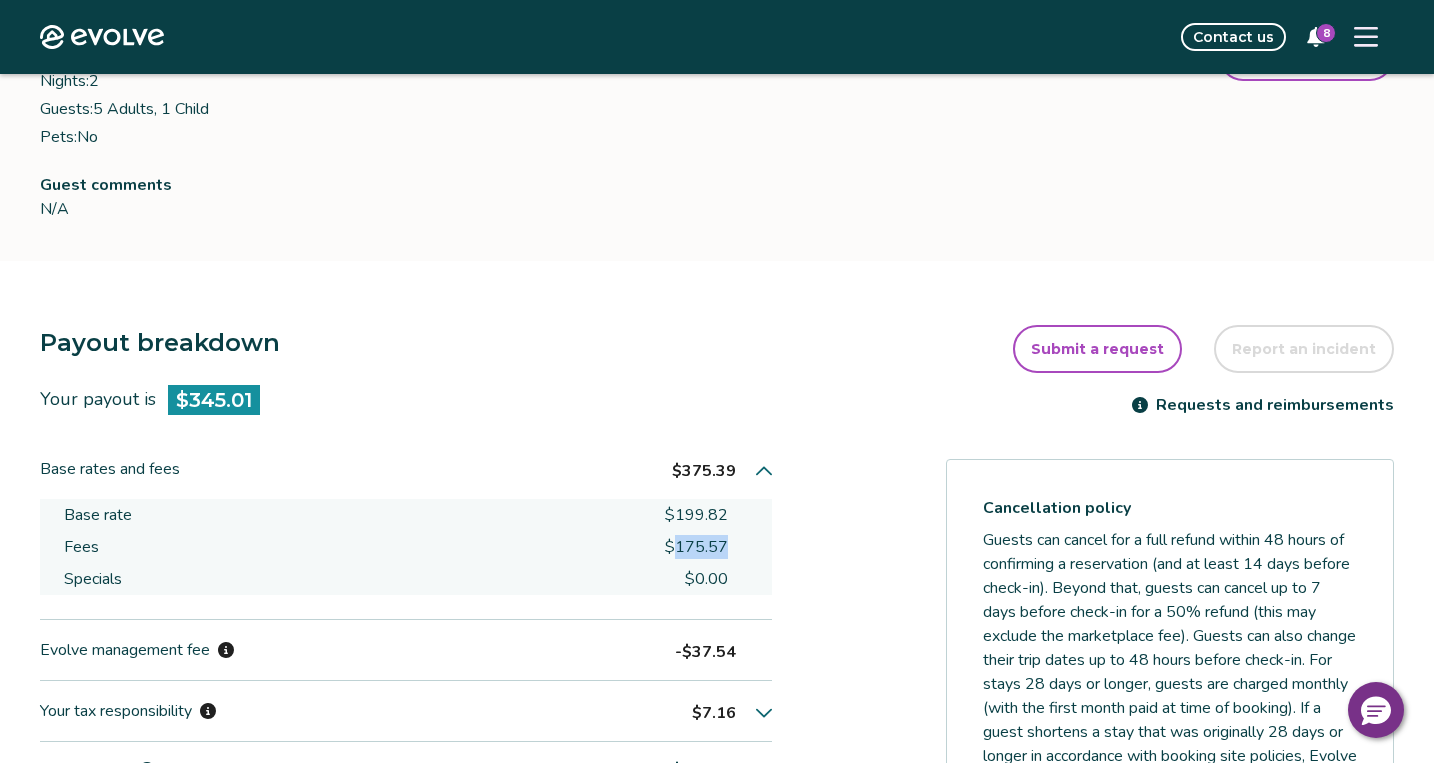 click on "$175.57" at bounding box center (696, 547) 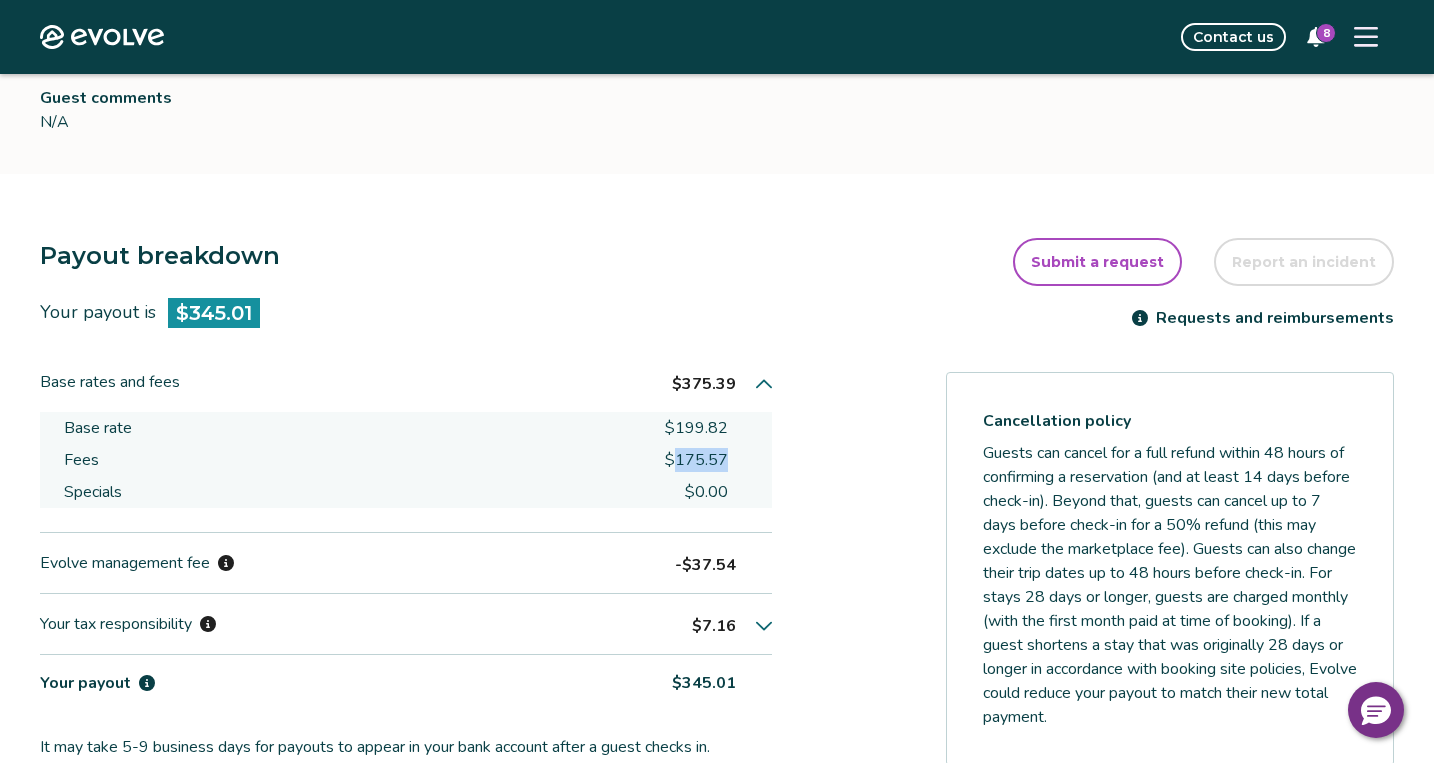 scroll, scrollTop: 424, scrollLeft: 0, axis: vertical 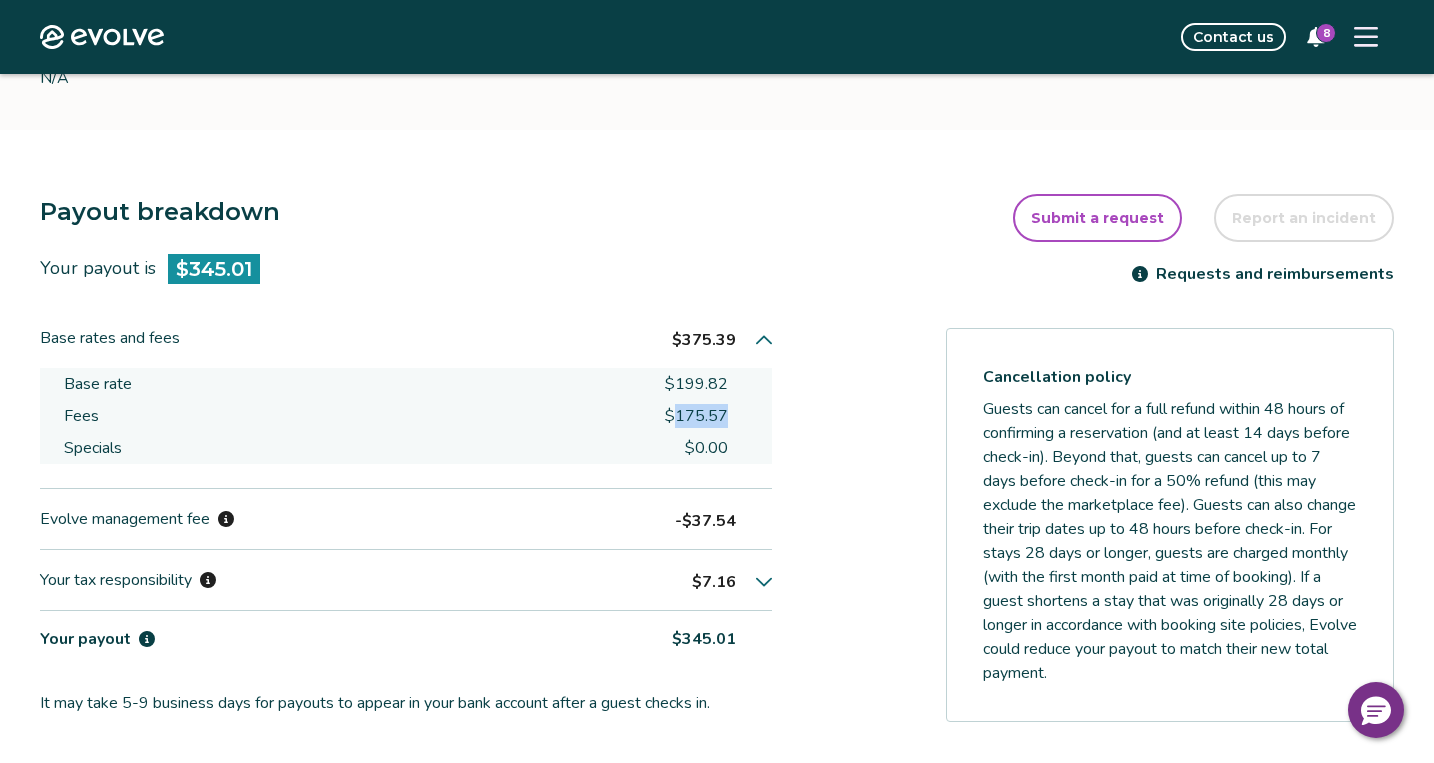 click on "$7.16" at bounding box center [714, 582] 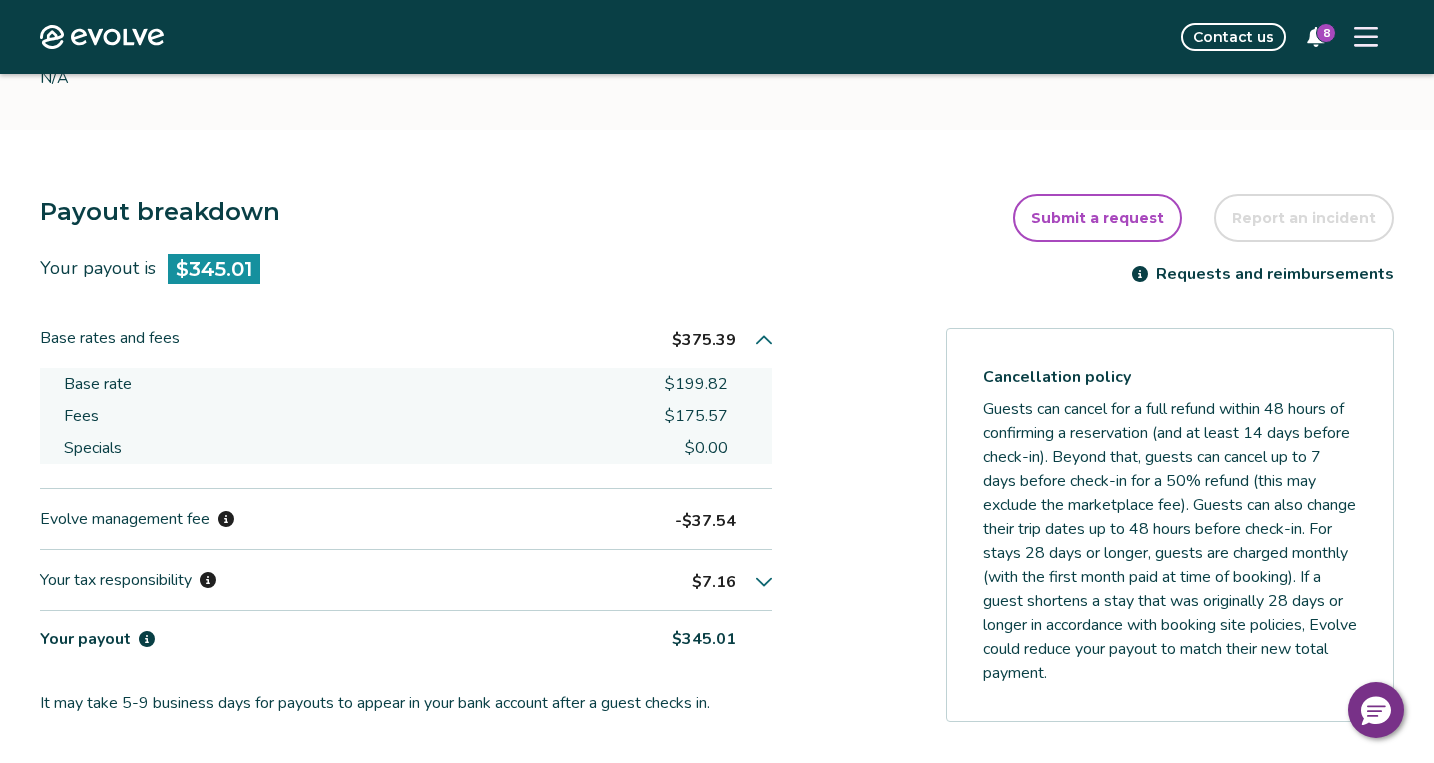 click on "-$37.54" at bounding box center [705, 521] 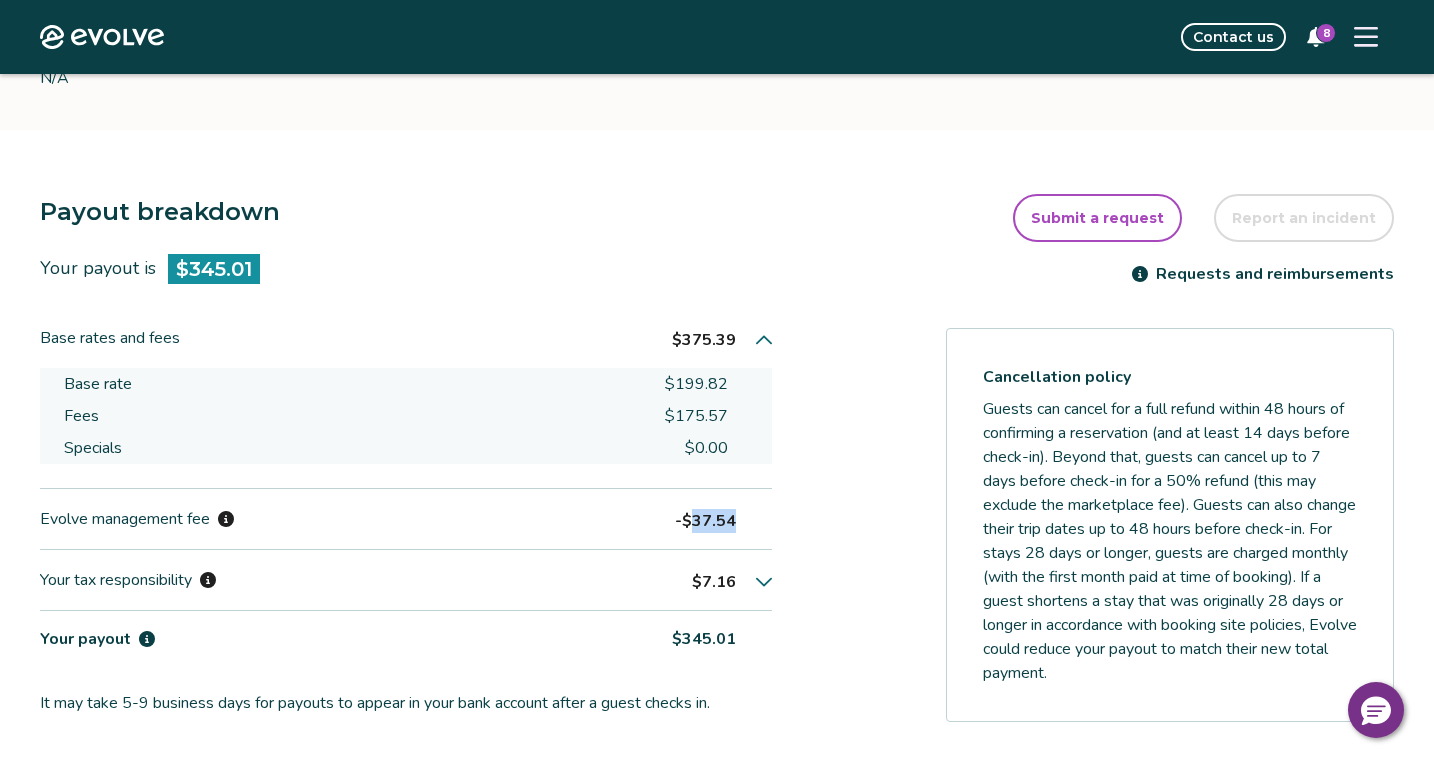 click on "-$37.54" at bounding box center (705, 521) 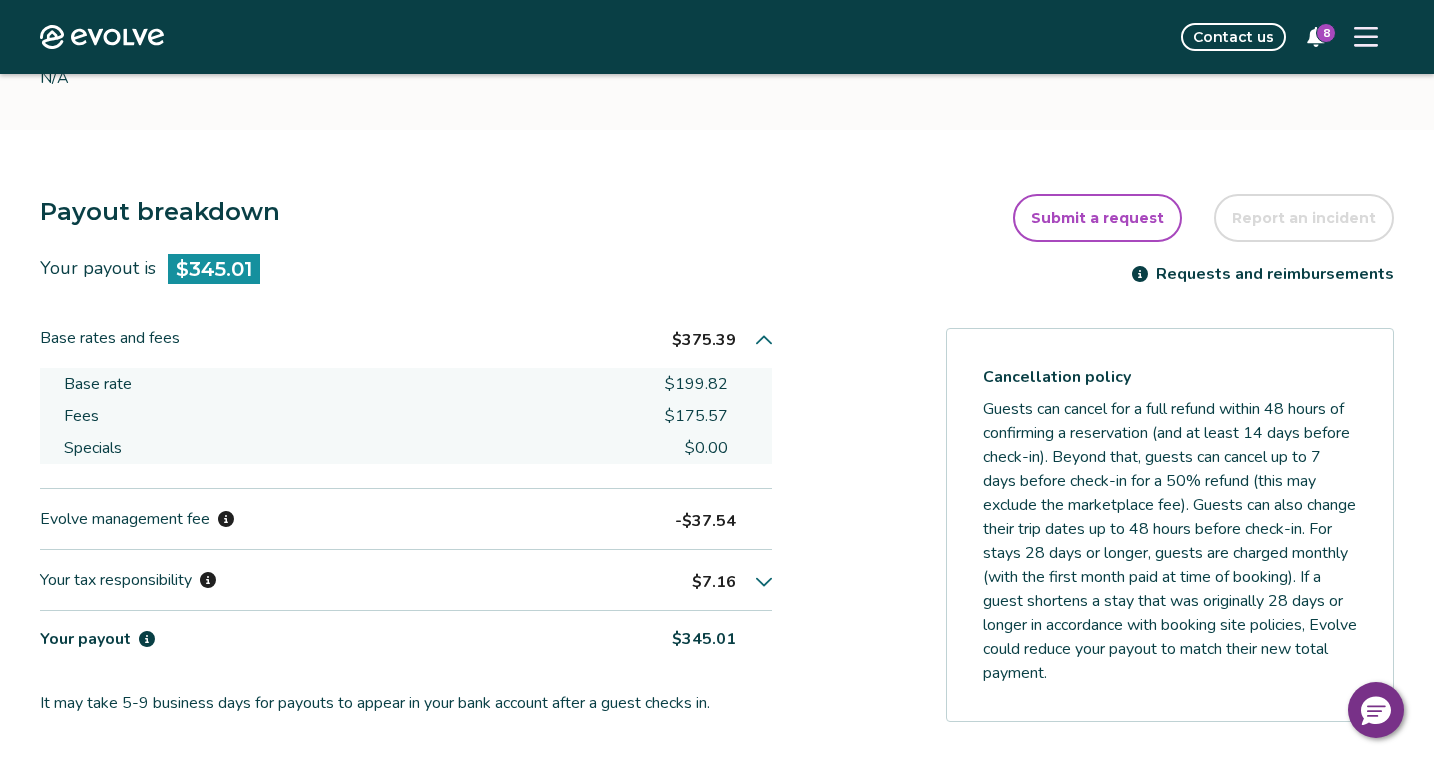 click on "-$37.54" at bounding box center (705, 521) 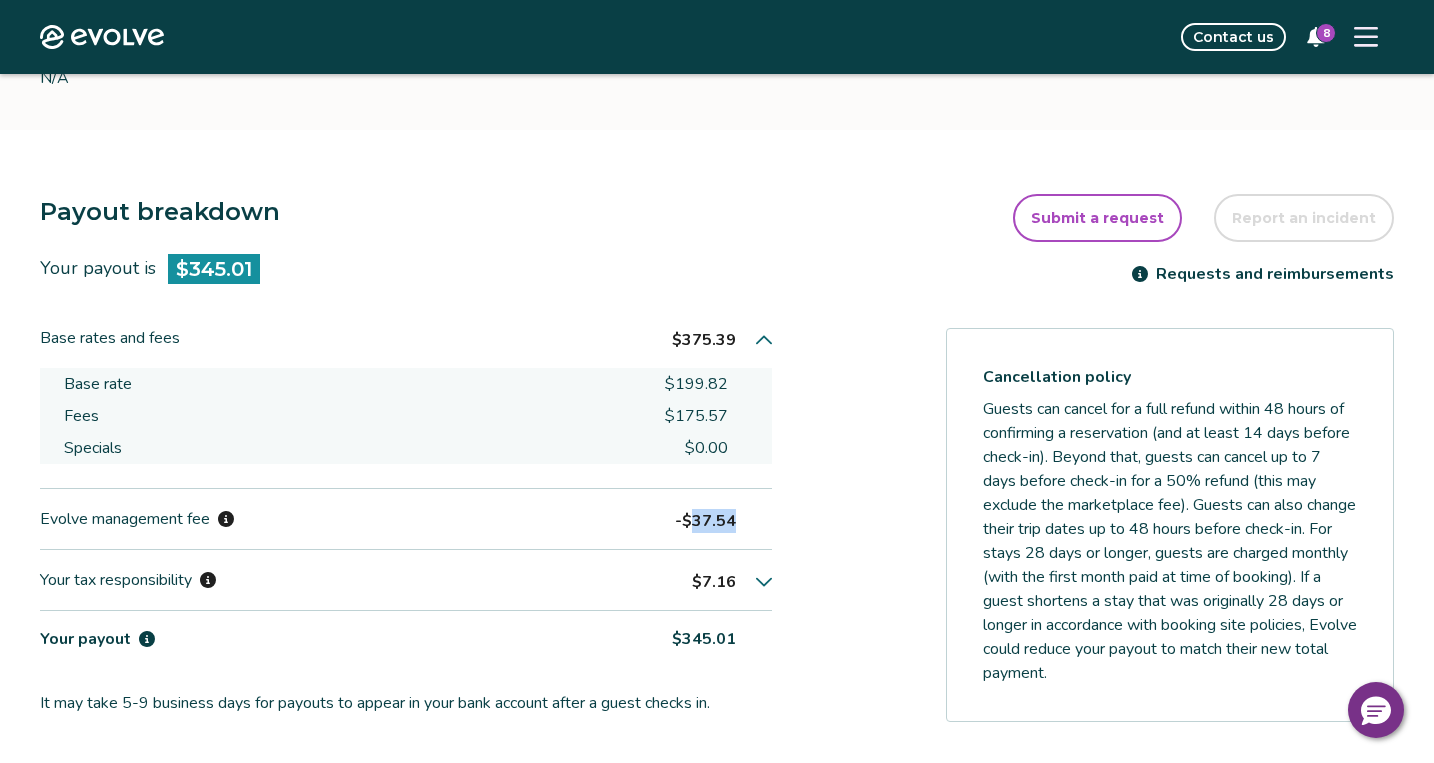 click on "-$37.54" at bounding box center [705, 521] 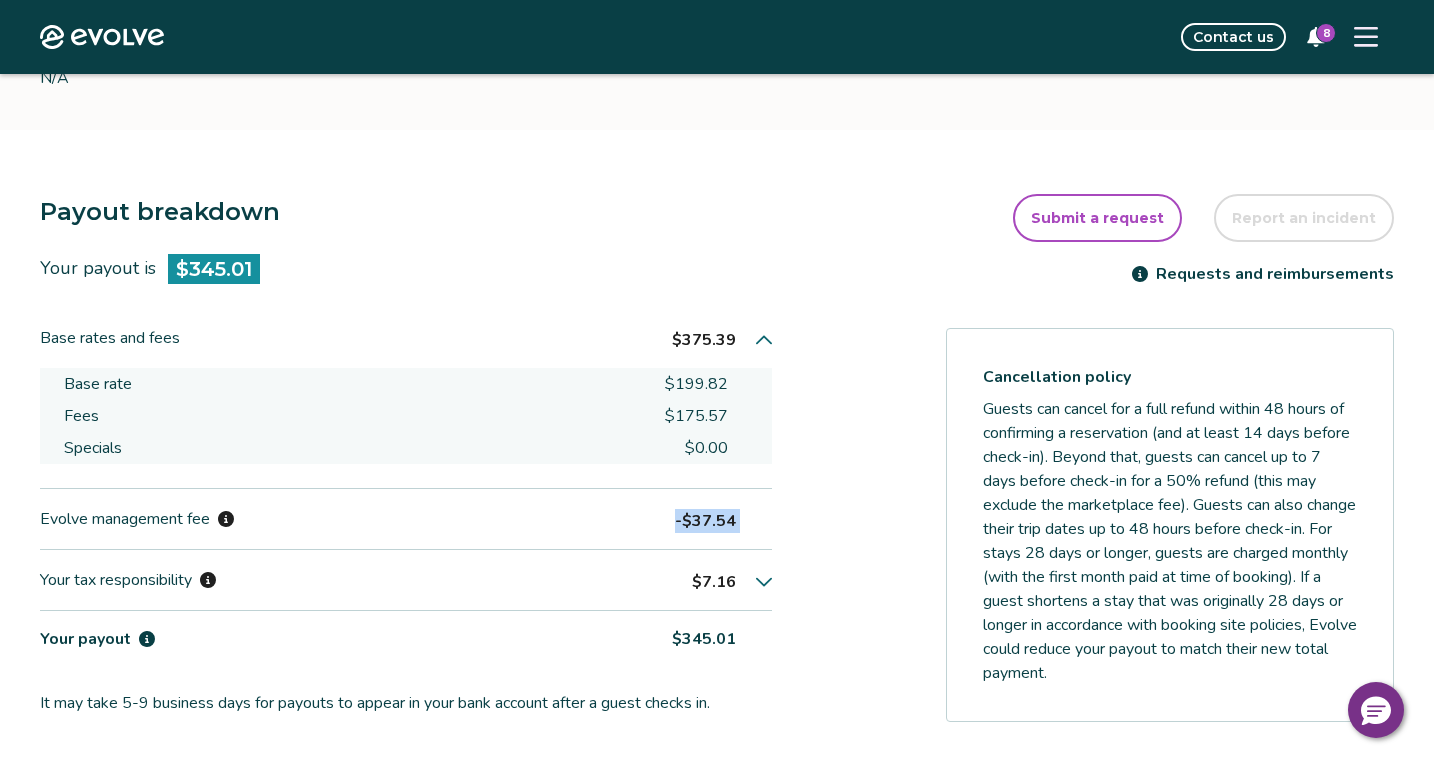 click on "-$37.54" at bounding box center (705, 521) 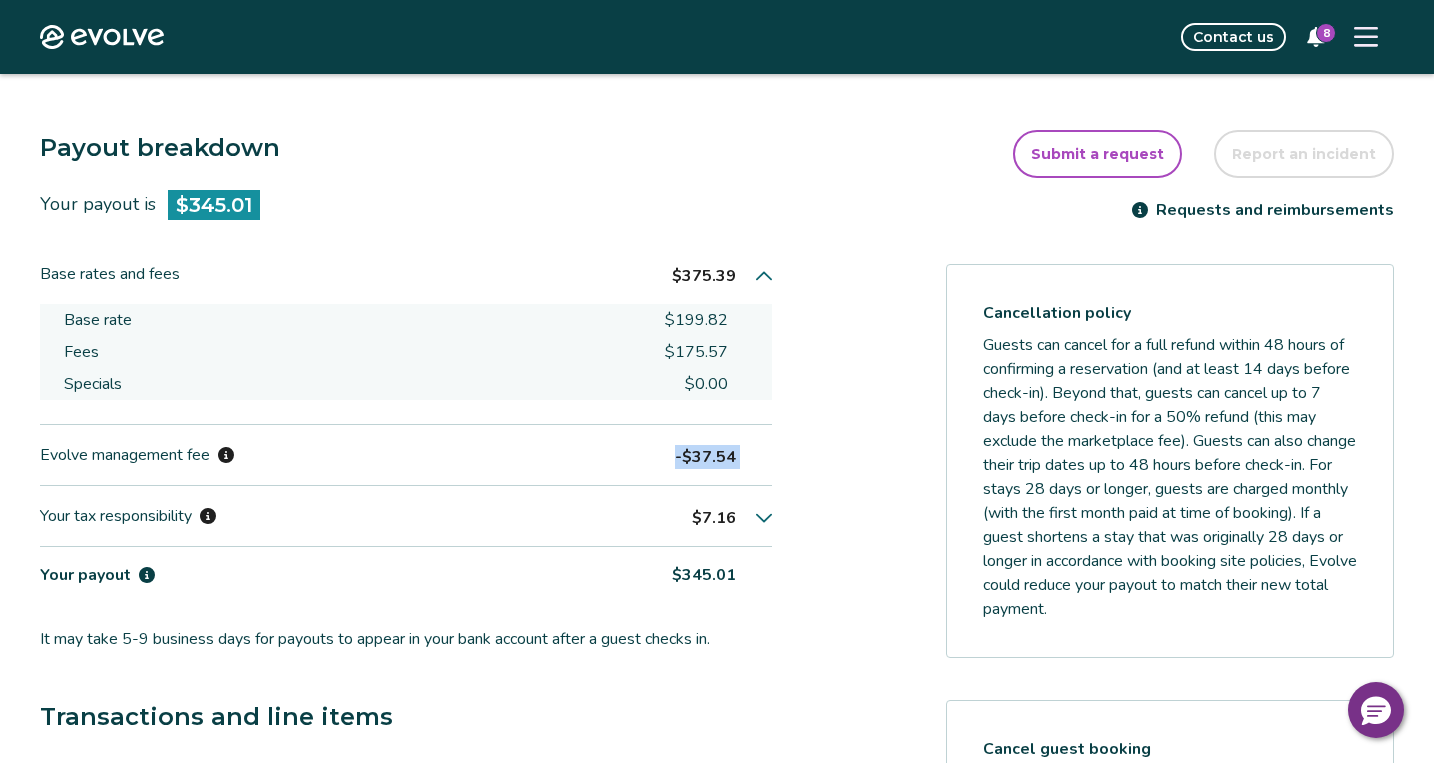 scroll, scrollTop: 498, scrollLeft: 0, axis: vertical 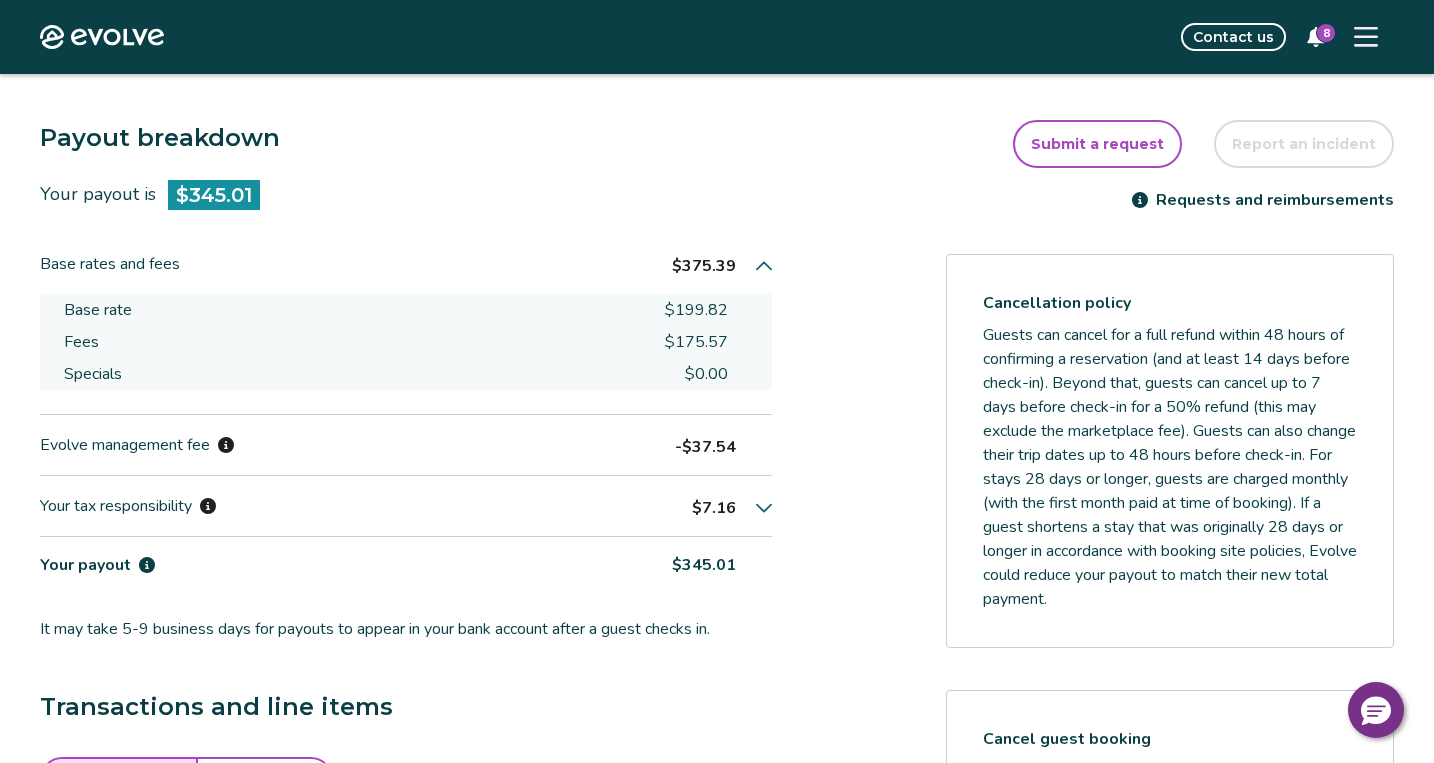 click on "$345.01" at bounding box center (704, 565) 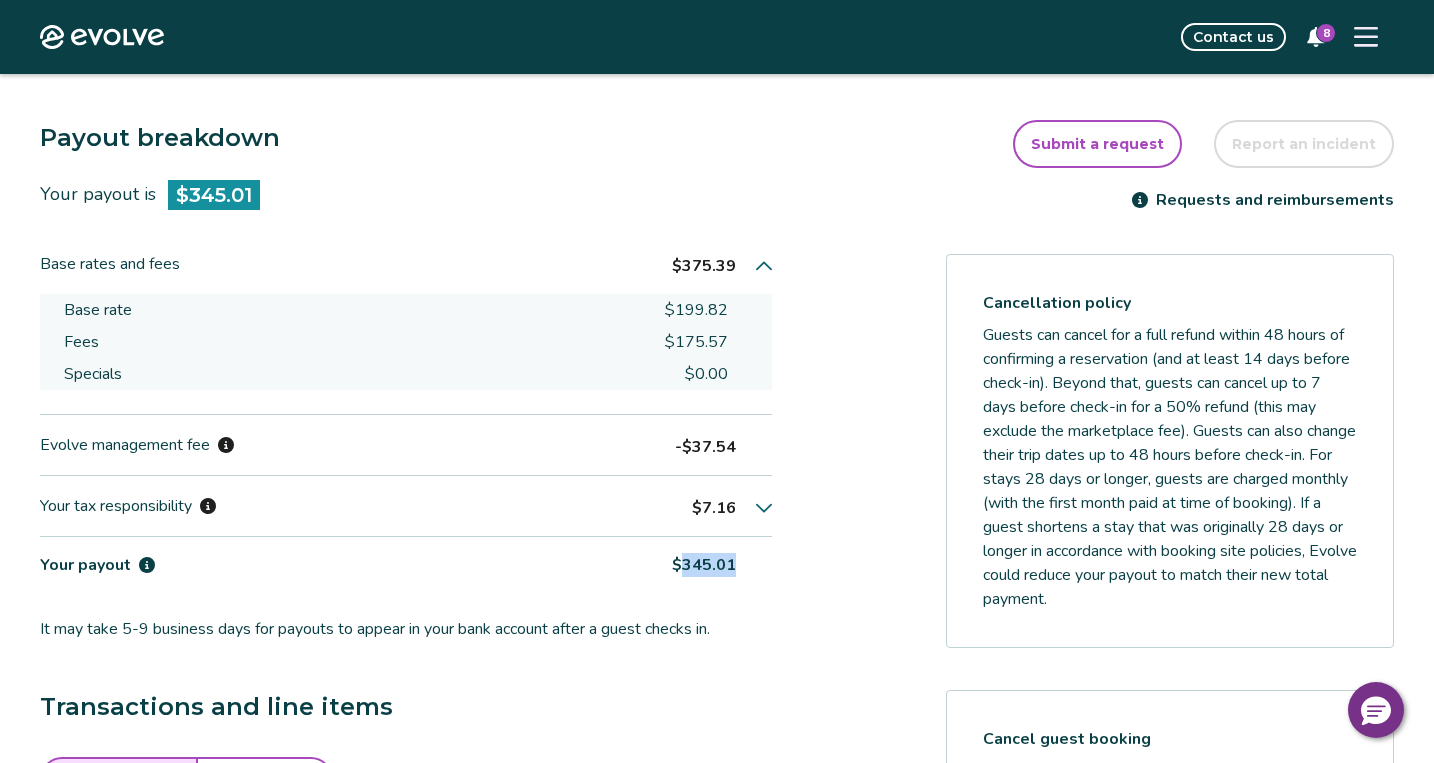 click on "$345.01" at bounding box center (704, 565) 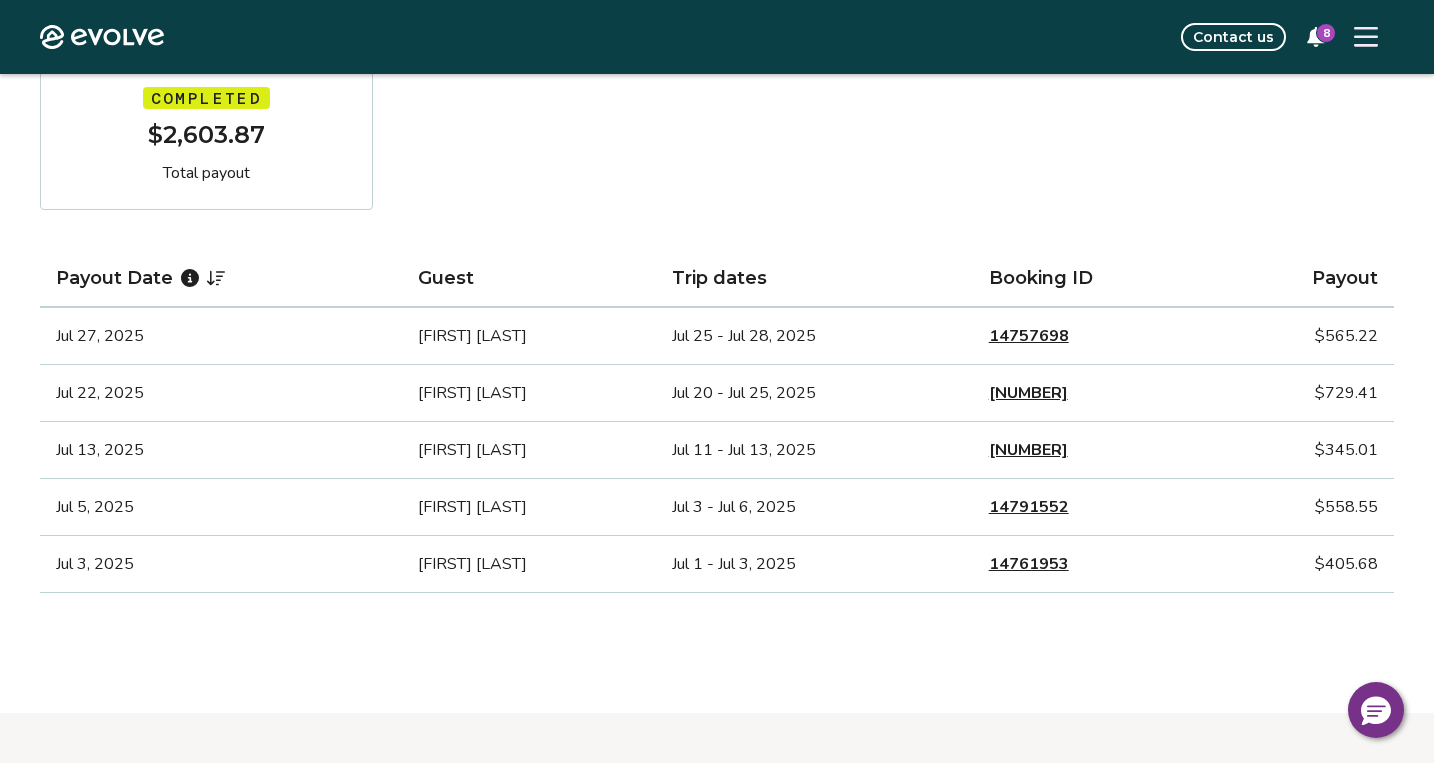 click on "14791552" at bounding box center [1029, 507] 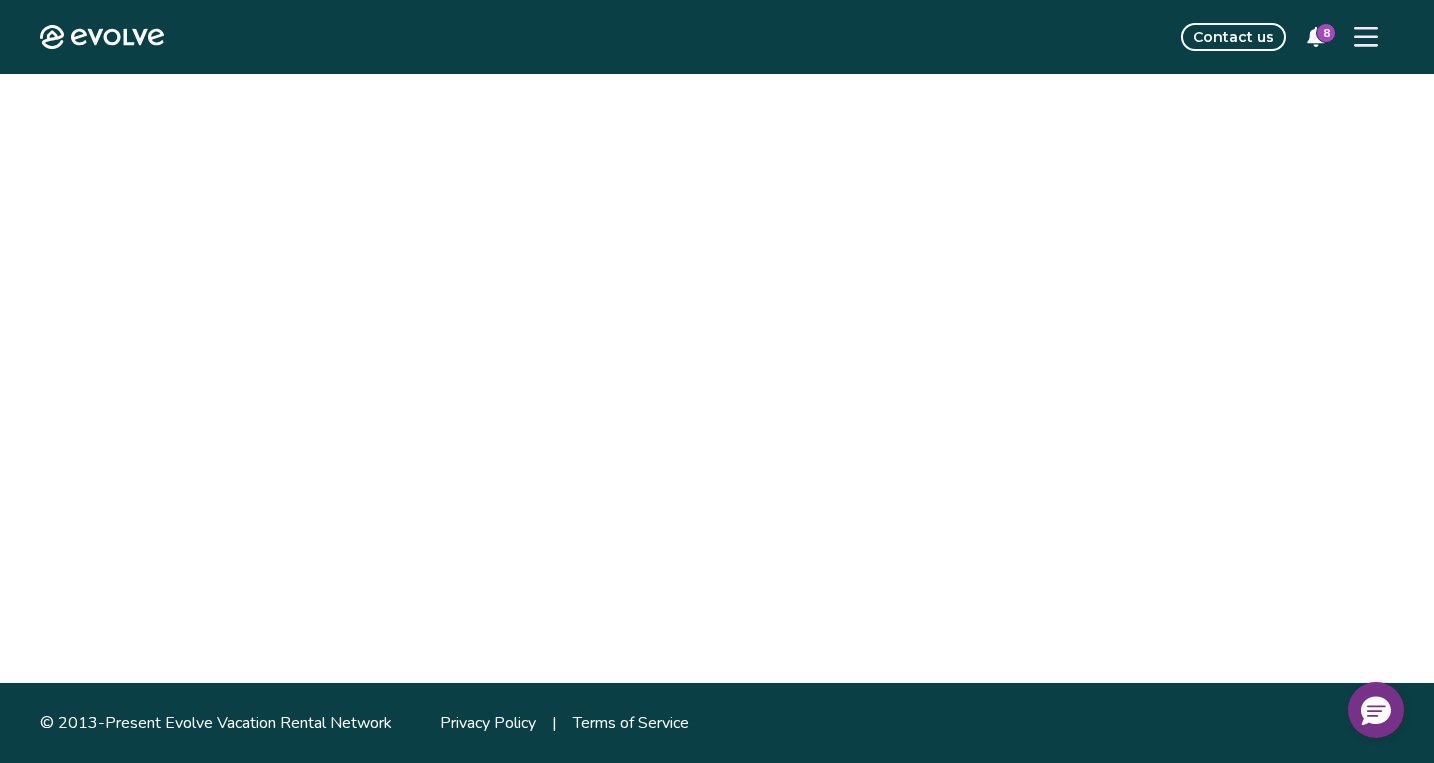 scroll, scrollTop: 0, scrollLeft: 0, axis: both 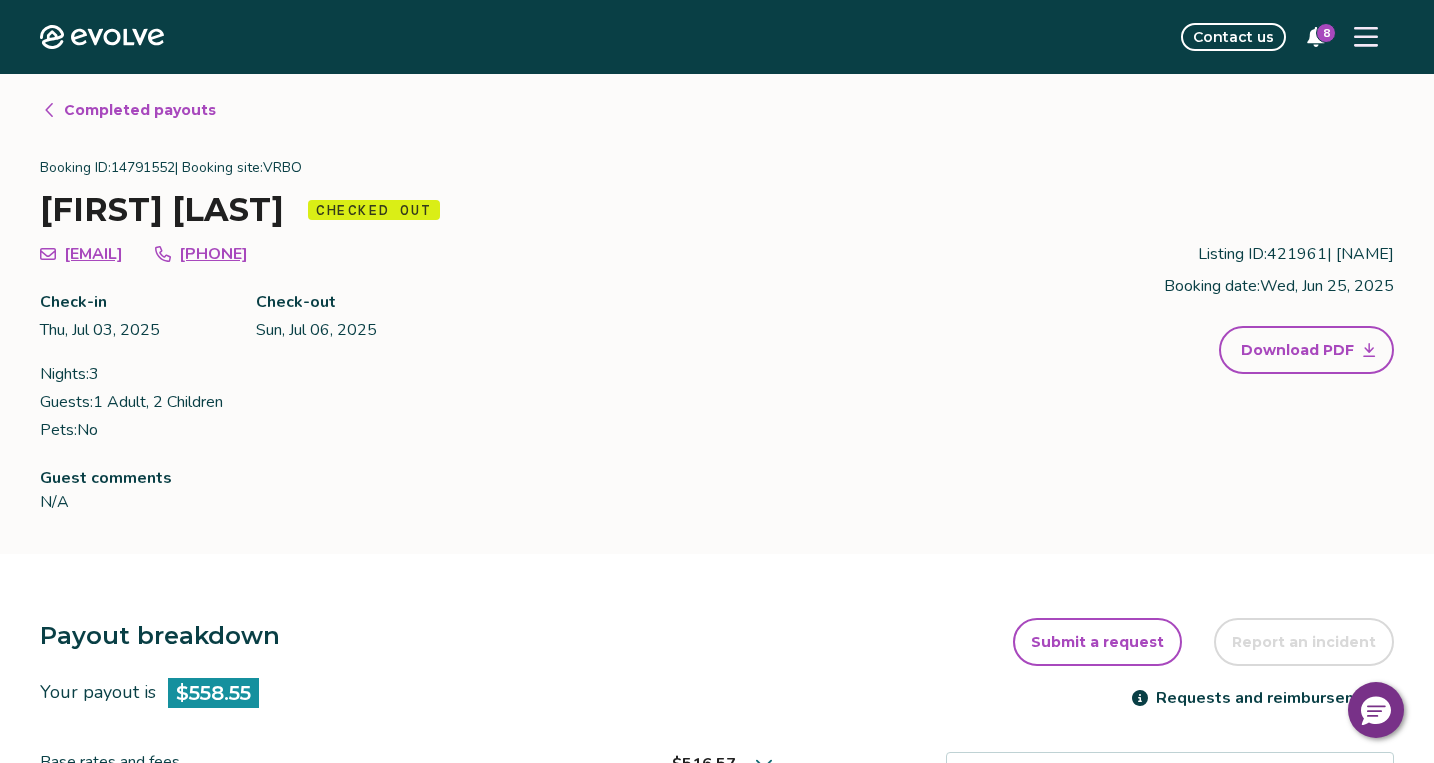 click on "Booking ID: [NUMBER] | Booking site: VRBO" at bounding box center [717, 168] 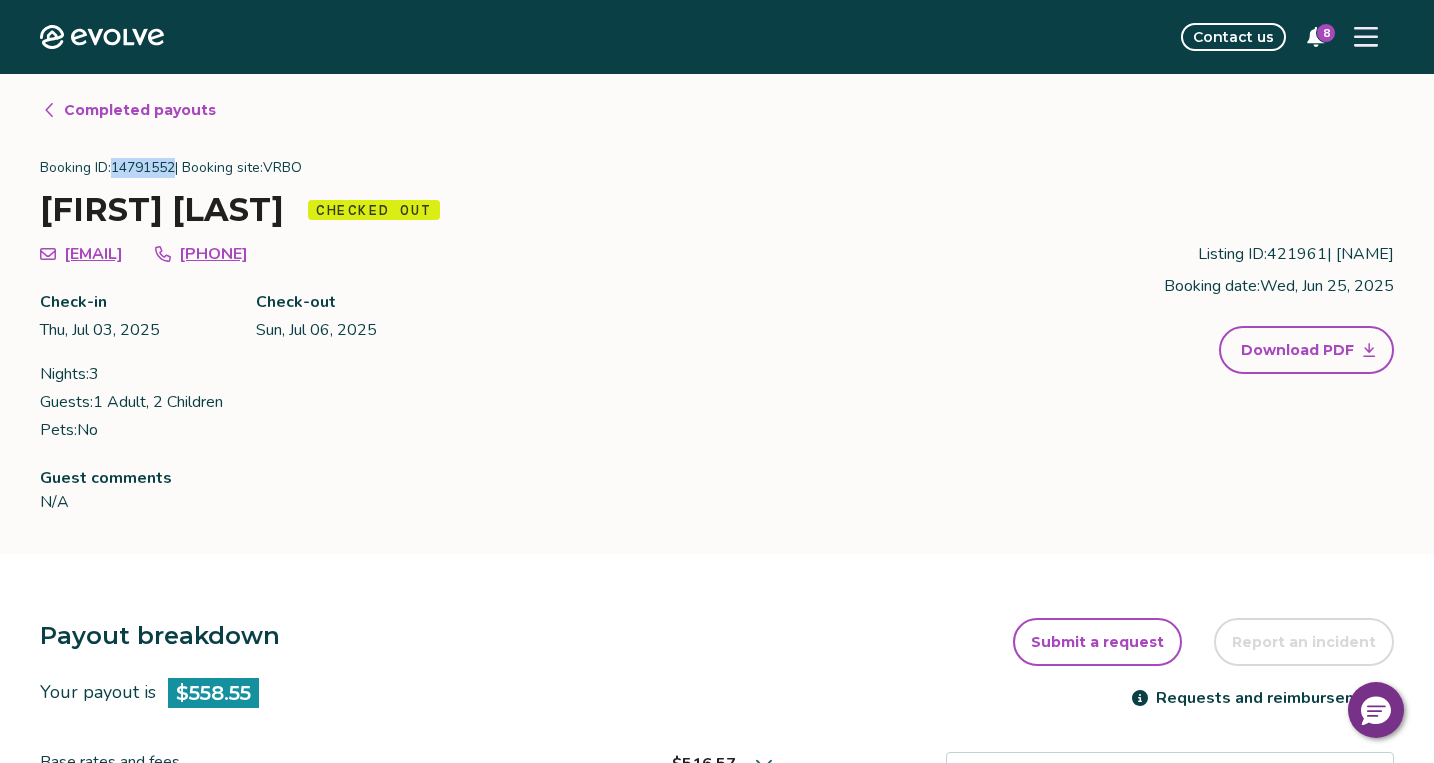 click on "Booking ID: [NUMBER] | Booking site: VRBO" at bounding box center [717, 168] 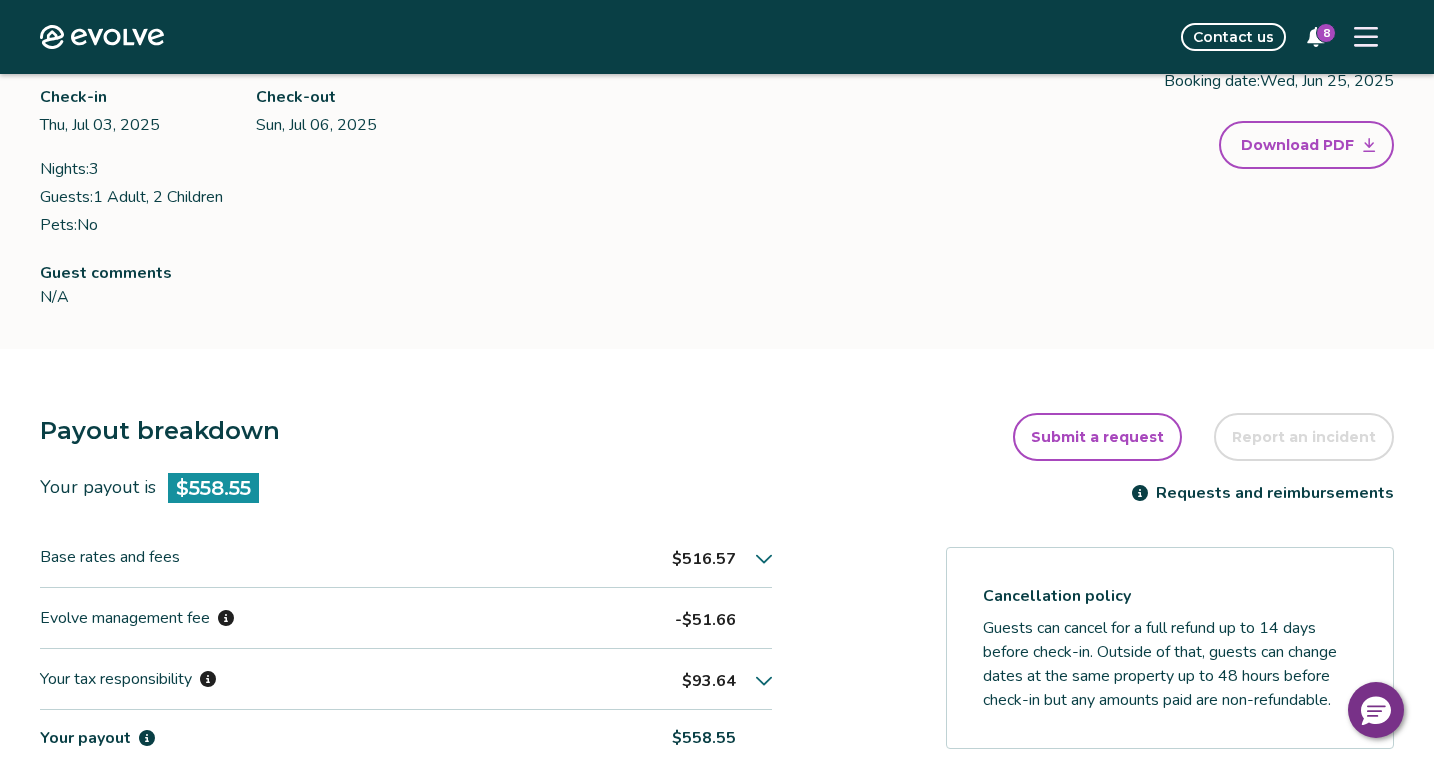scroll, scrollTop: 224, scrollLeft: 0, axis: vertical 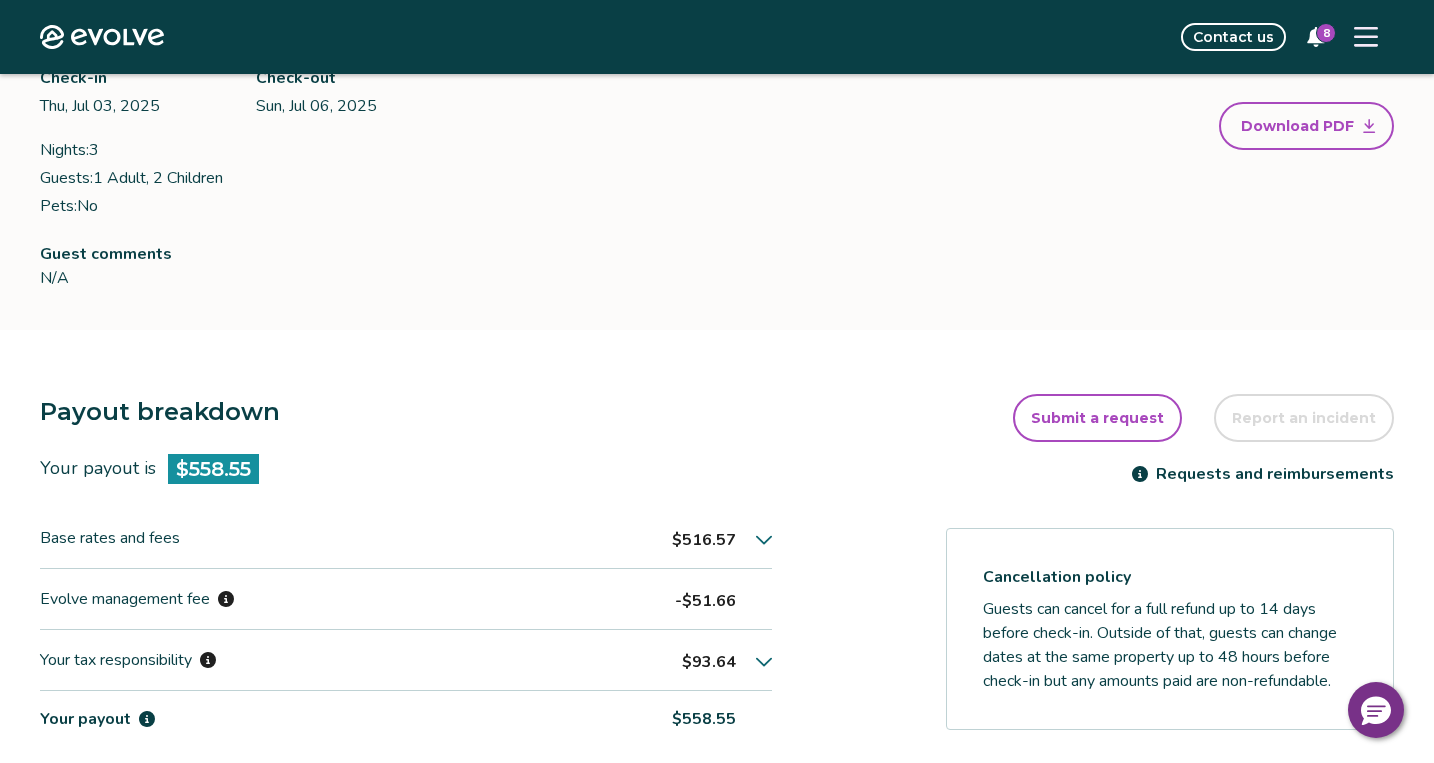 click 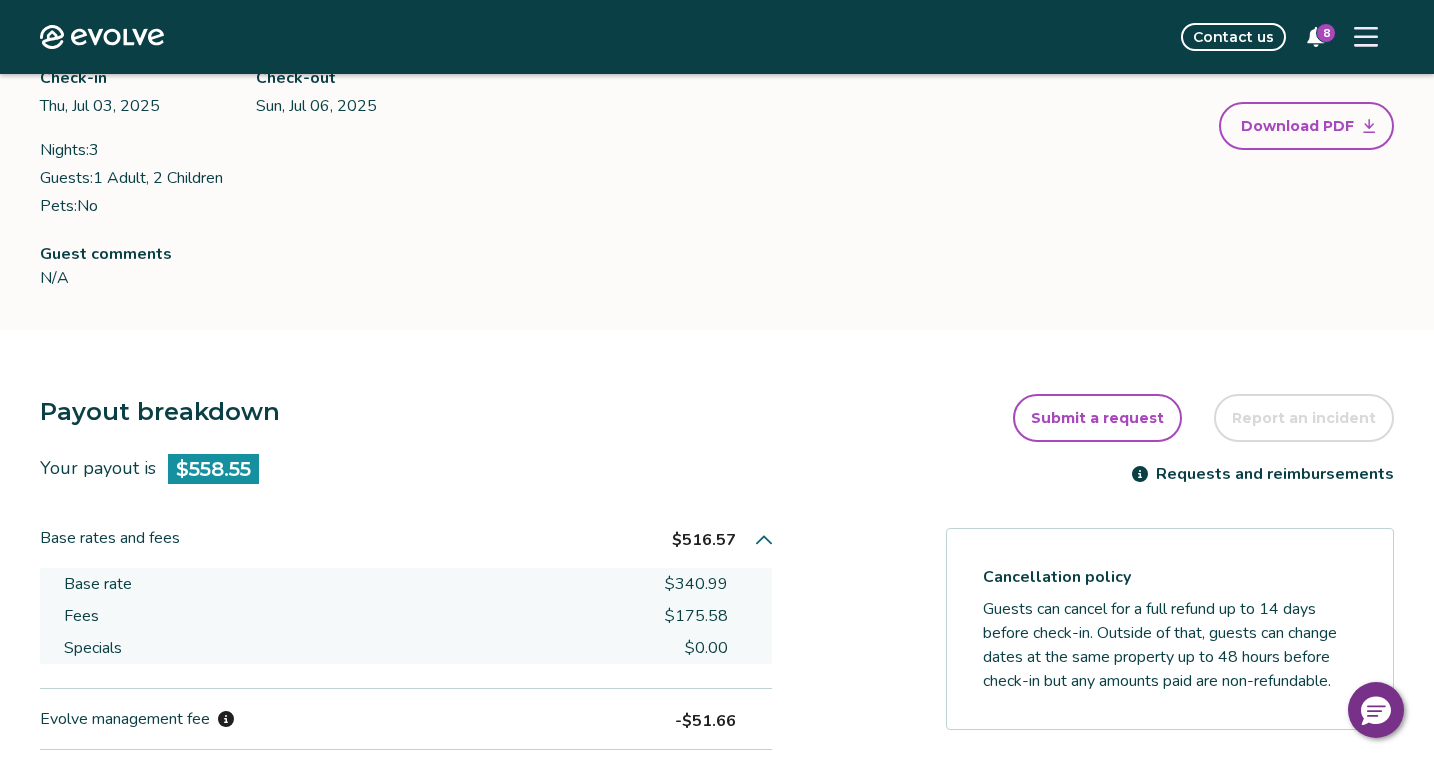 click on "$340.99" at bounding box center [696, 584] 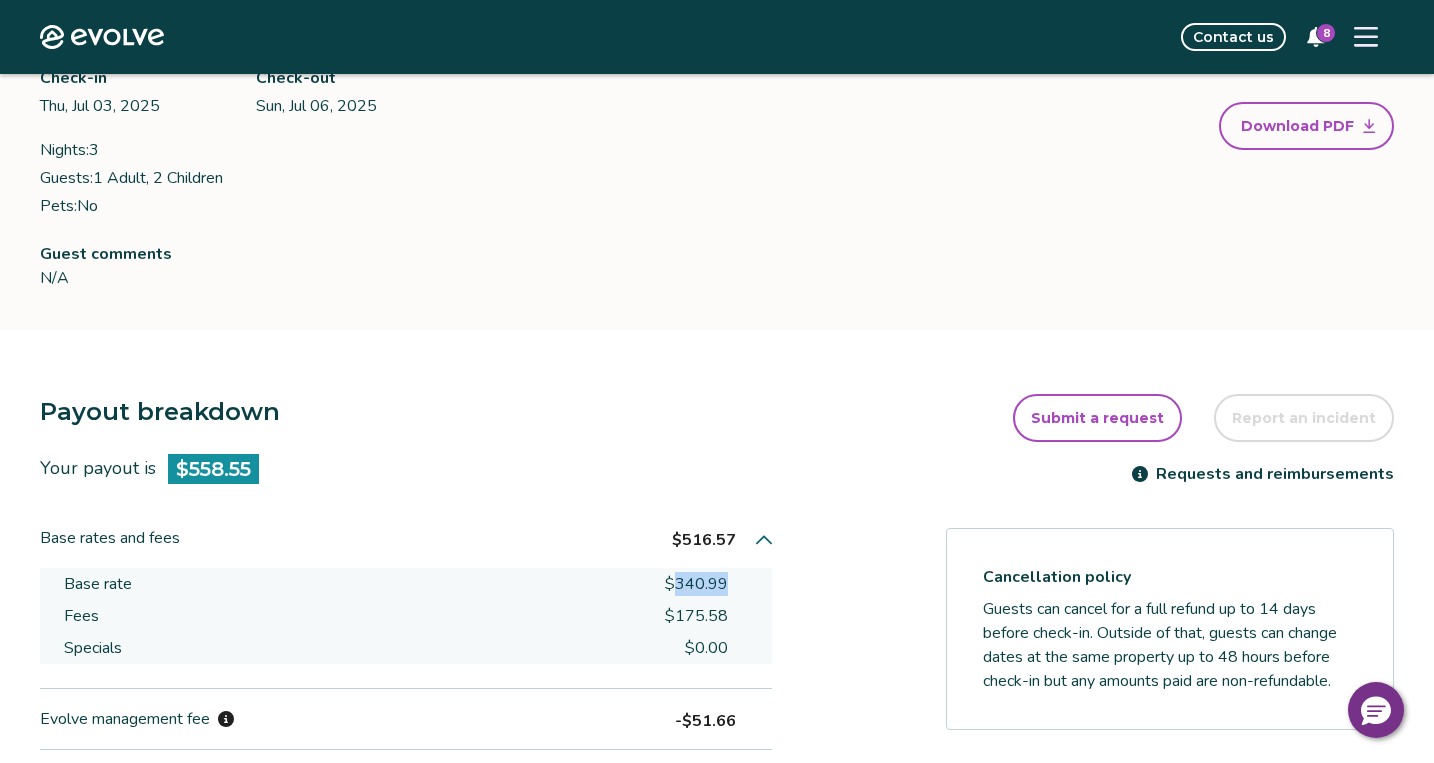 click on "$340.99" at bounding box center (696, 584) 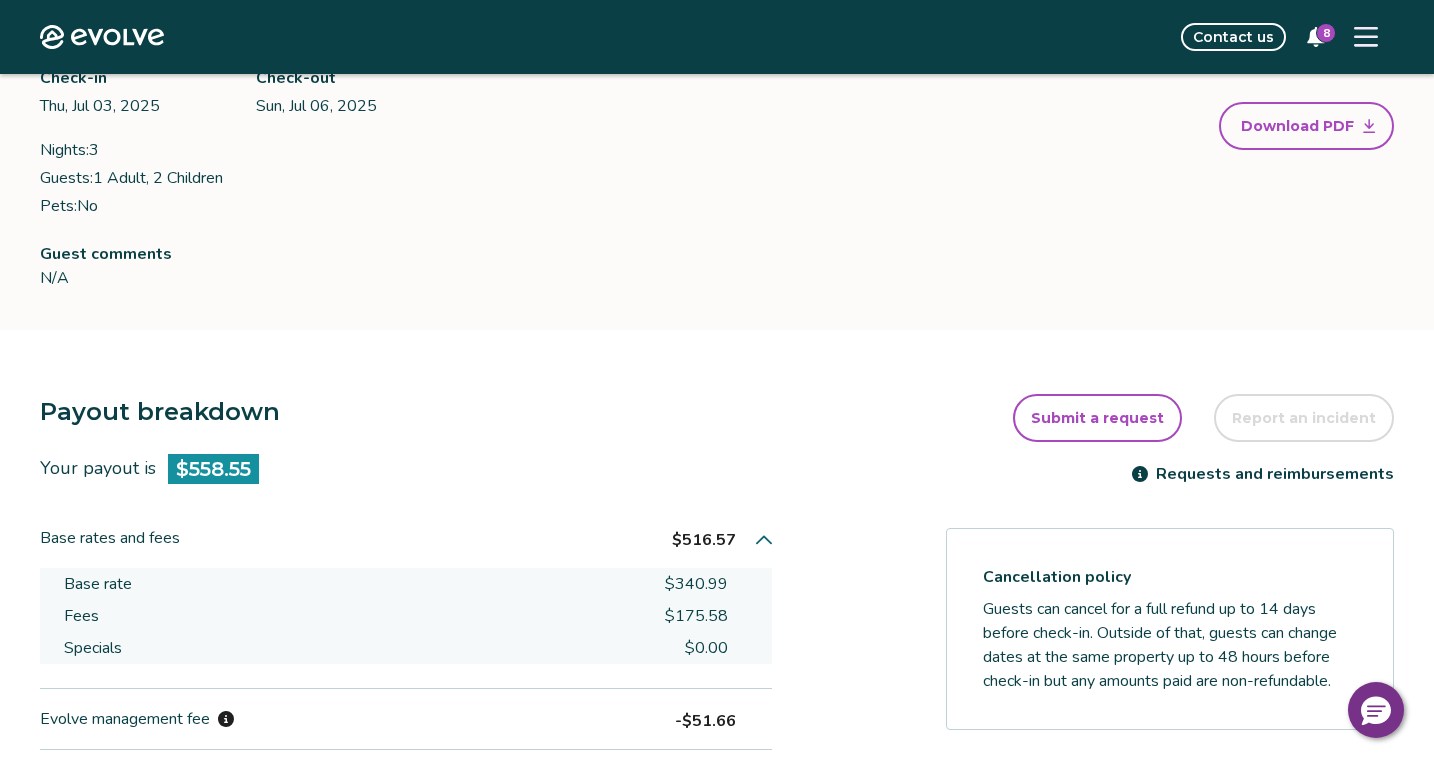 click on "$175.58" at bounding box center [696, 616] 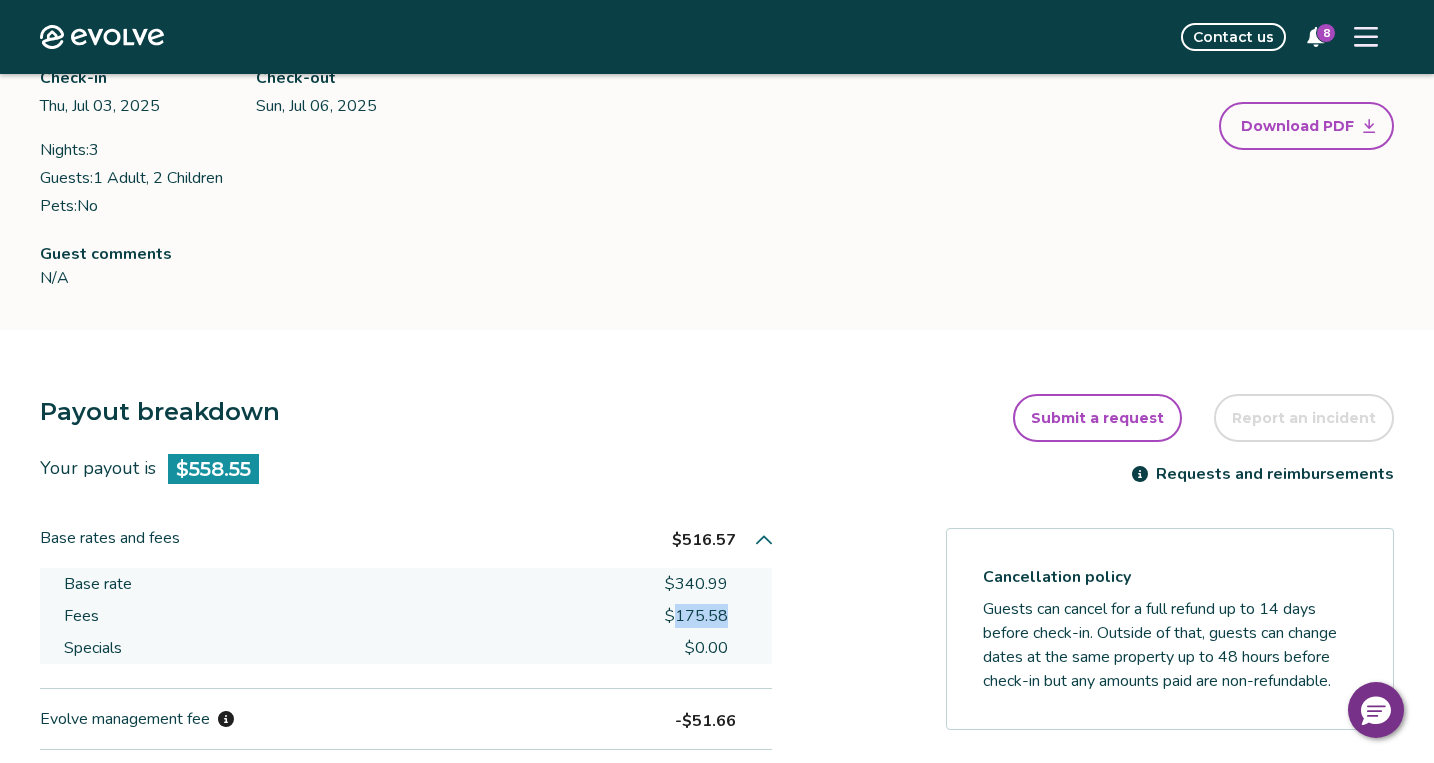 click on "$175.58" at bounding box center [696, 616] 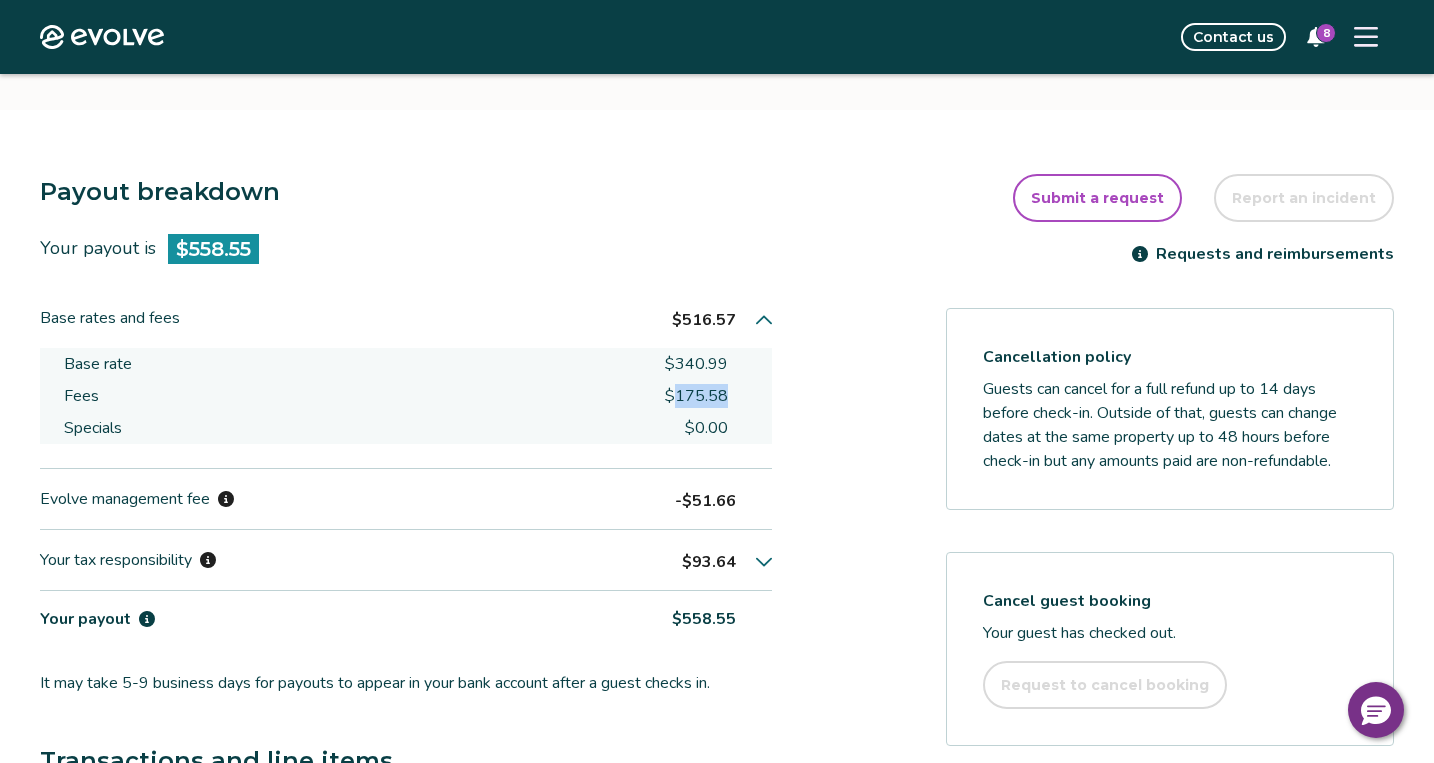 scroll, scrollTop: 485, scrollLeft: 0, axis: vertical 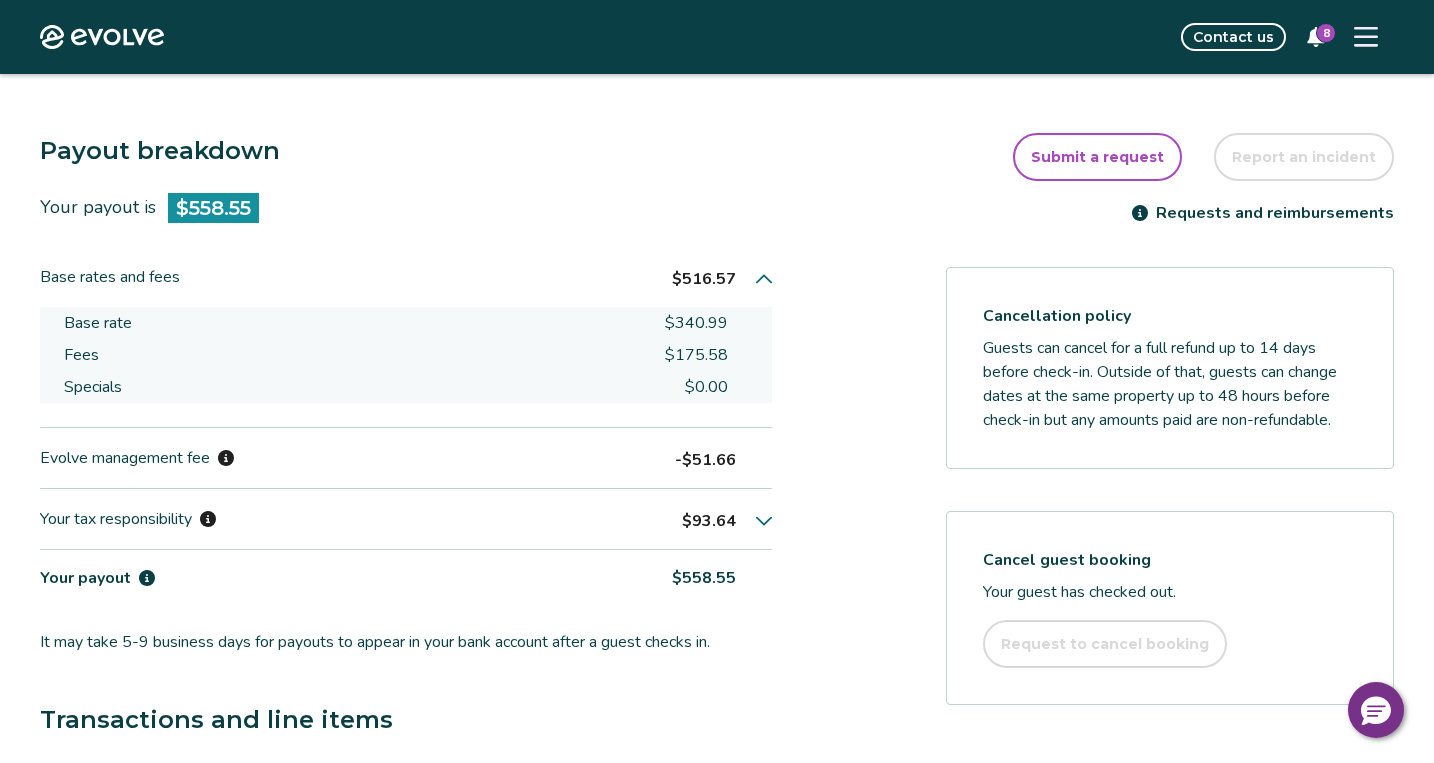 click on "-$51.66" at bounding box center (705, 460) 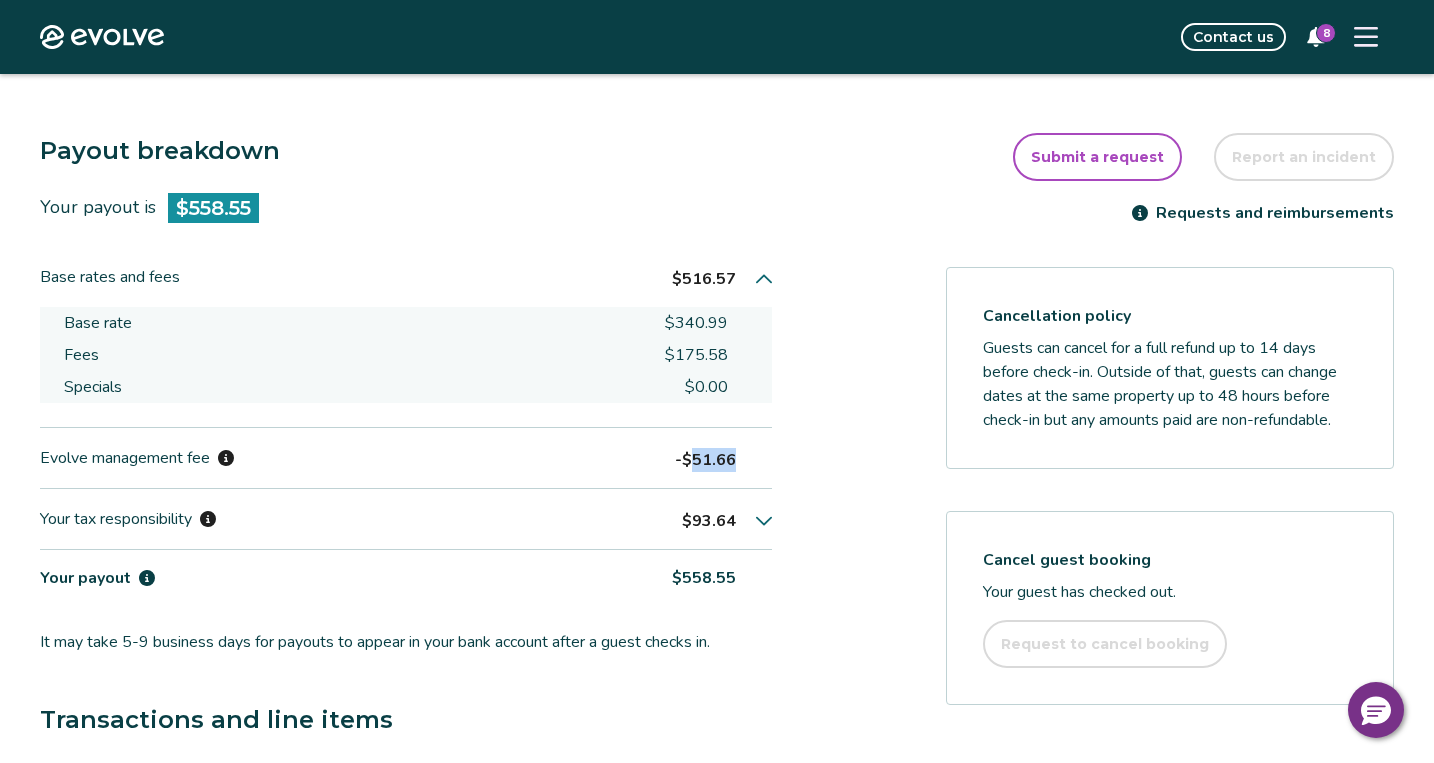 click on "-$51.66" at bounding box center (705, 460) 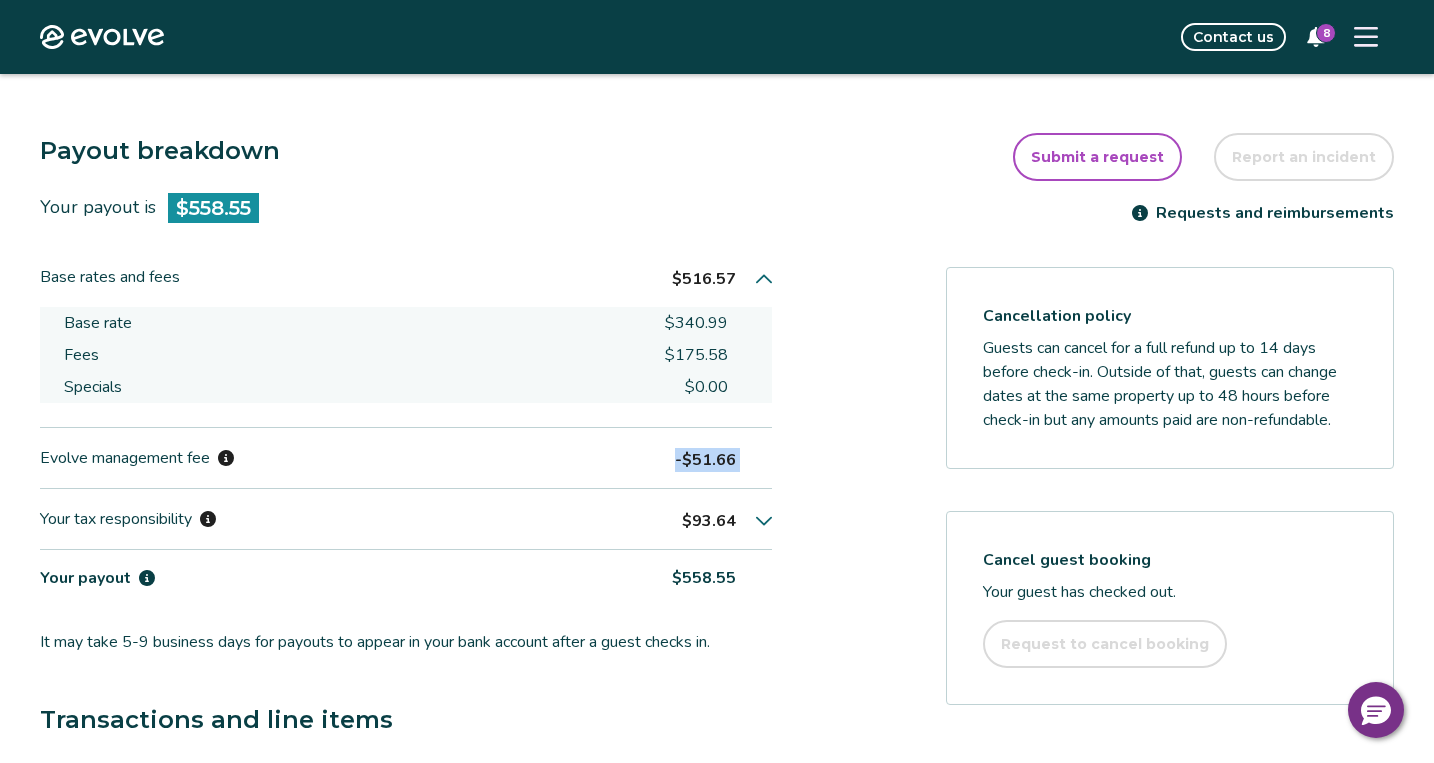 click on "-$51.66" at bounding box center (705, 460) 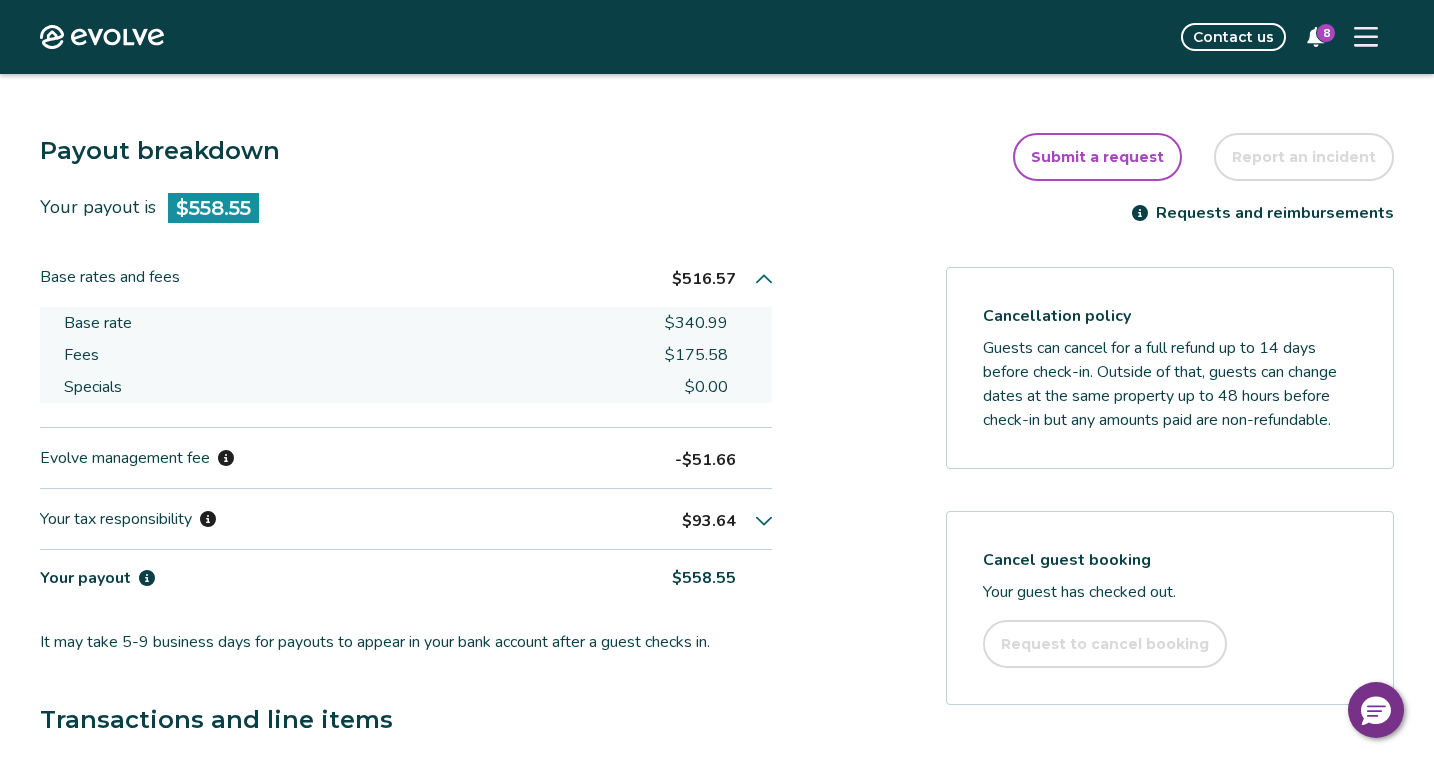 click on "$558.55" at bounding box center [704, 578] 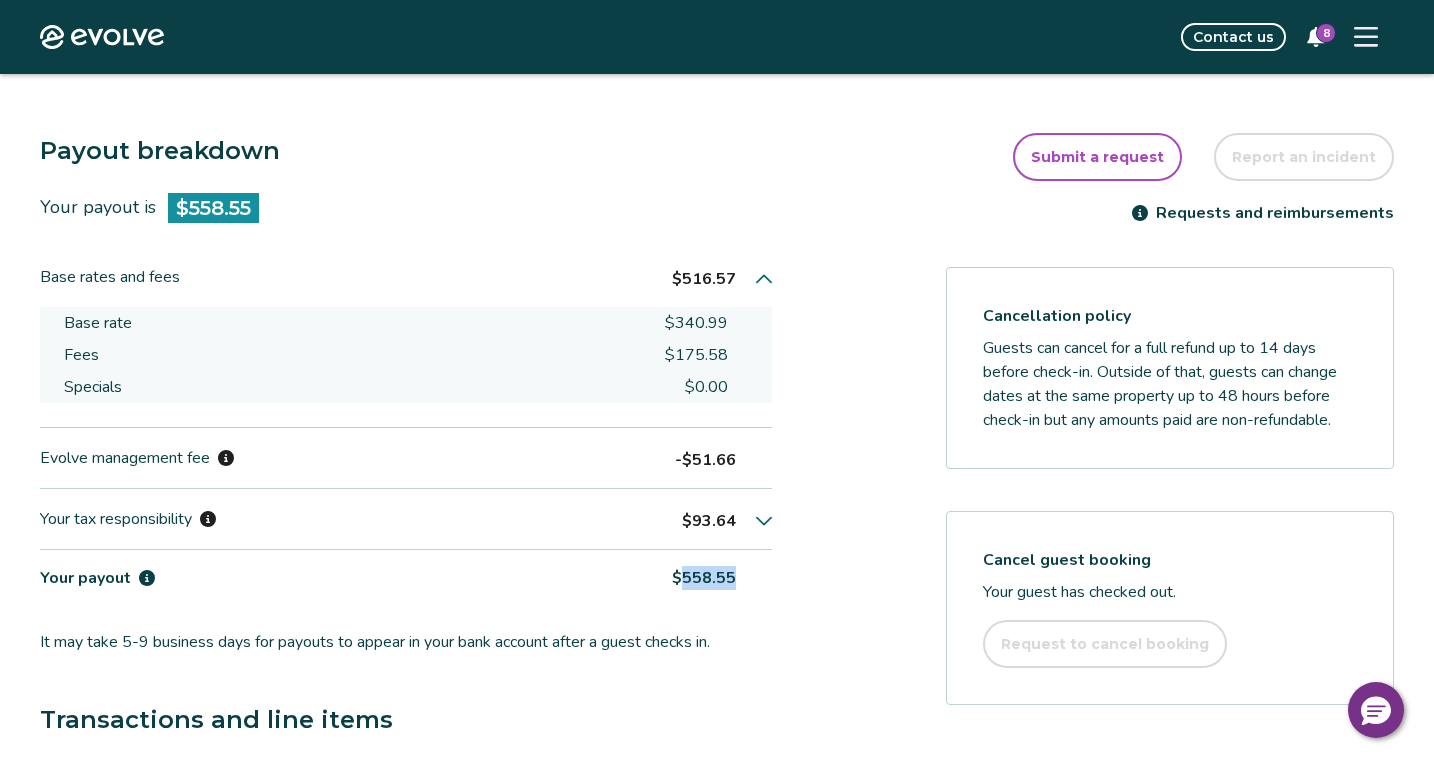 click on "$558.55" at bounding box center [704, 578] 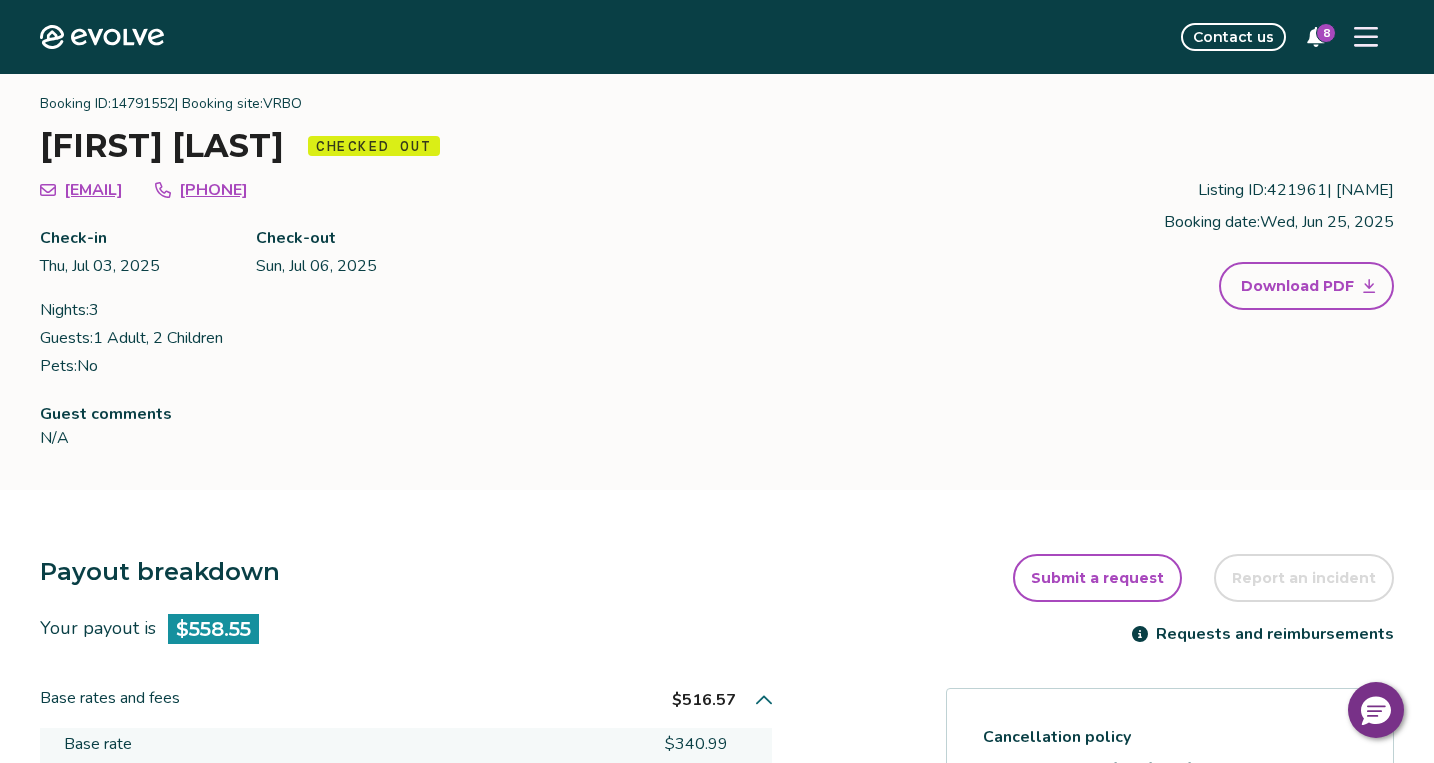 scroll, scrollTop: 0, scrollLeft: 0, axis: both 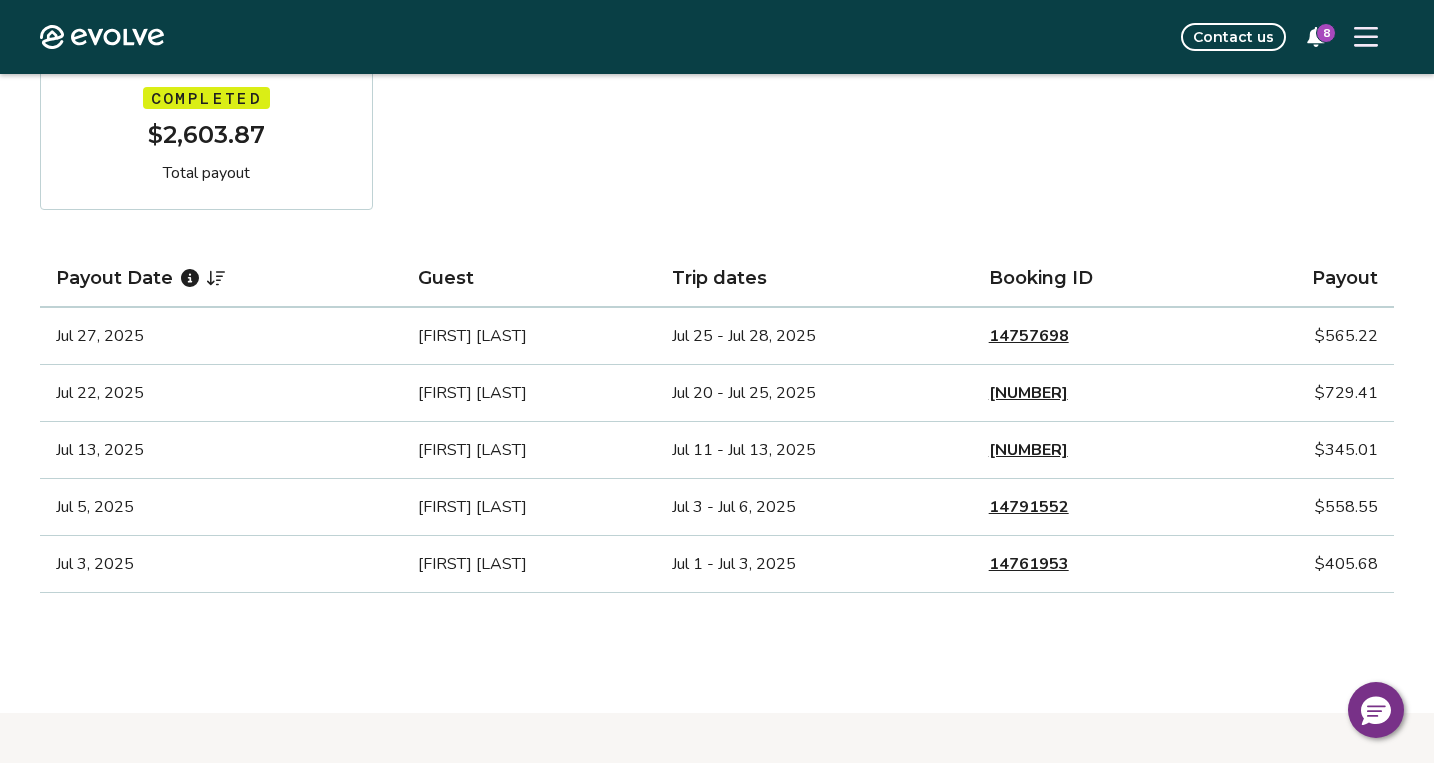 click on "14761953" at bounding box center (1029, 564) 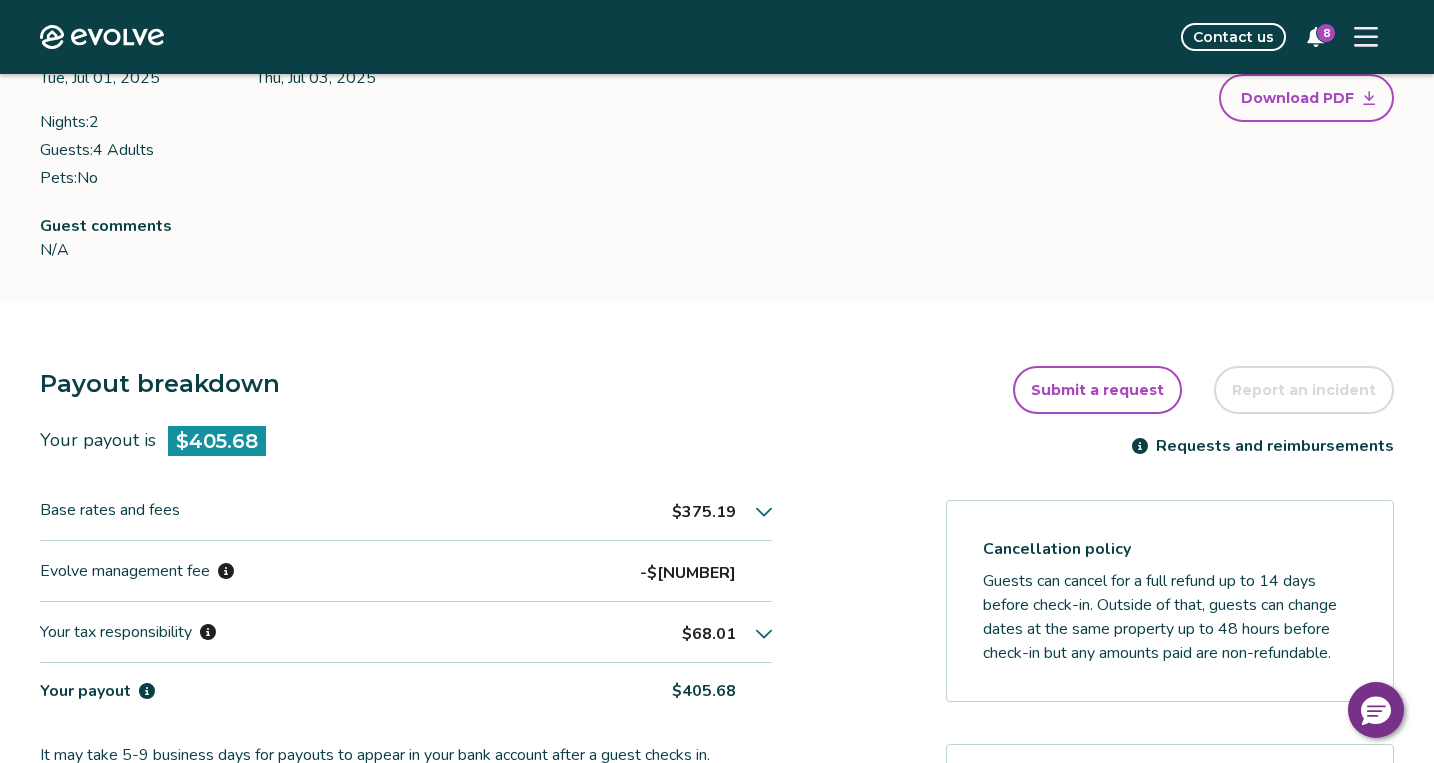 scroll, scrollTop: 256, scrollLeft: 0, axis: vertical 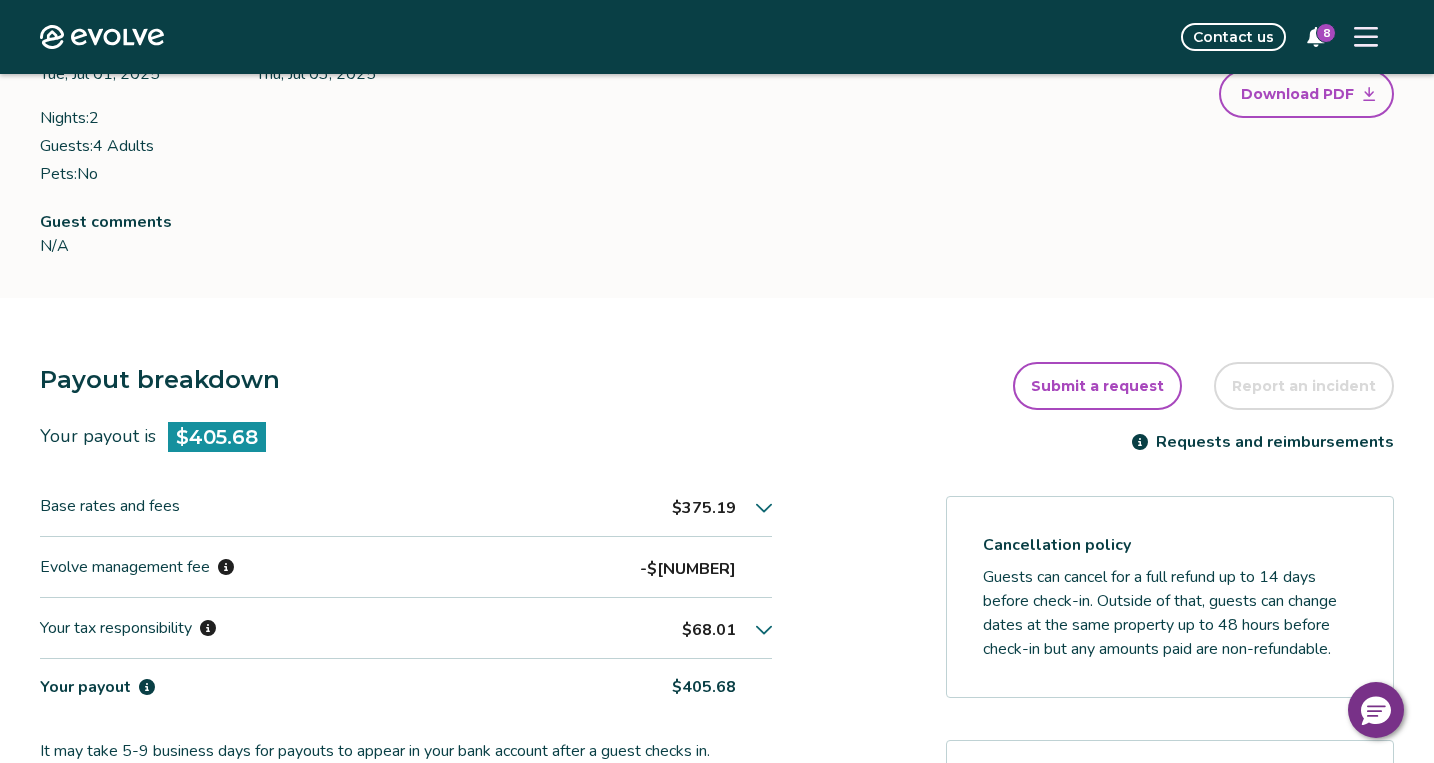 click 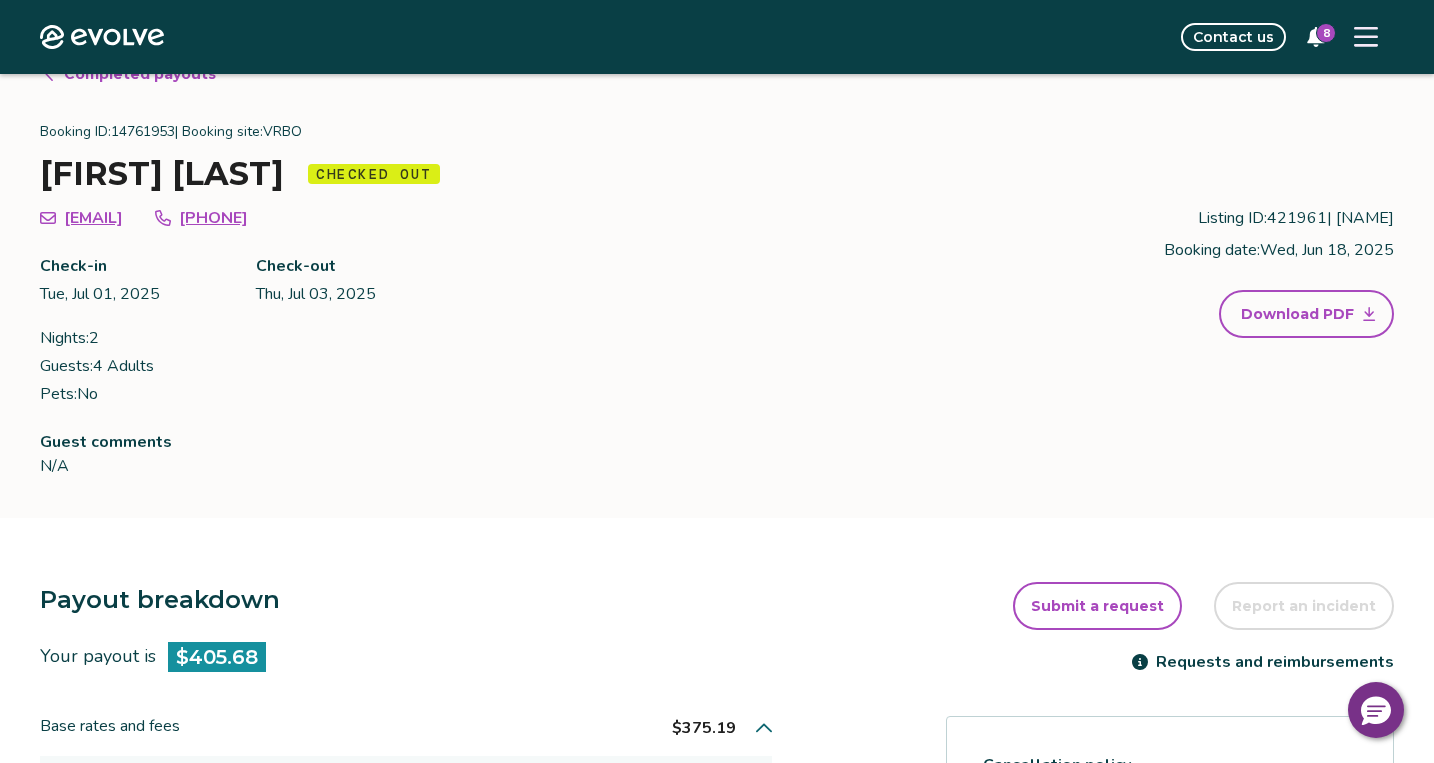 scroll, scrollTop: 0, scrollLeft: 0, axis: both 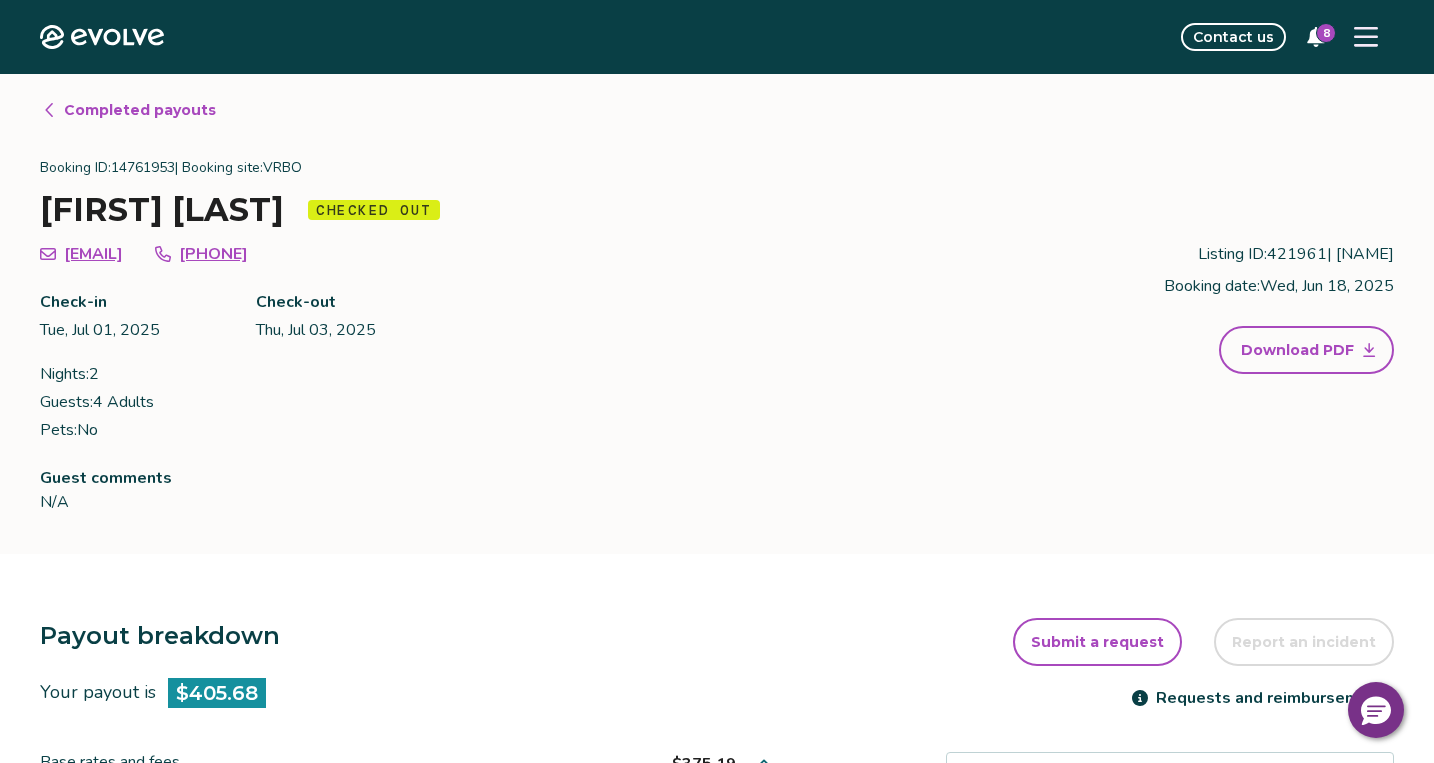 click on "Booking ID: [NUMBER] | Booking site: VRBO" at bounding box center [717, 168] 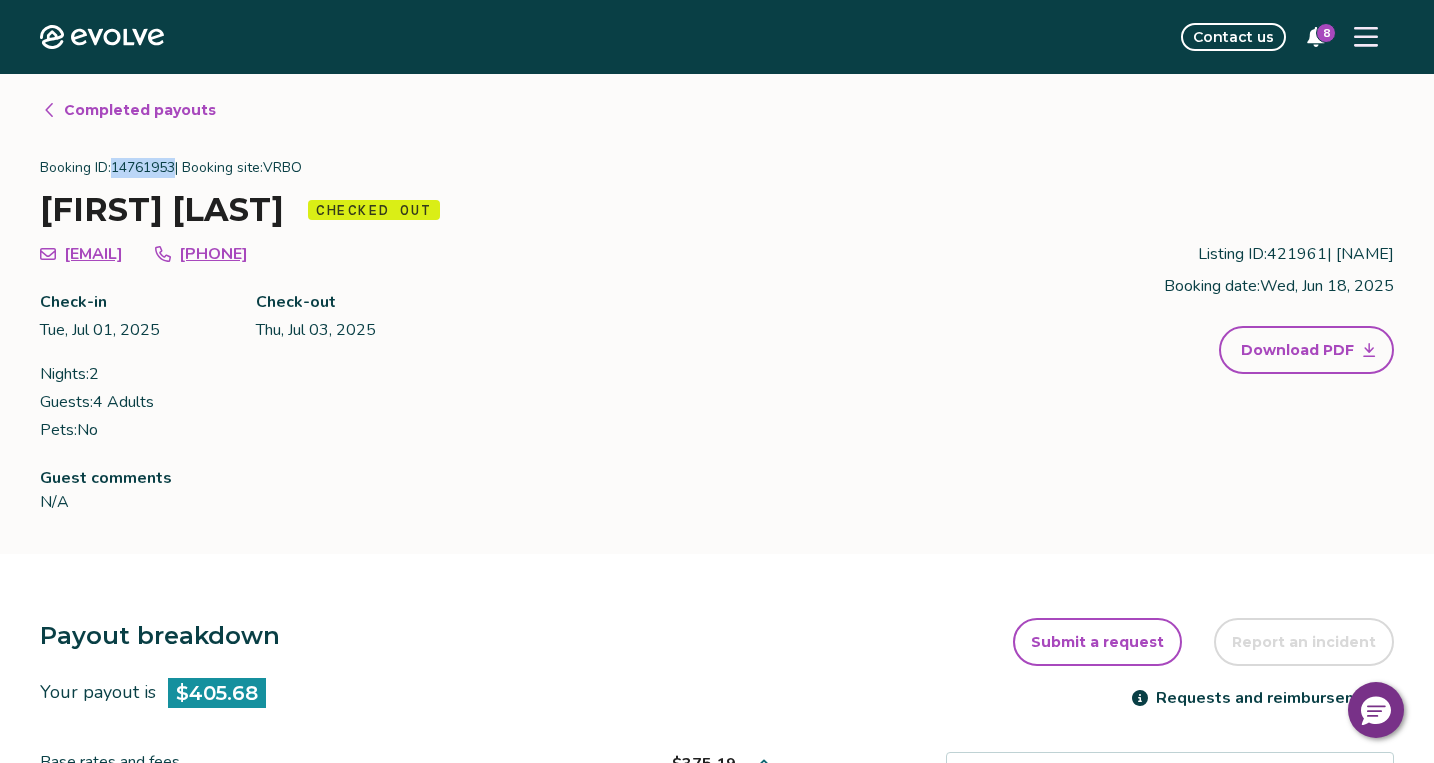 click on "Booking ID: [NUMBER] | Booking site: VRBO" at bounding box center (717, 168) 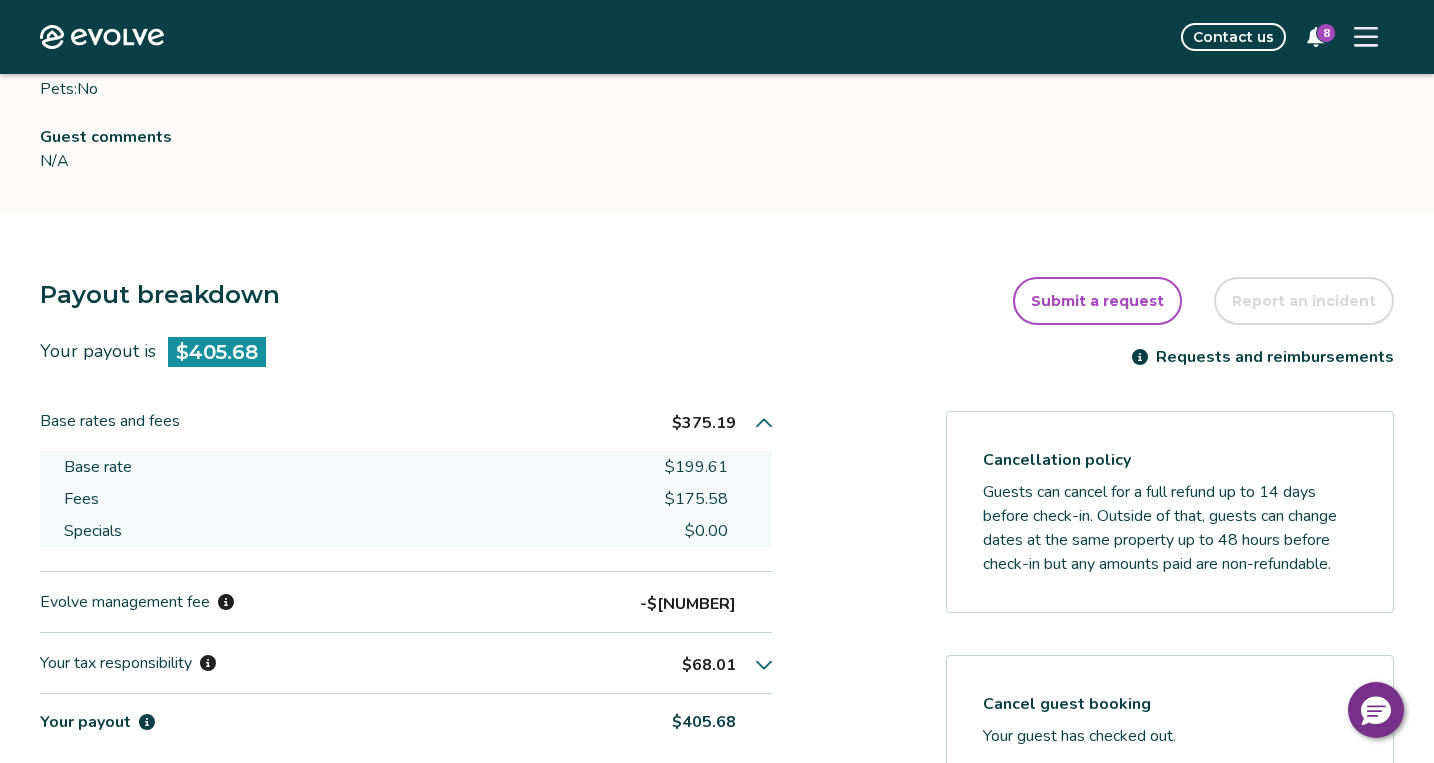 scroll, scrollTop: 403, scrollLeft: 0, axis: vertical 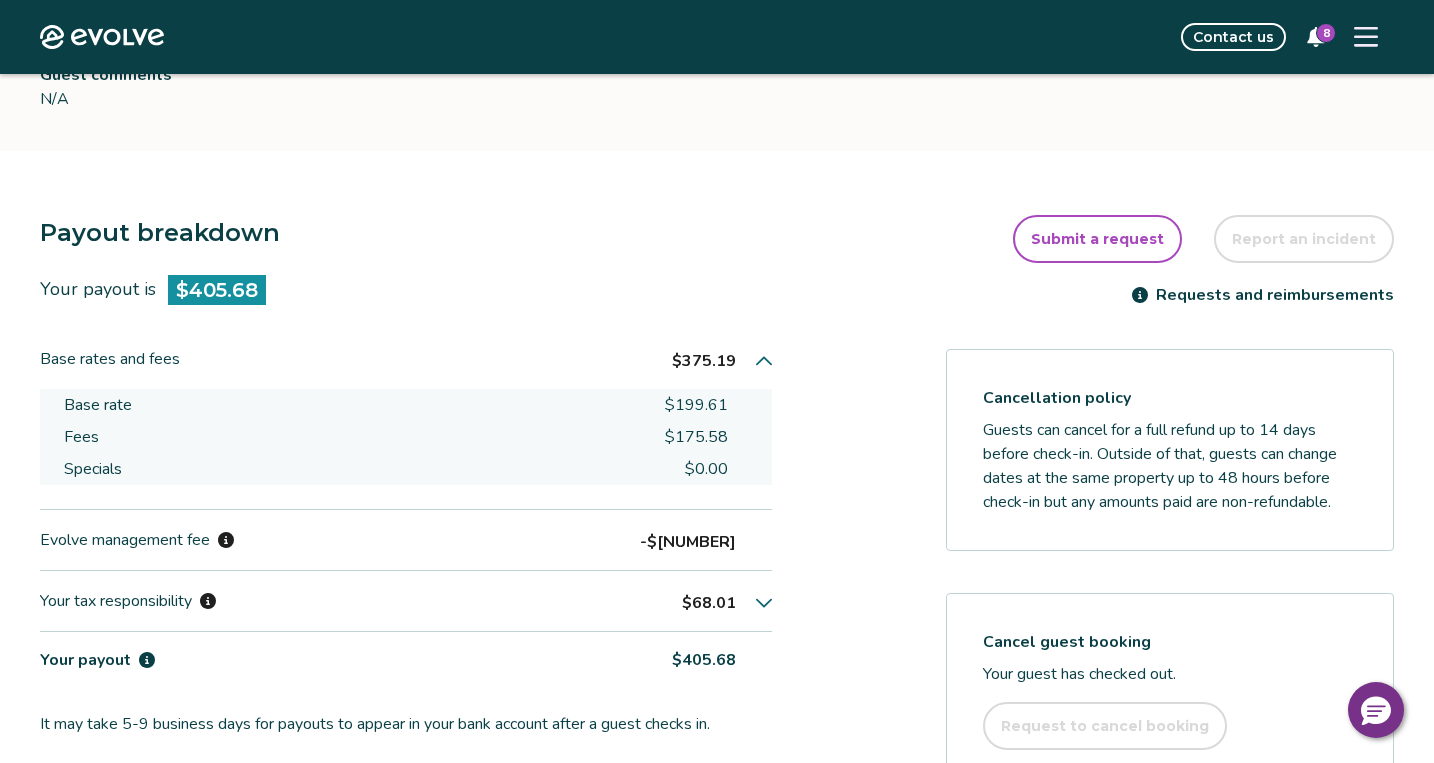 click on "$199.61" at bounding box center [696, 405] 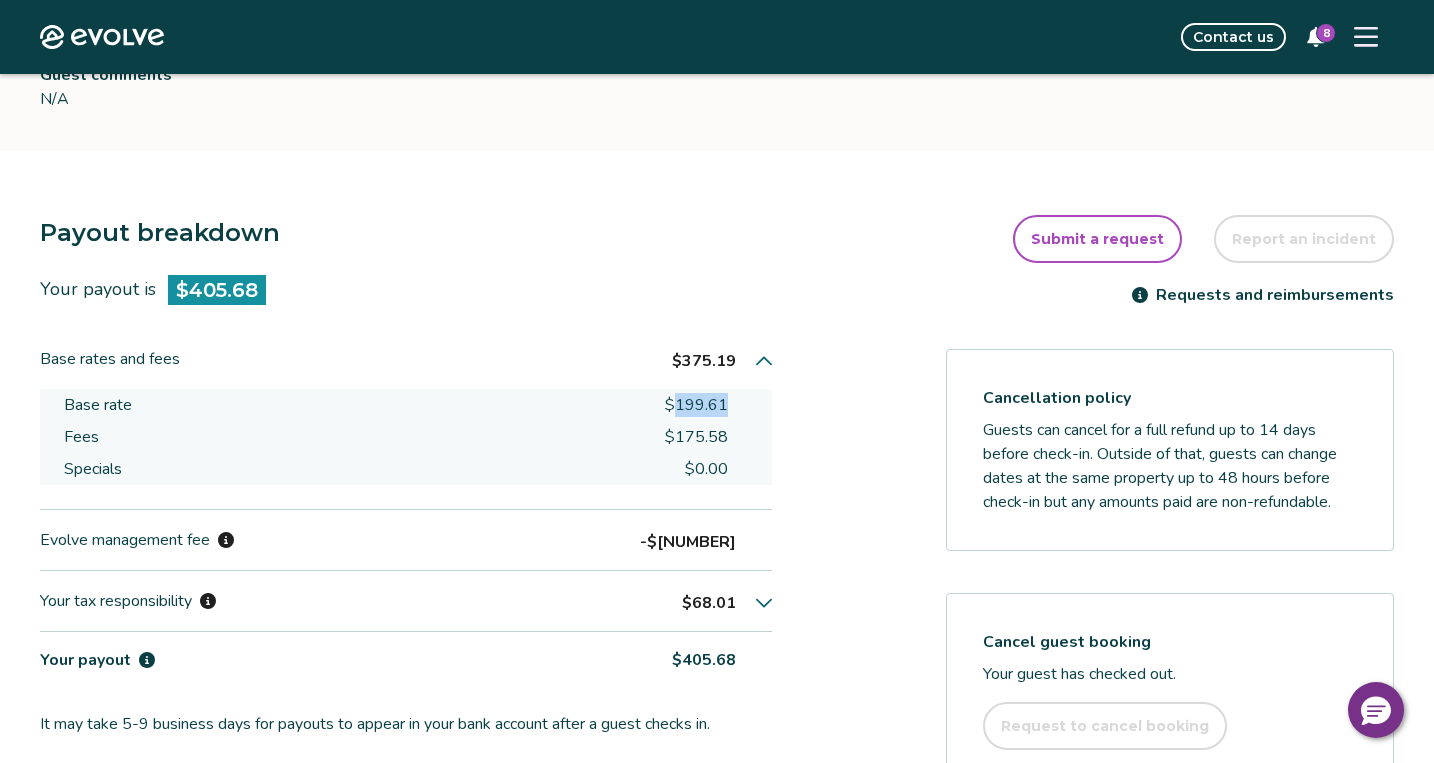 click on "$199.61" at bounding box center [696, 405] 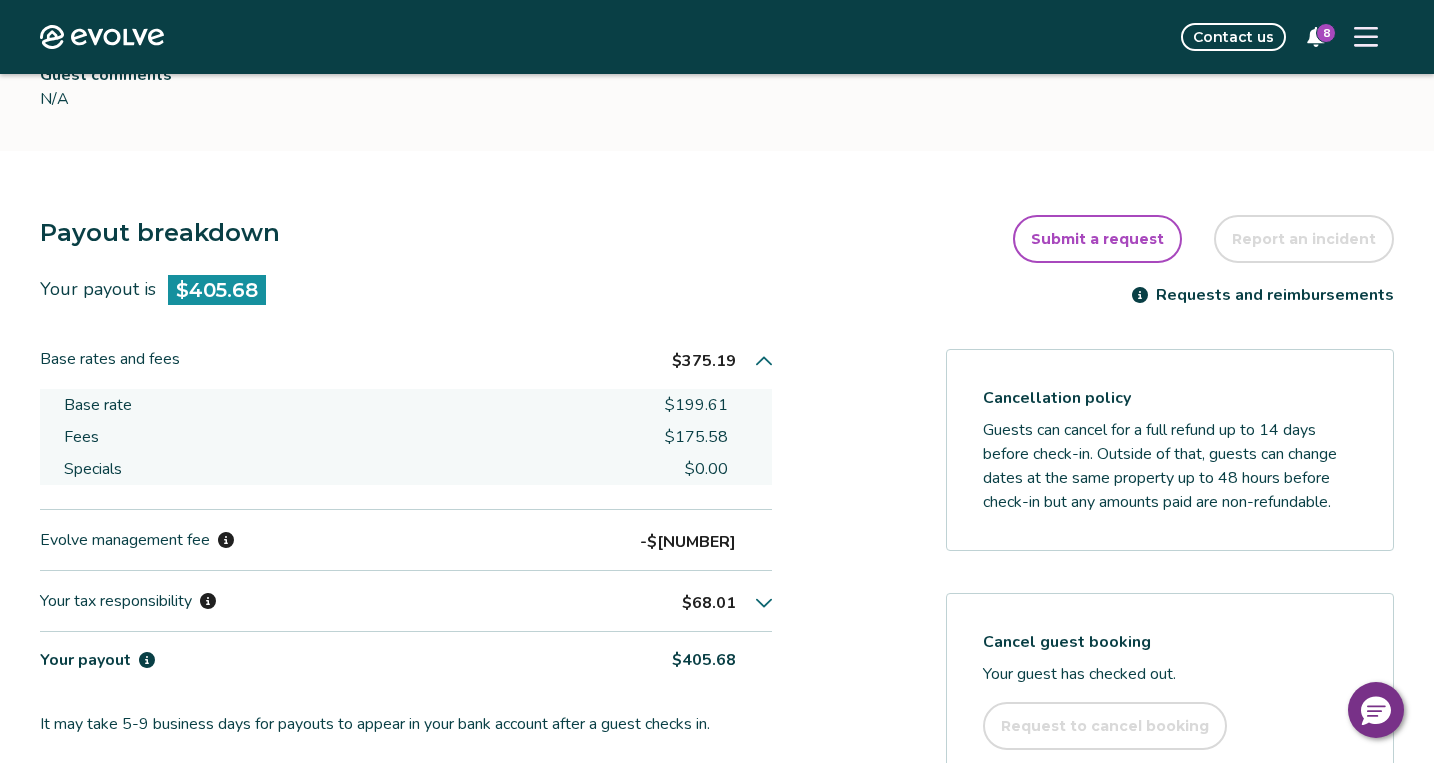 click on "$175.58" at bounding box center [696, 437] 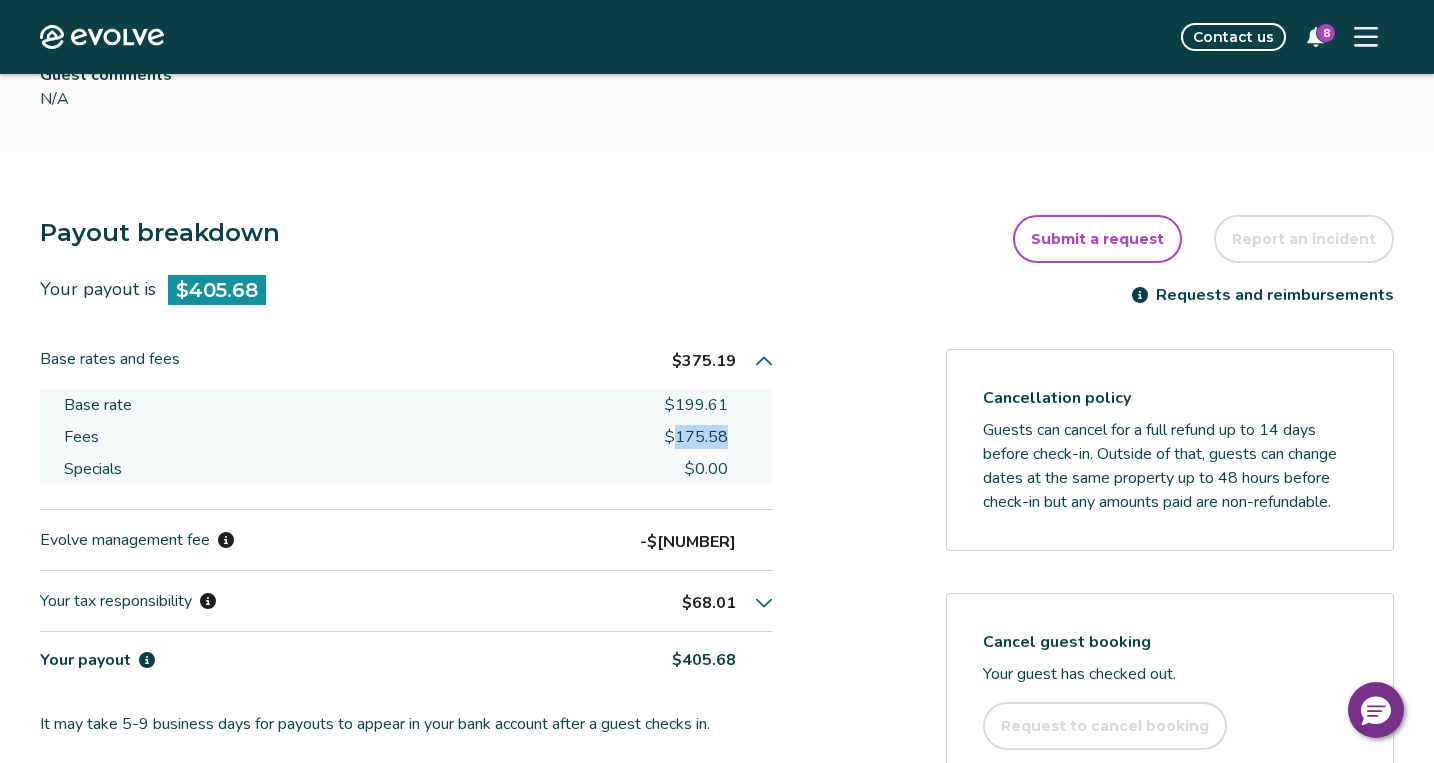 click on "$175.58" at bounding box center (696, 437) 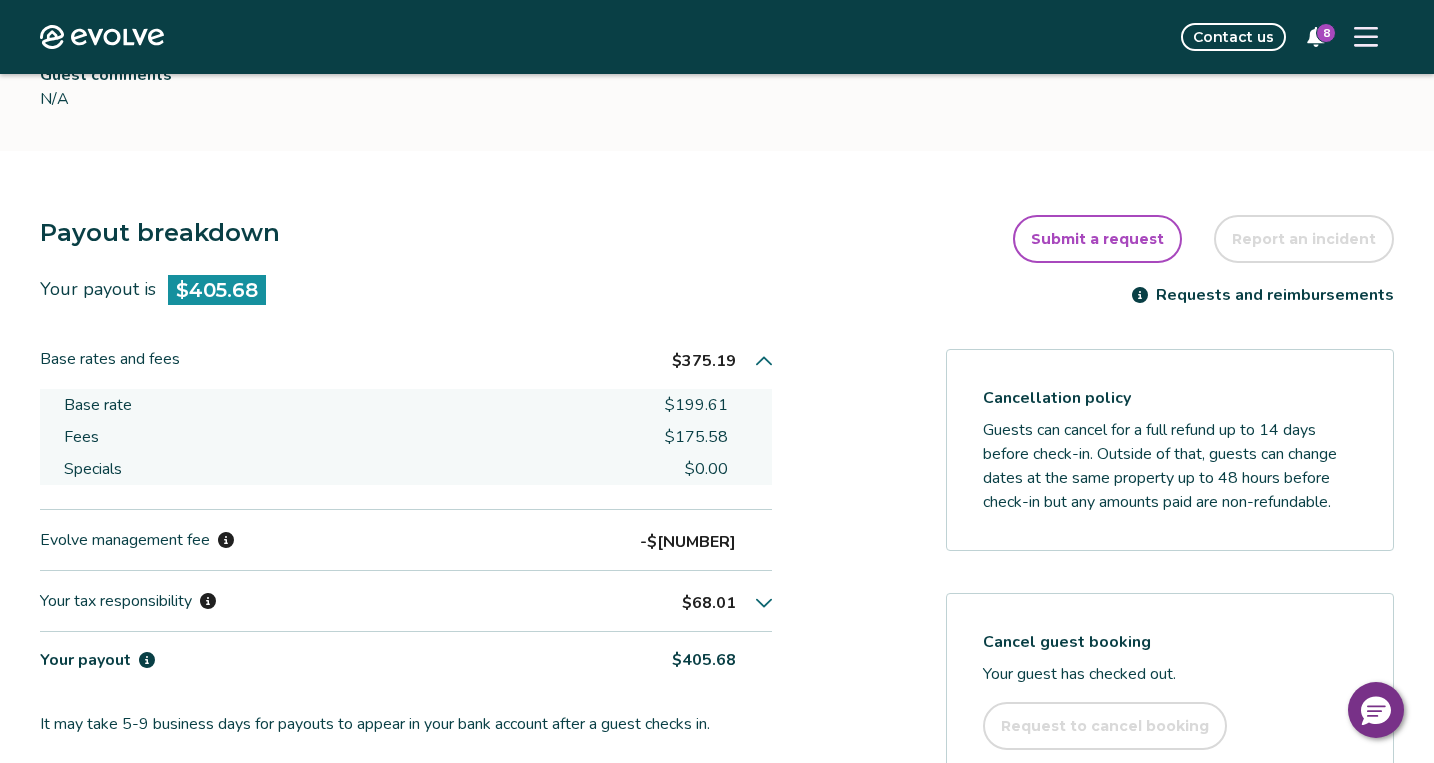 click on "-$[NUMBER]" at bounding box center [688, 542] 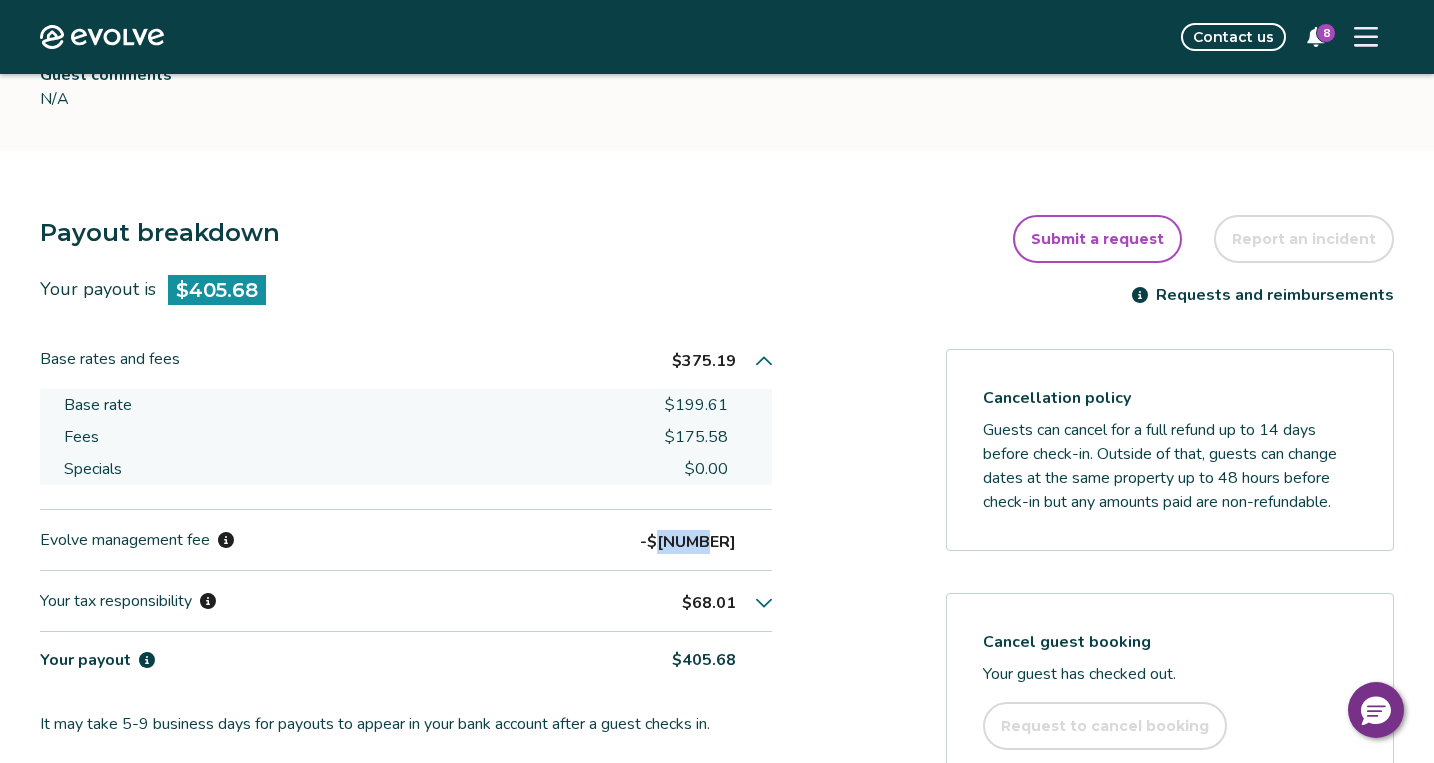 click on "-$[NUMBER]" at bounding box center [688, 542] 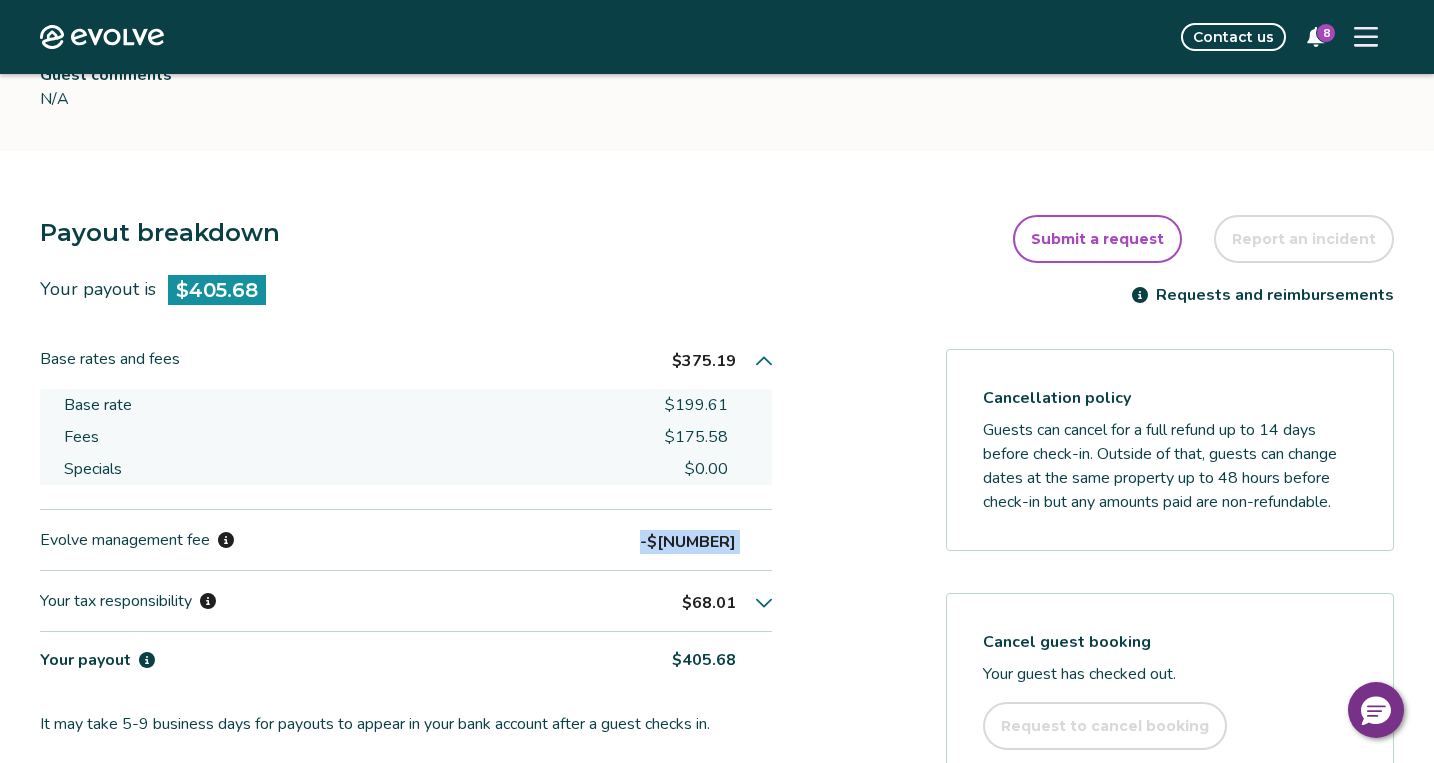 click on "-$[NUMBER]" at bounding box center (688, 542) 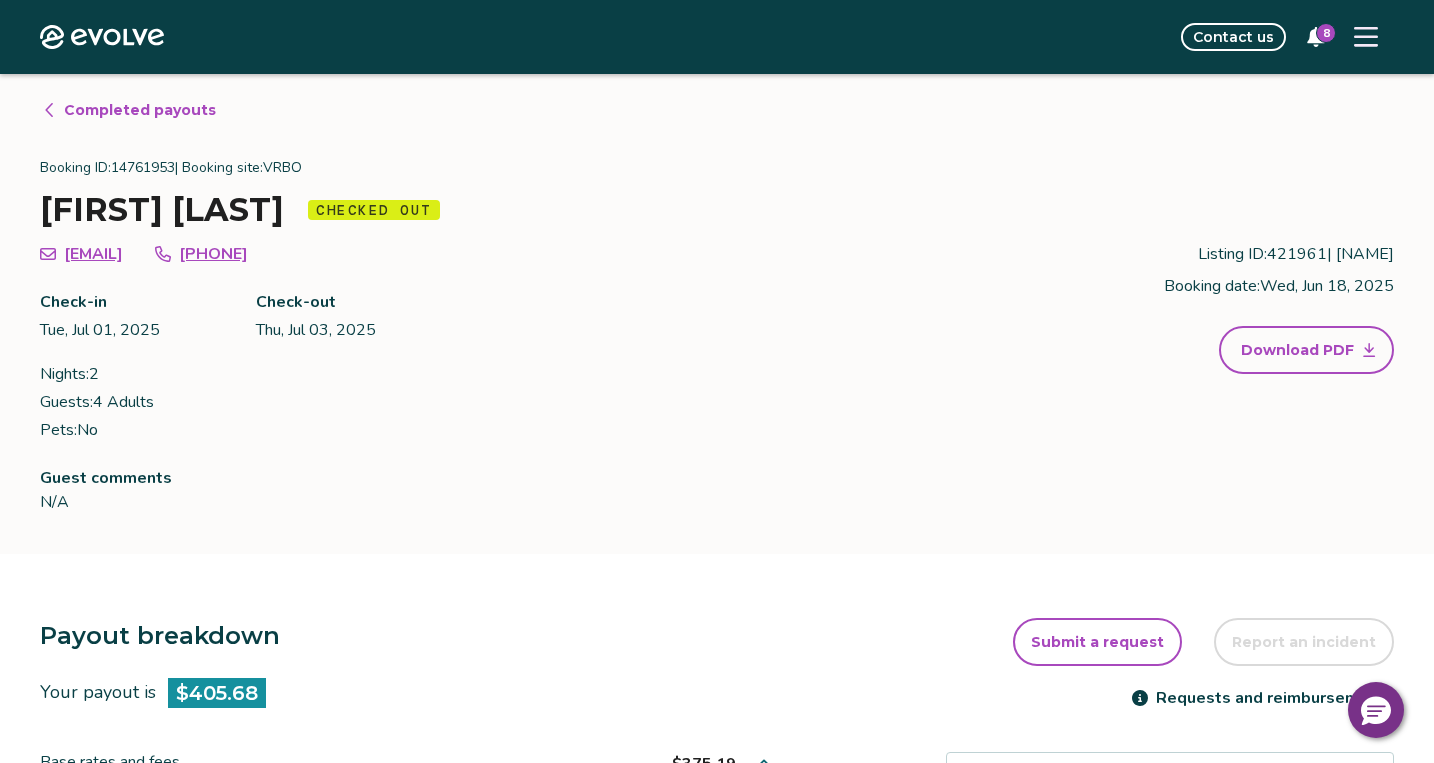 scroll, scrollTop: 10, scrollLeft: 0, axis: vertical 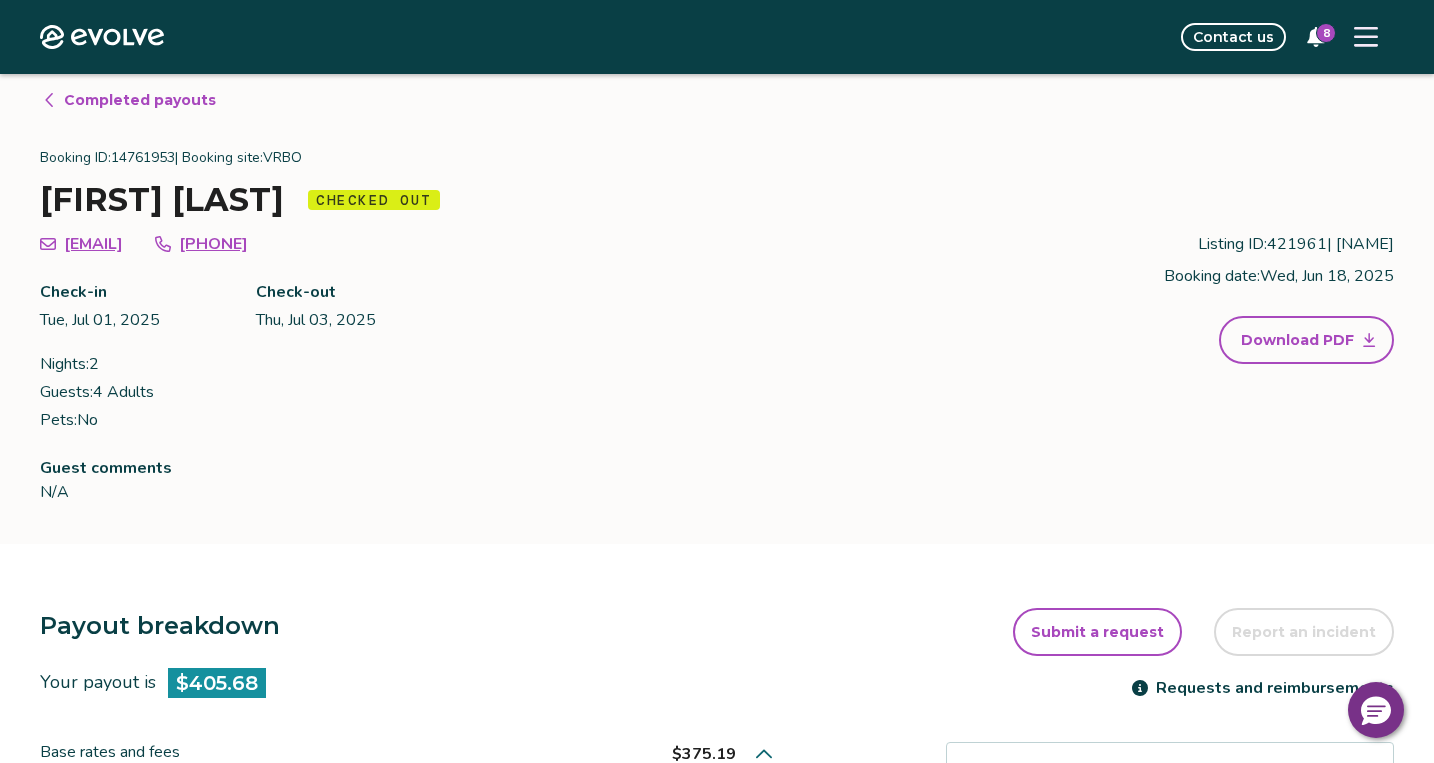 click on "Booking ID: [NUMBER] | Booking site: VRBO" at bounding box center (717, 158) 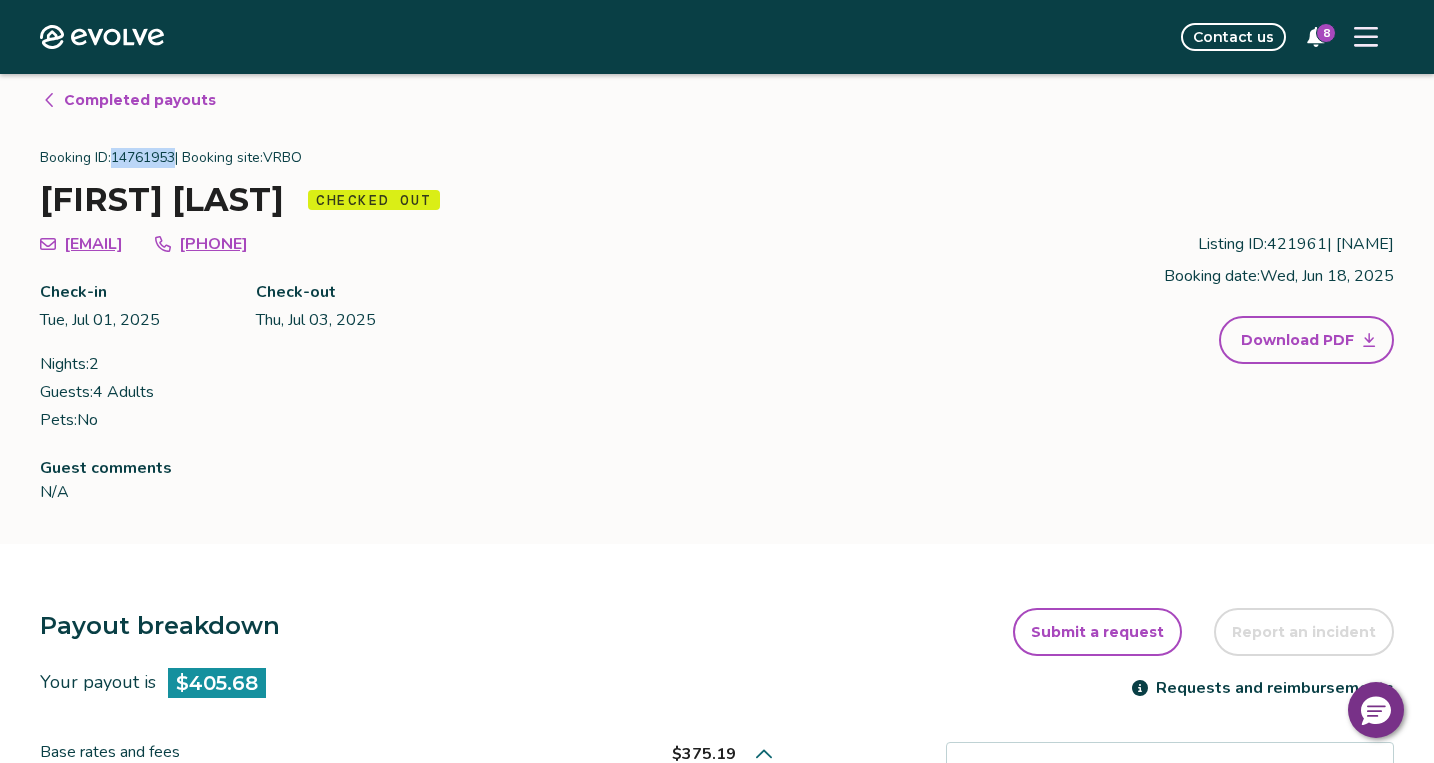 click on "Booking ID: [NUMBER] | Booking site: VRBO" at bounding box center (717, 158) 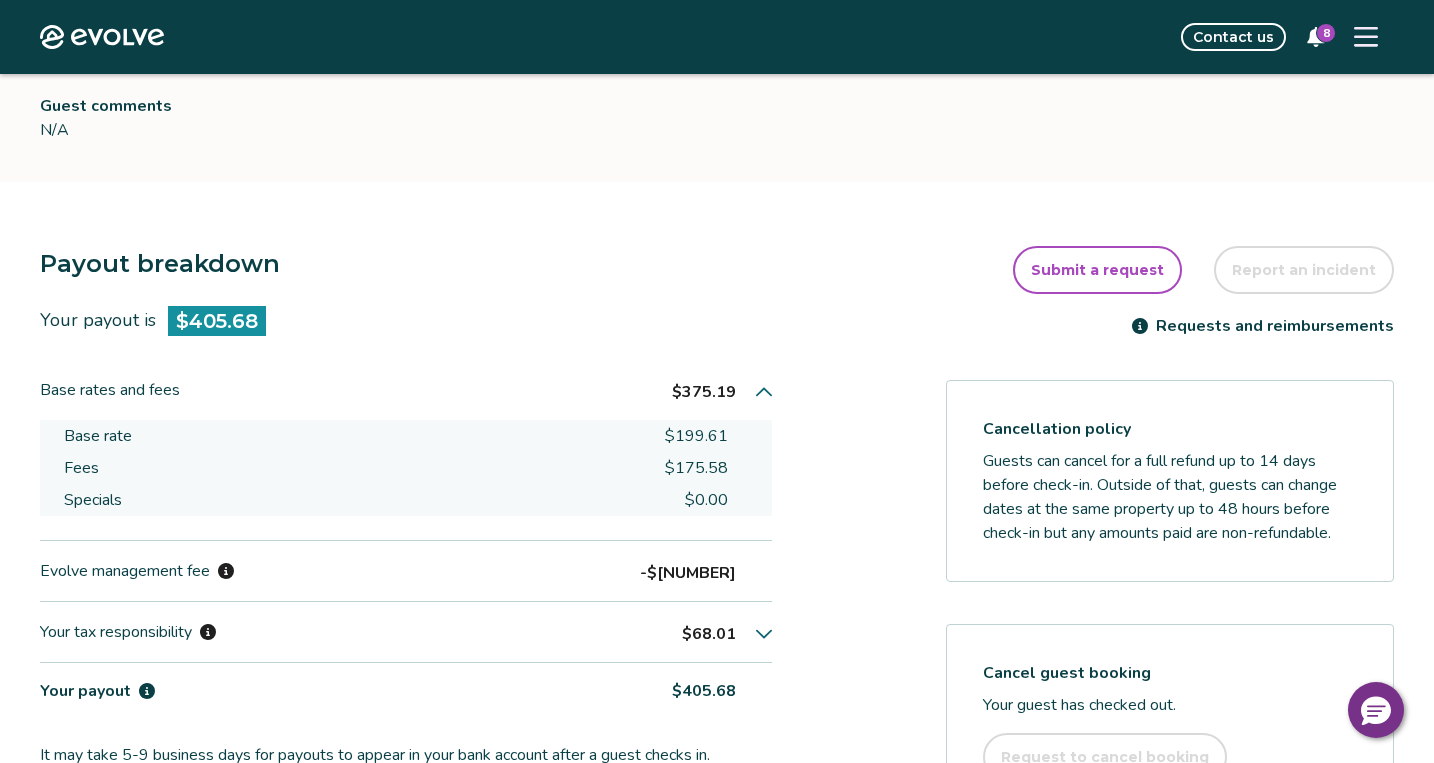 scroll, scrollTop: 374, scrollLeft: 0, axis: vertical 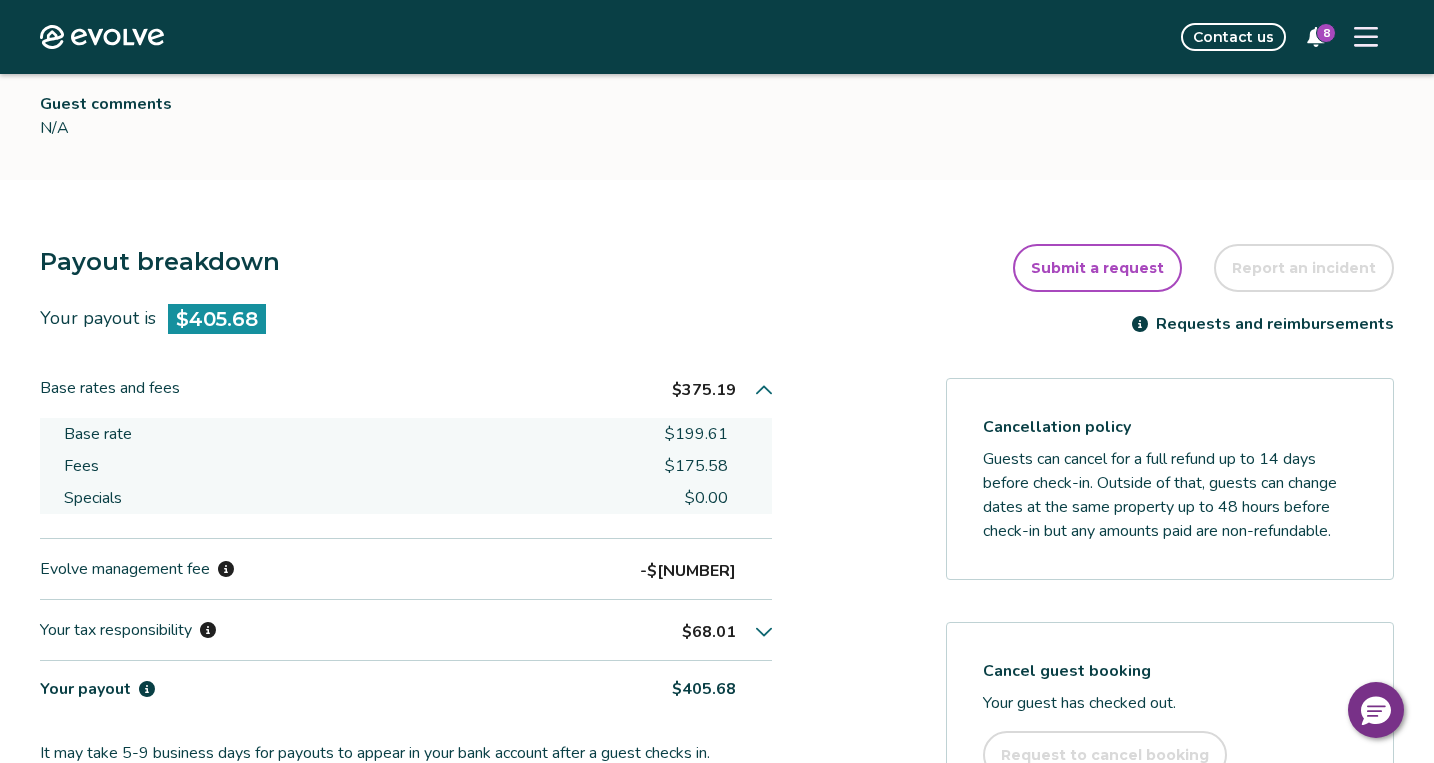 click on "-$[NUMBER]" at bounding box center [688, 571] 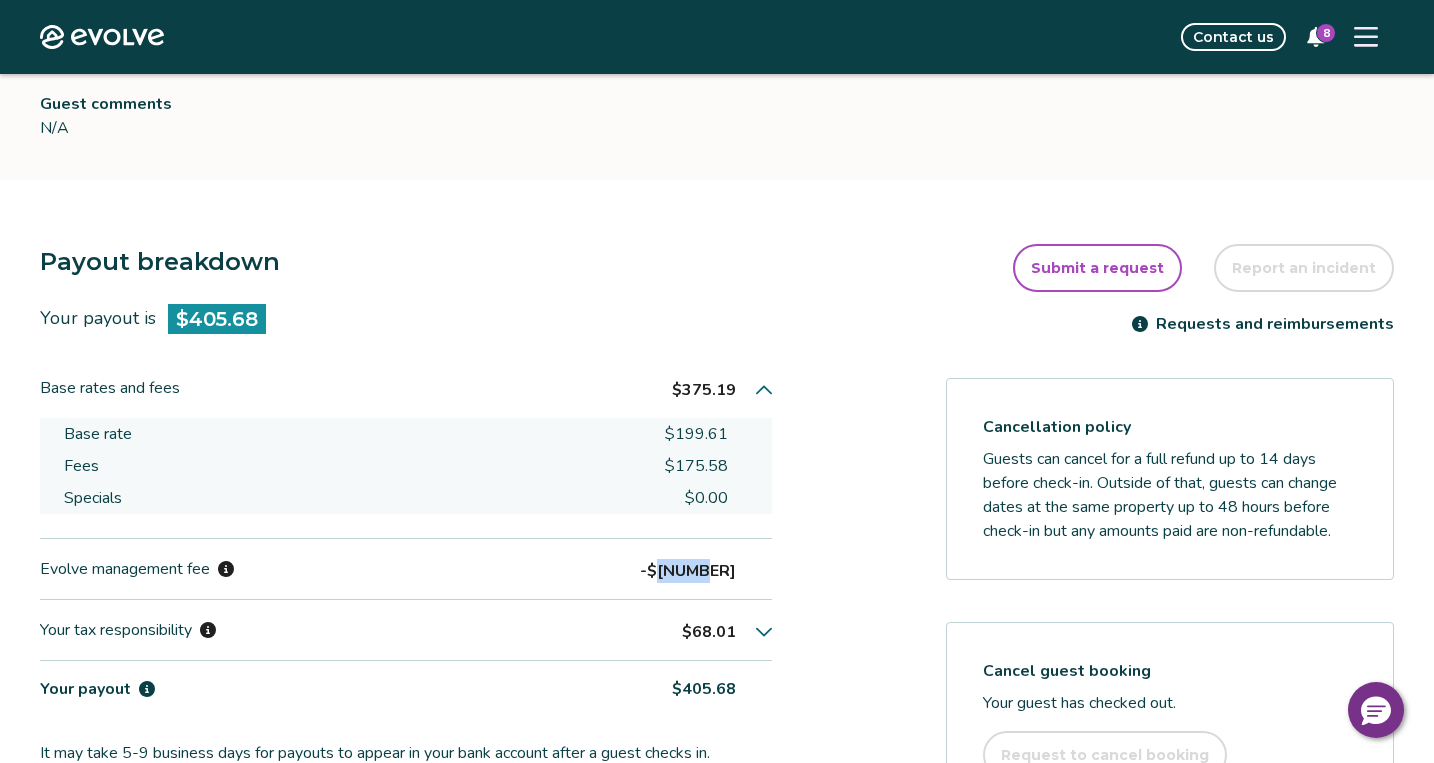 click on "-$[NUMBER]" at bounding box center [688, 571] 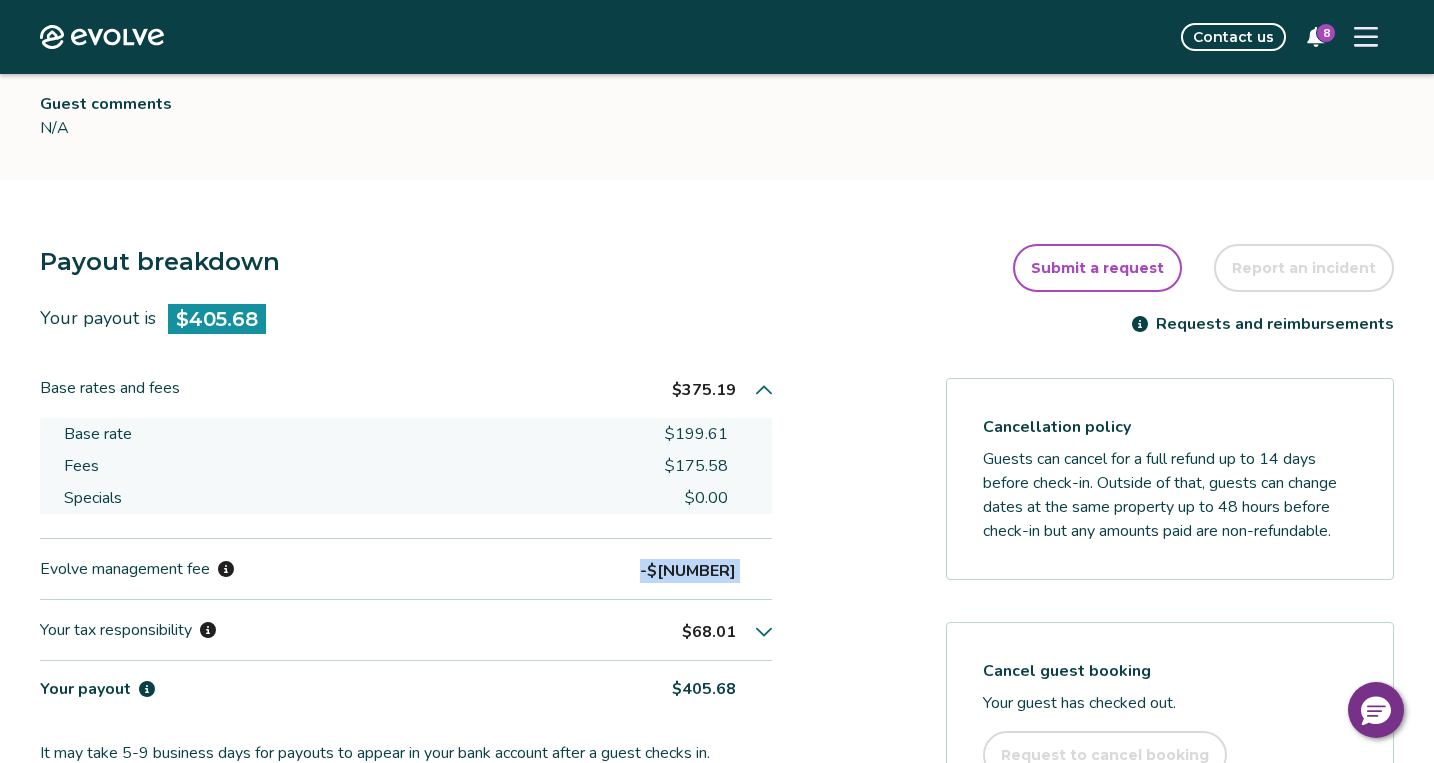 click on "-$[NUMBER]" at bounding box center (688, 571) 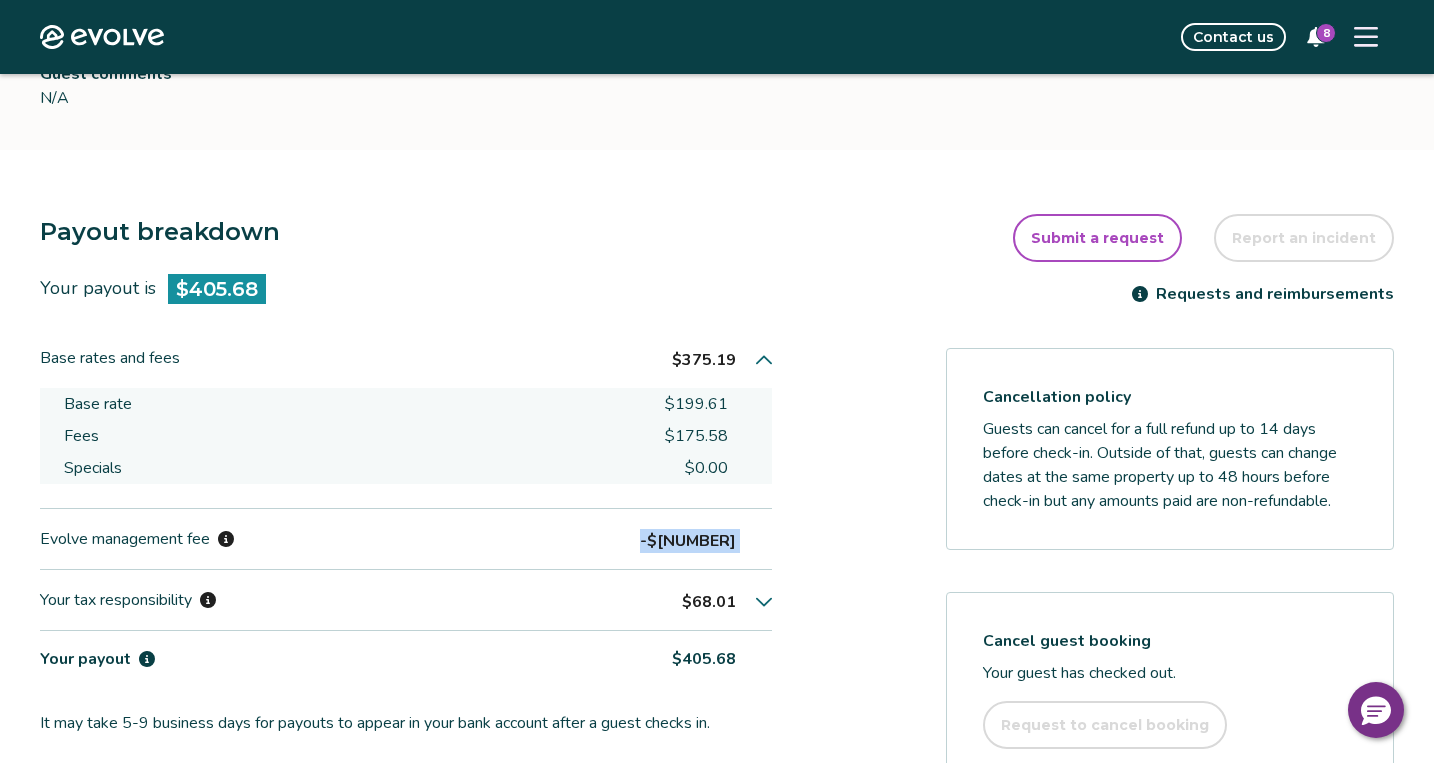 scroll, scrollTop: 416, scrollLeft: 0, axis: vertical 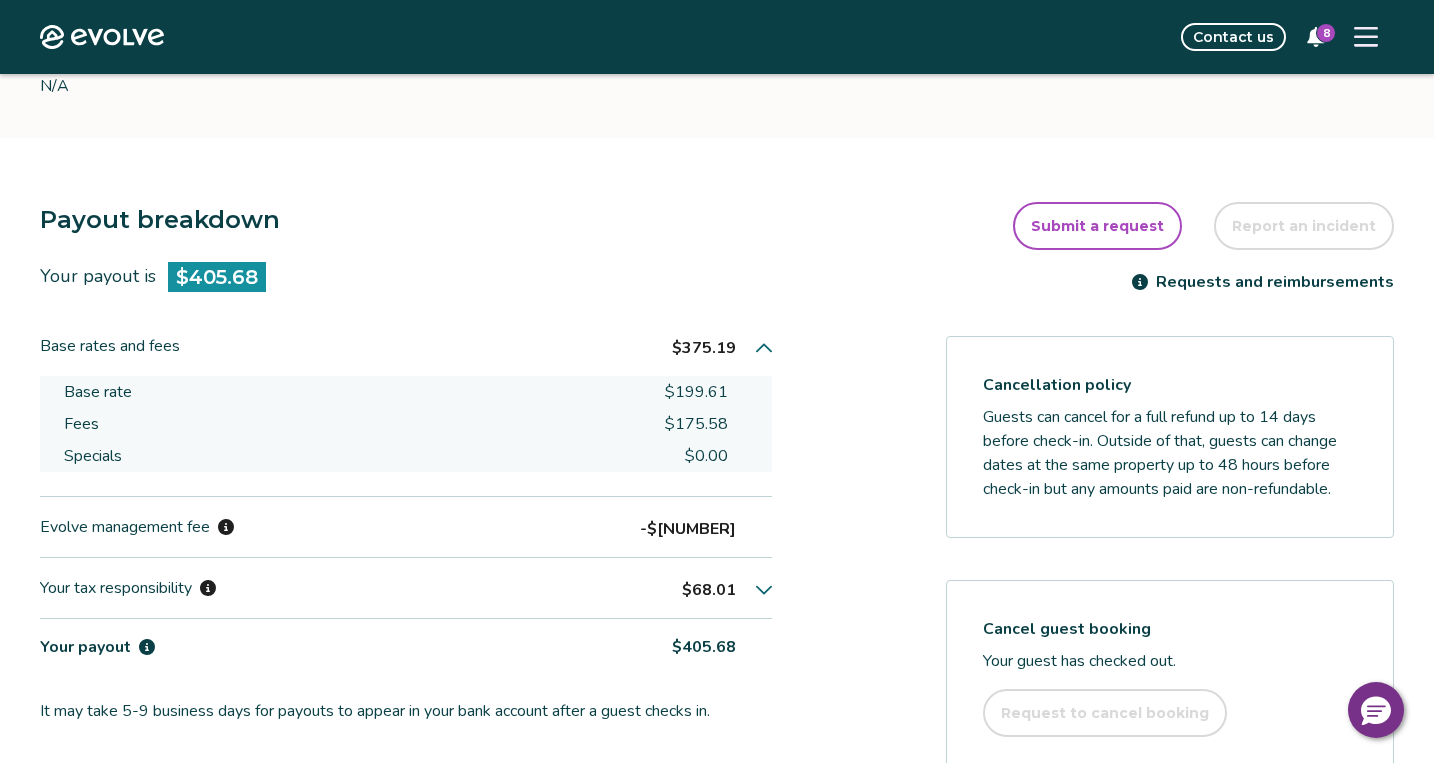 click on "$405.68" at bounding box center (704, 647) 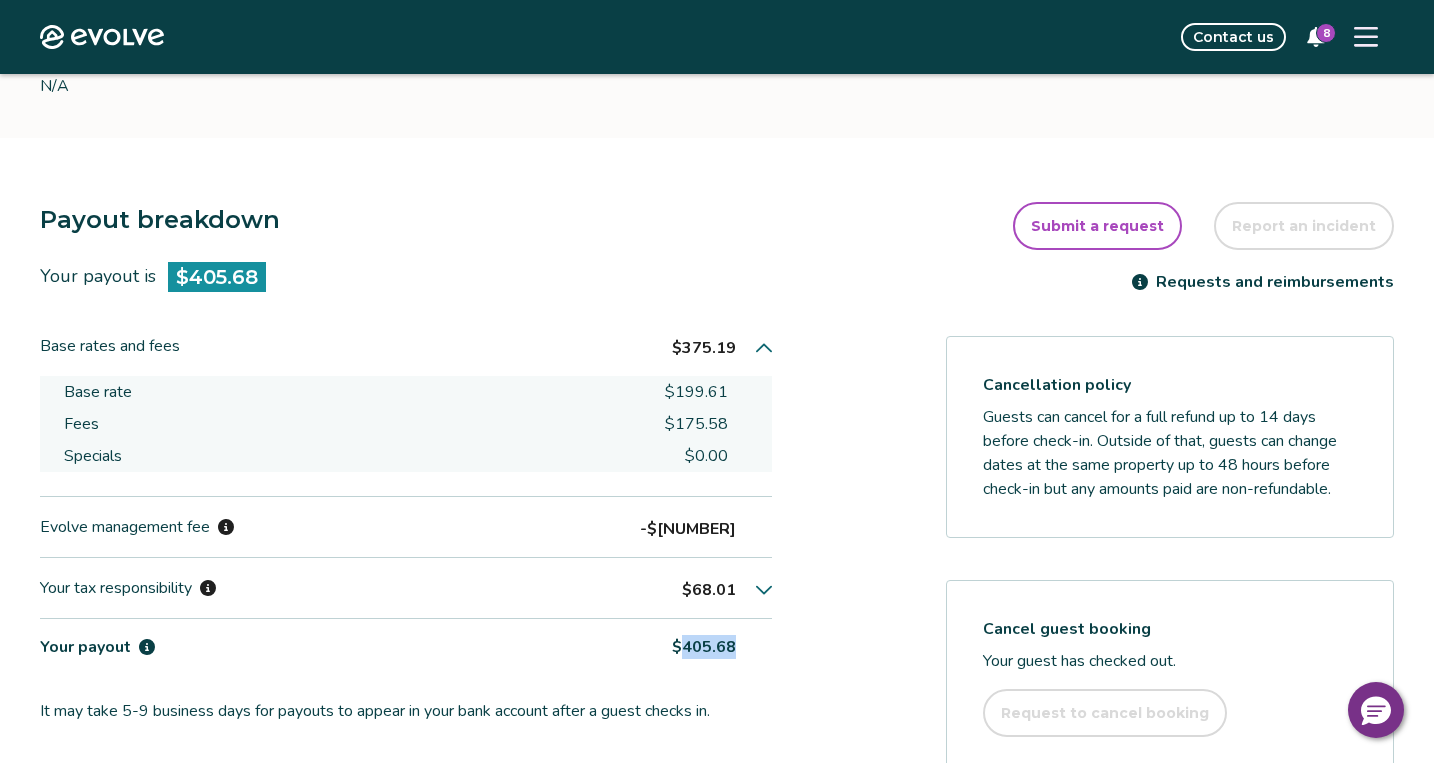 click on "$405.68" at bounding box center [704, 647] 